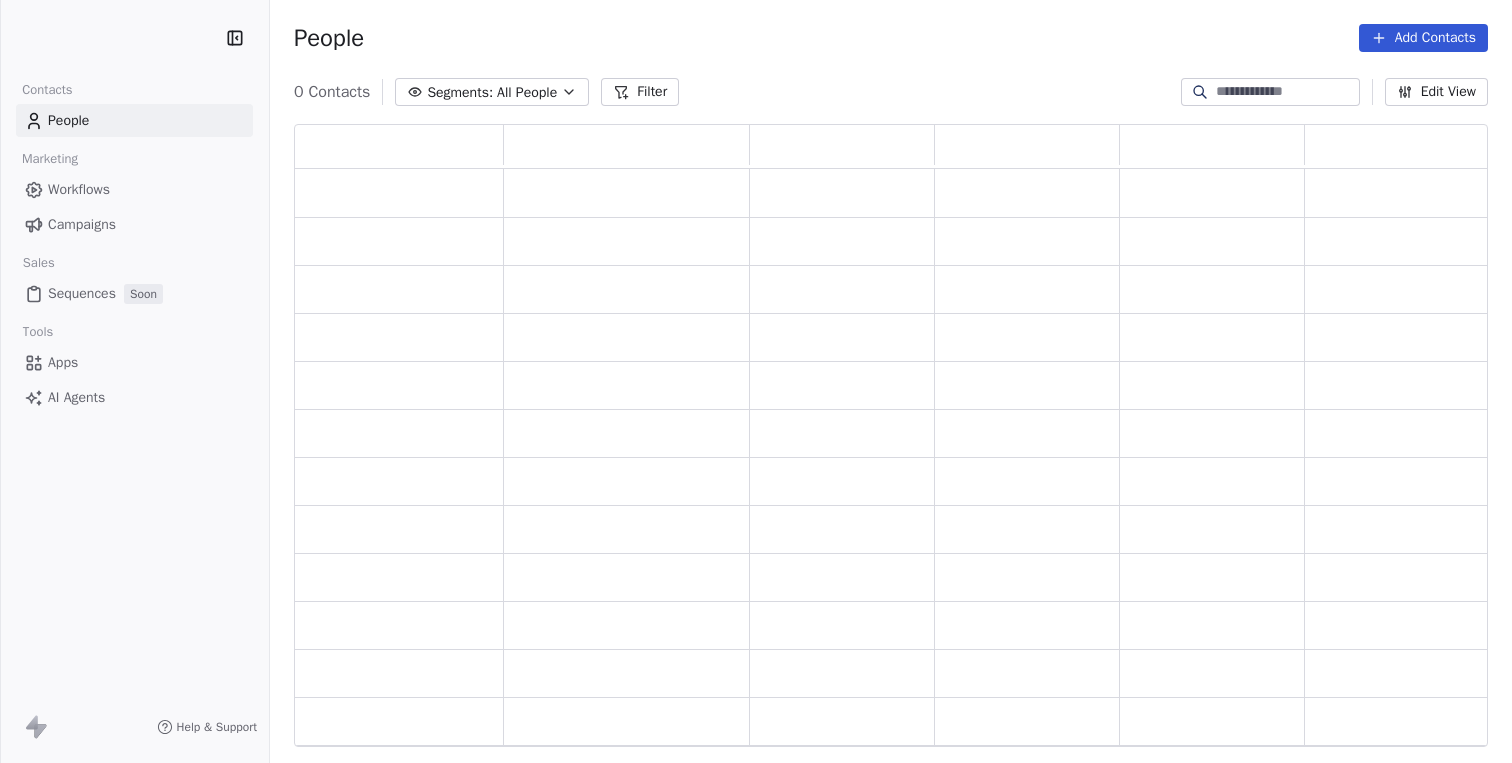 scroll, scrollTop: 0, scrollLeft: 0, axis: both 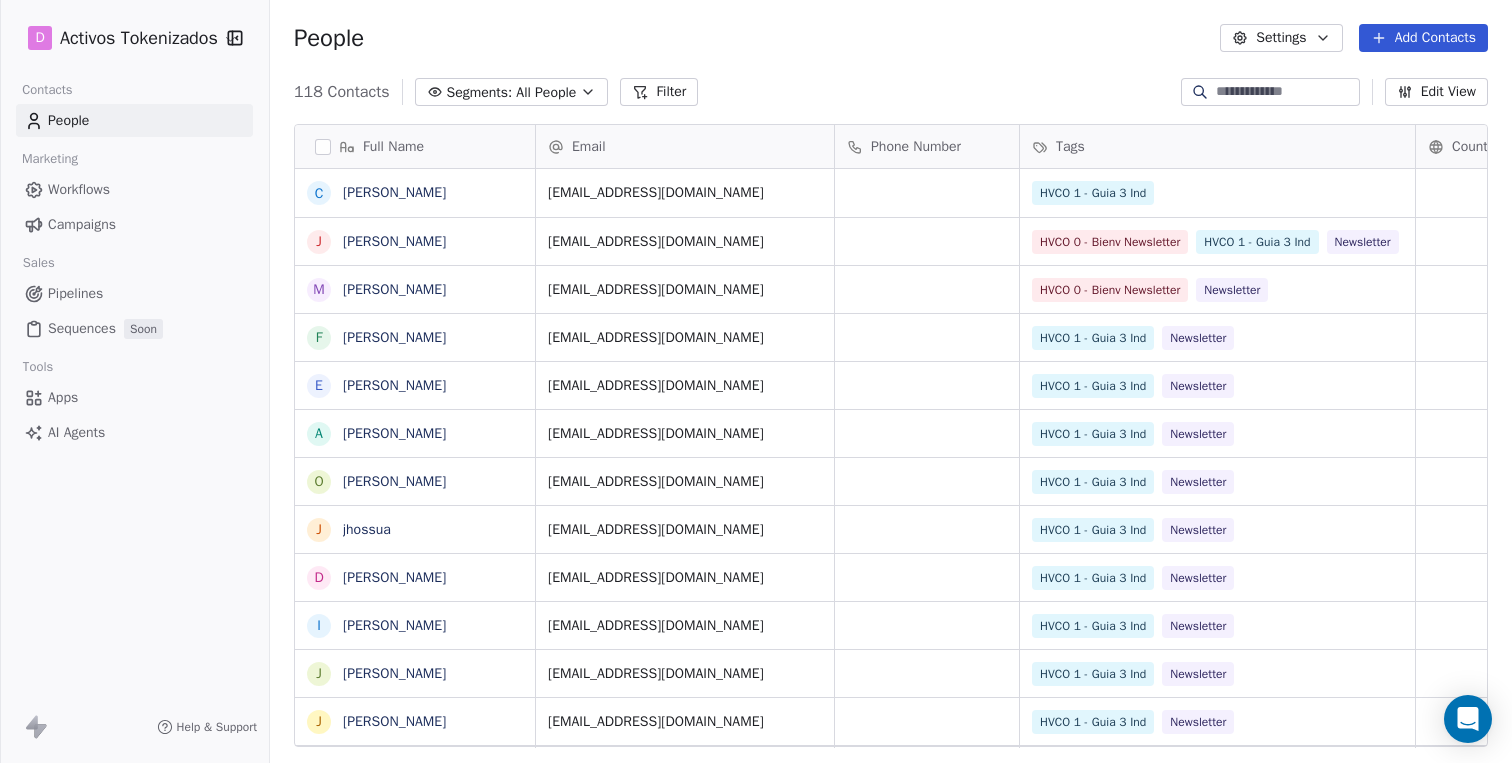 click on "AI Agents" at bounding box center [76, 432] 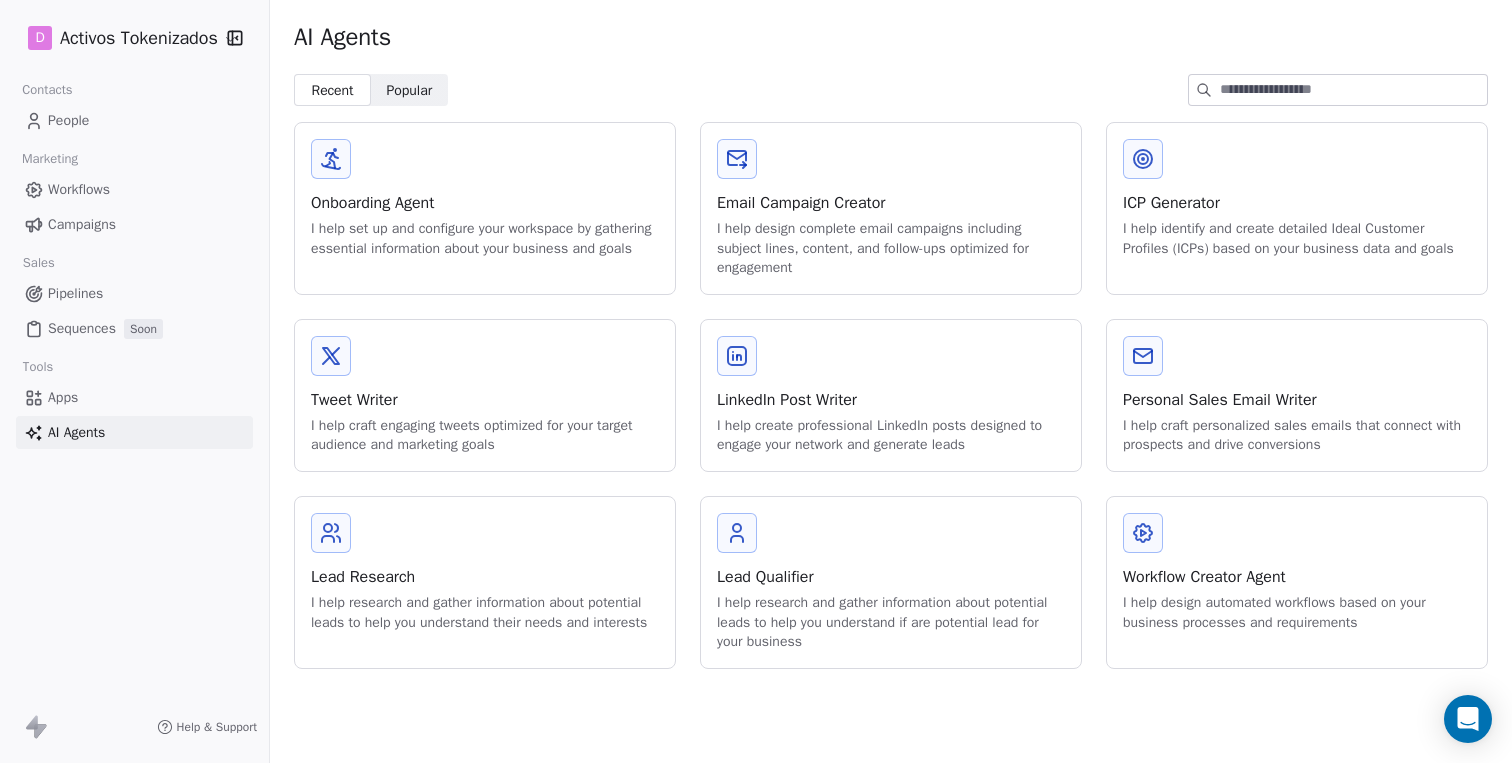click on "I help design complete email campaigns including subject lines, content, and follow-ups optimized for engagement" at bounding box center (891, 248) 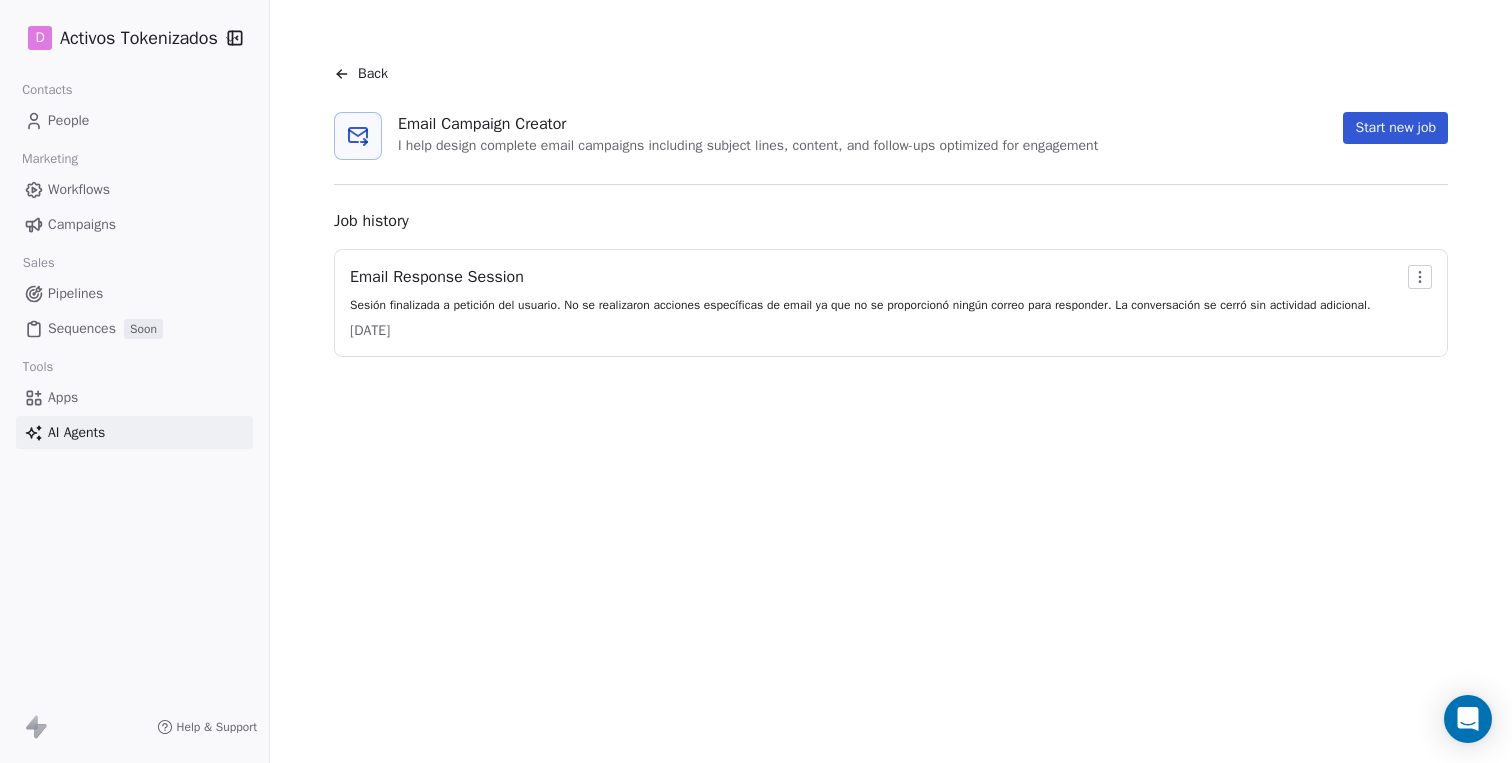 click on "Start new job" at bounding box center [1395, 128] 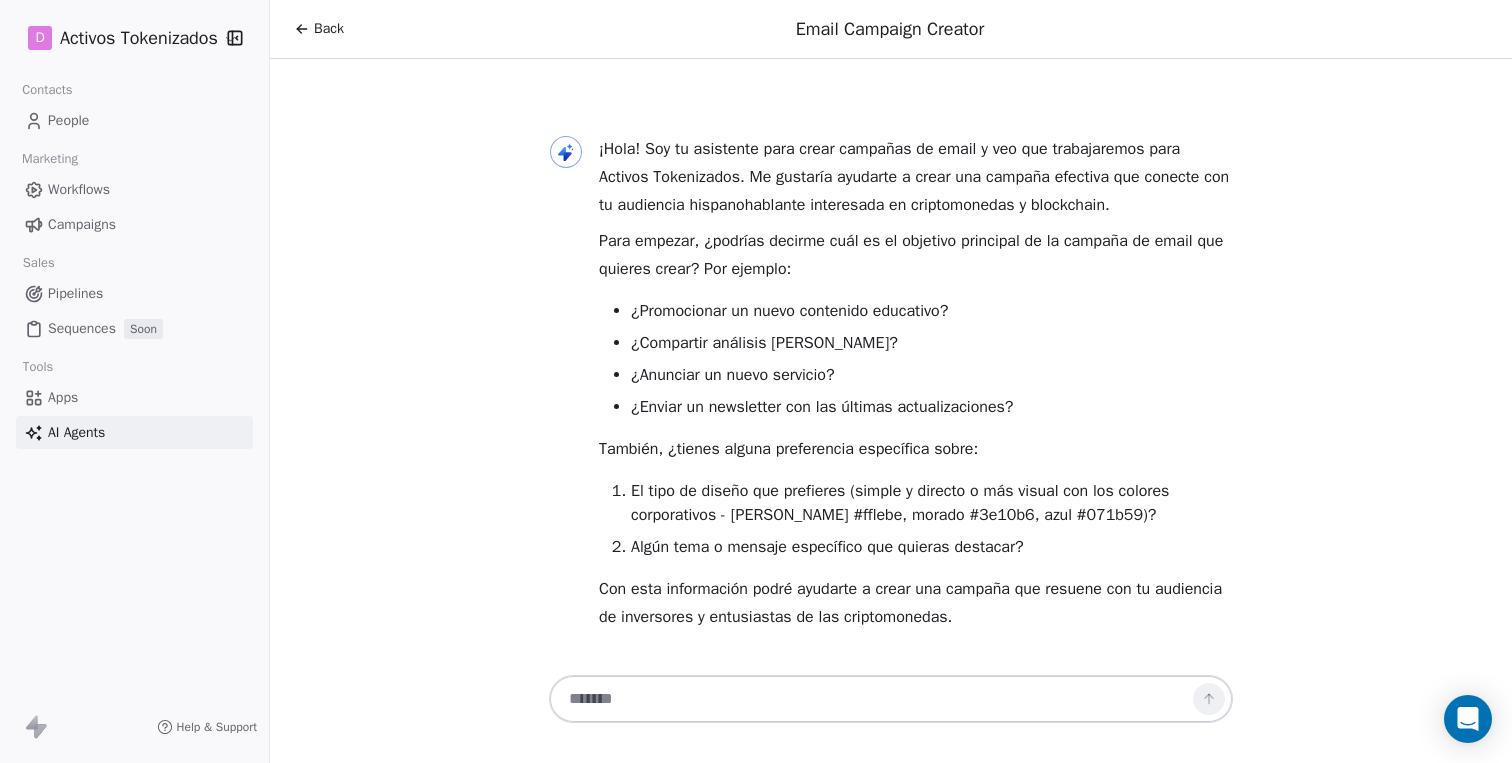 click on "¿Enviar un newsletter con las últimas actualizaciones?" at bounding box center (932, 407) 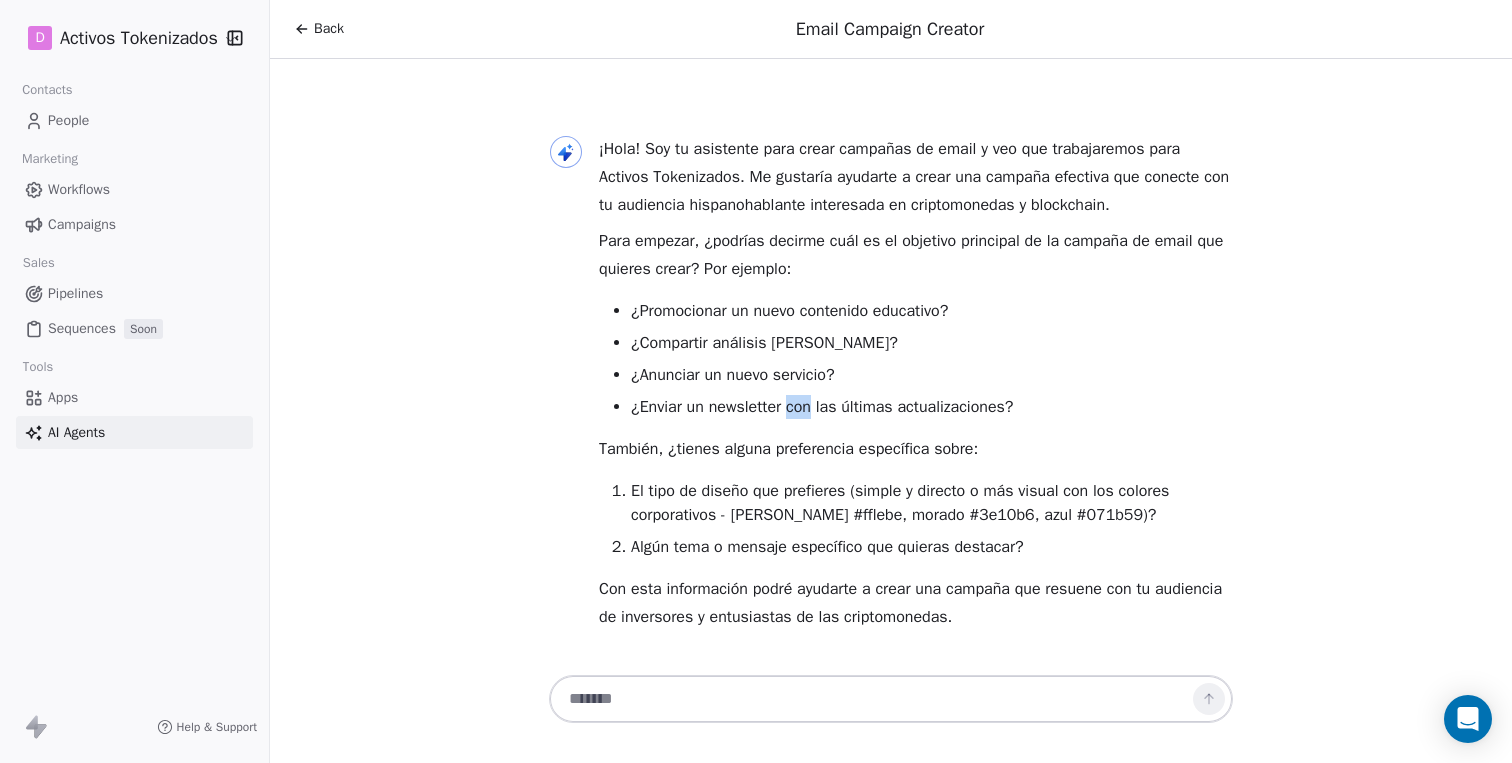 click on "¿Enviar un newsletter con las últimas actualizaciones?" at bounding box center (932, 407) 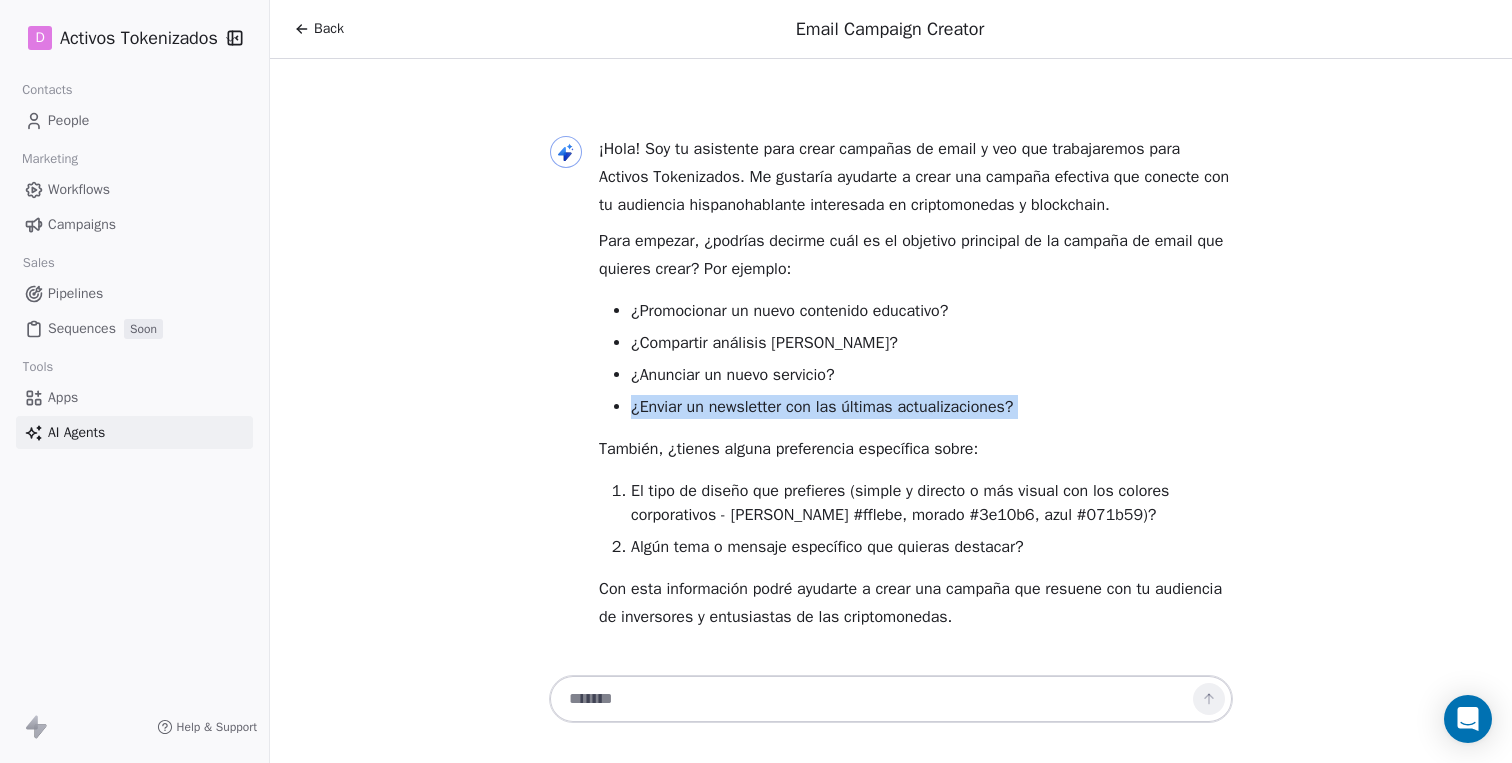 click on "¿Enviar un newsletter con las últimas actualizaciones?" at bounding box center [932, 407] 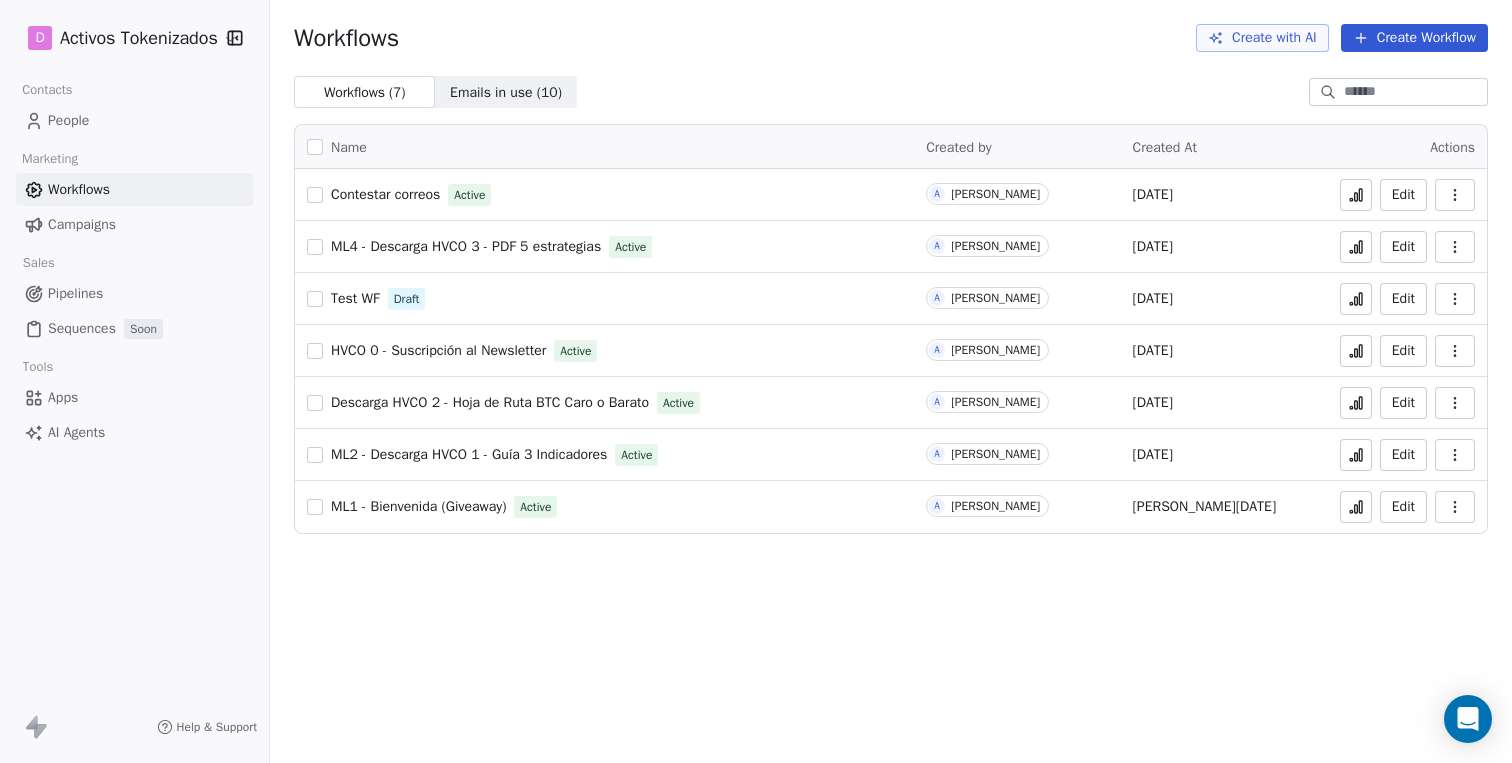 click on "Edit" at bounding box center (1403, 195) 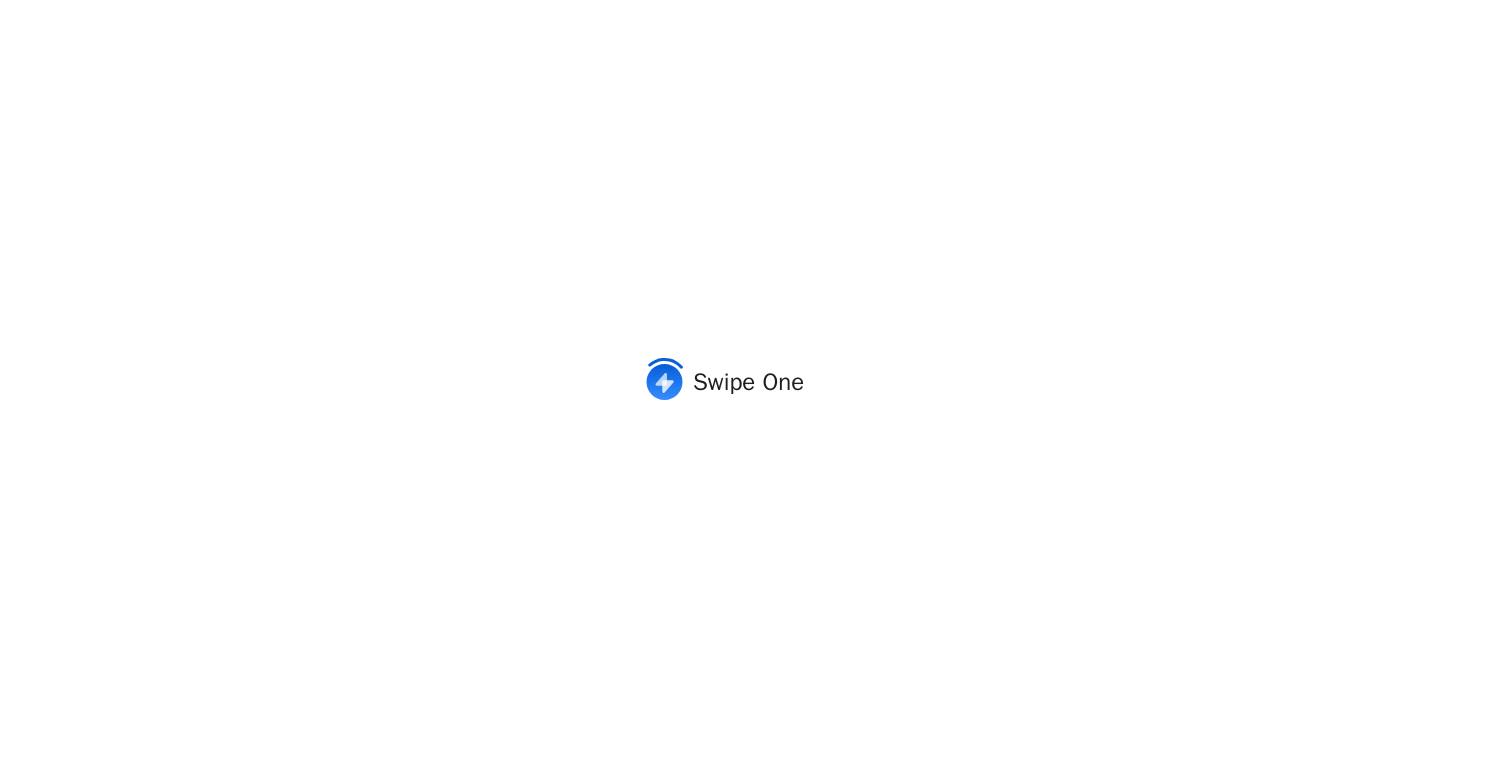 scroll, scrollTop: 0, scrollLeft: 0, axis: both 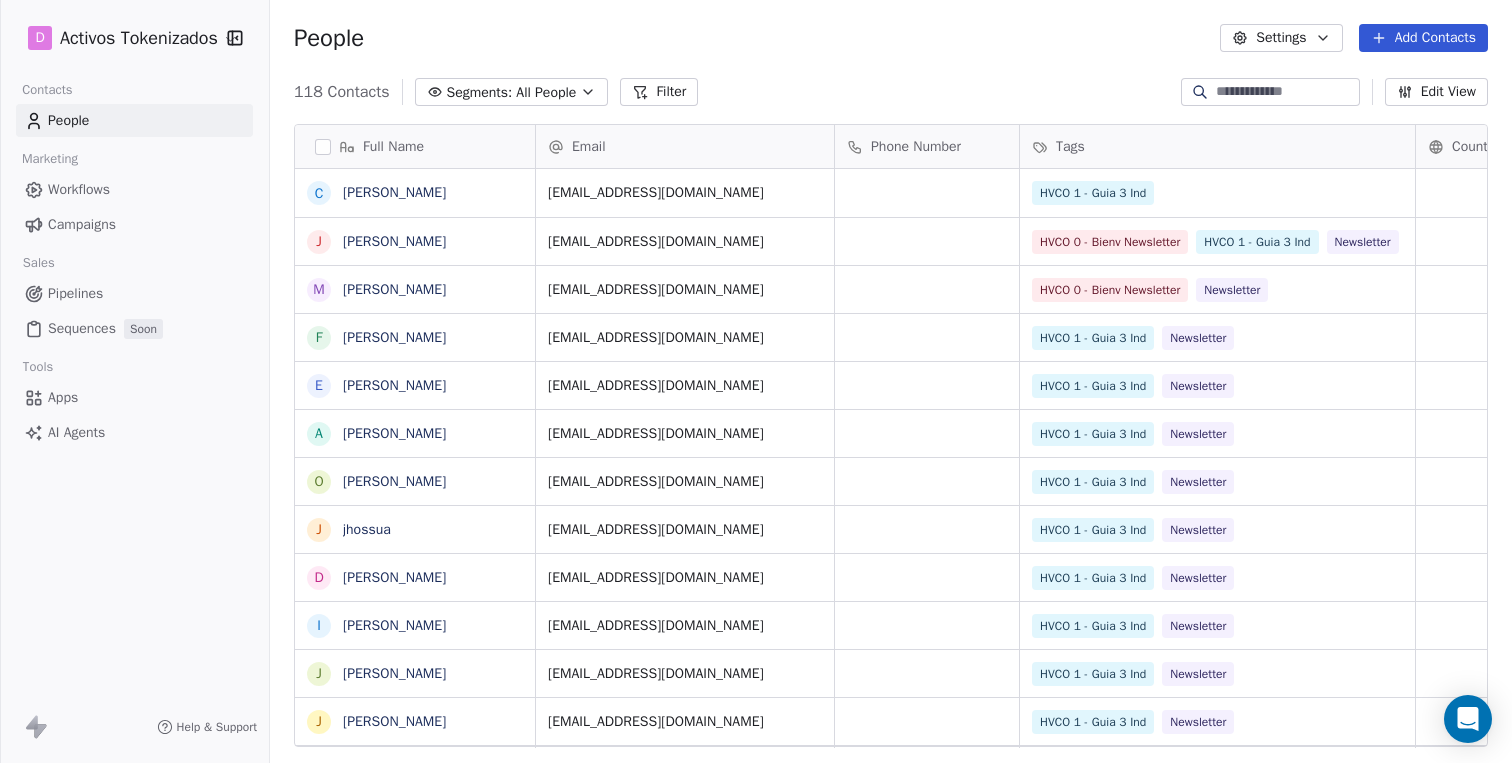 click on "Workflows" at bounding box center [79, 189] 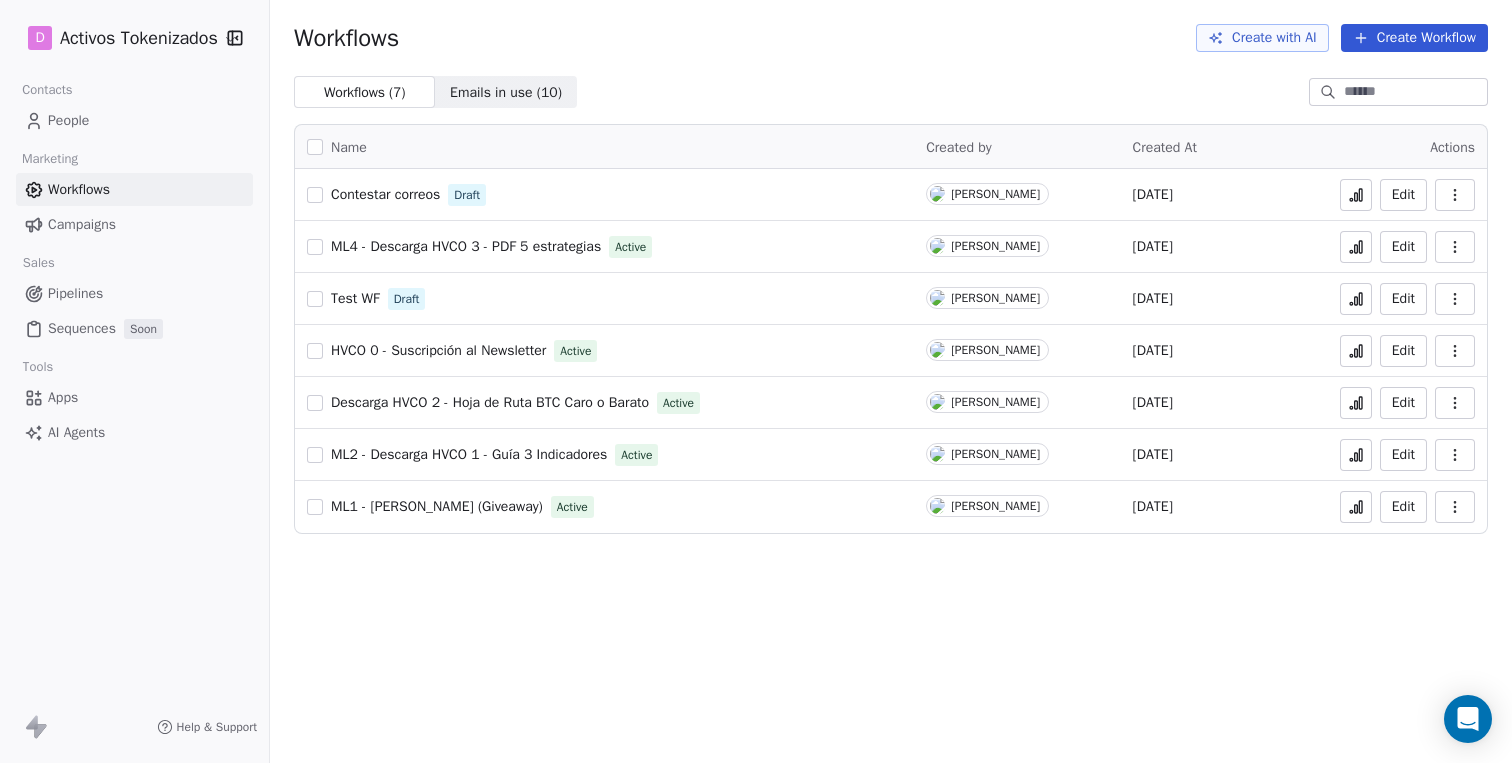 click on "Emails in use ( 10 )" at bounding box center (506, 92) 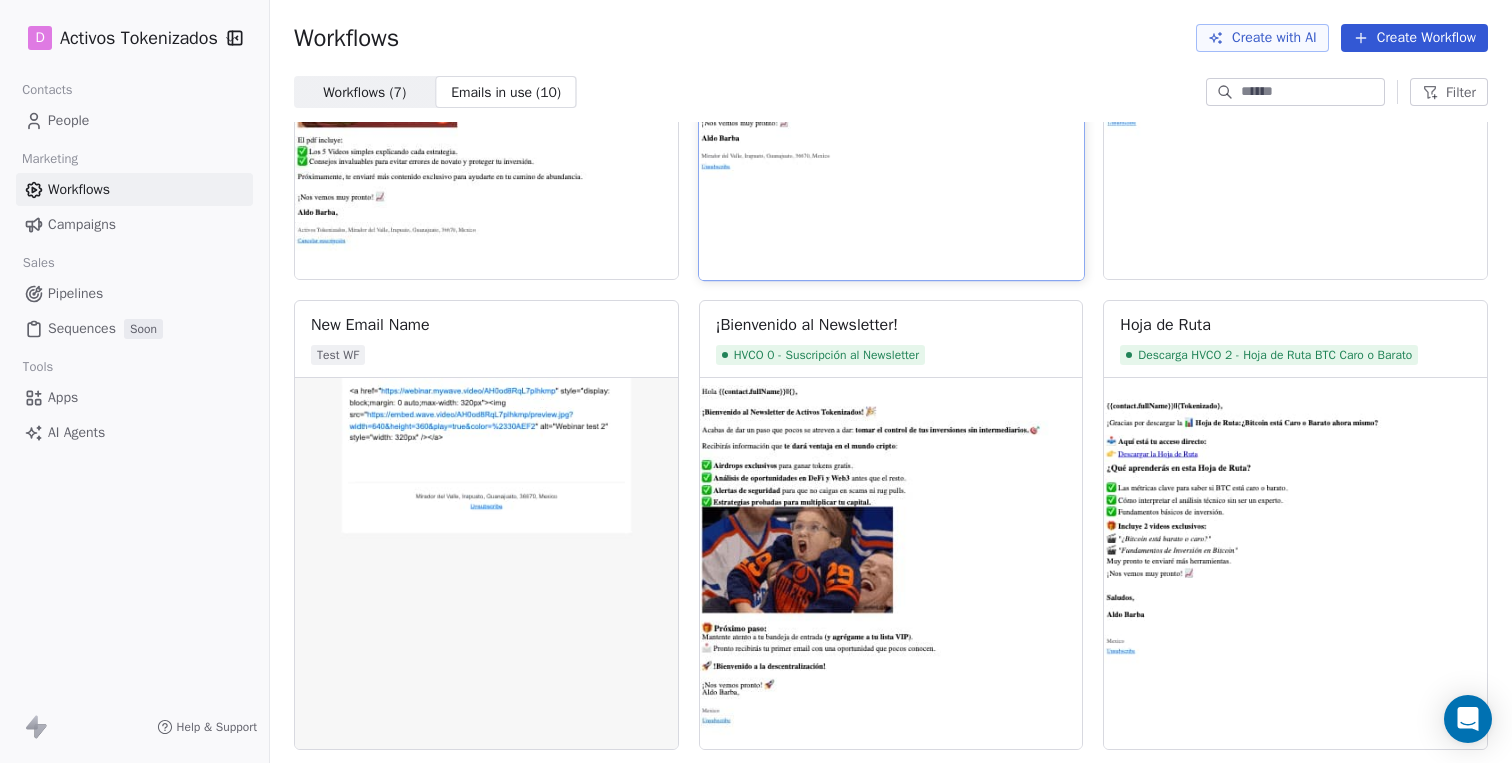 scroll, scrollTop: 414, scrollLeft: 0, axis: vertical 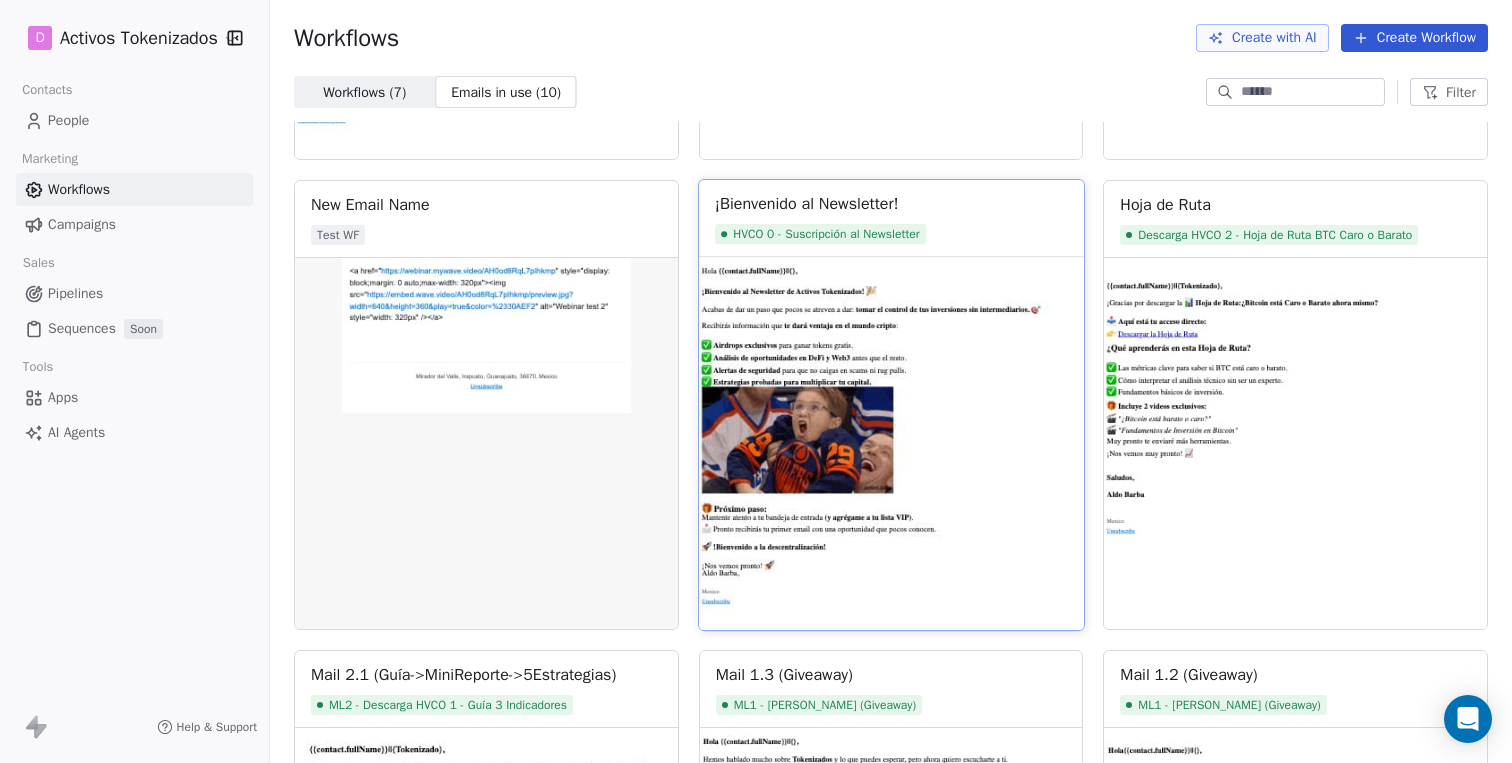 click on "¡Bienvenido al Newsletter!" at bounding box center (891, 204) 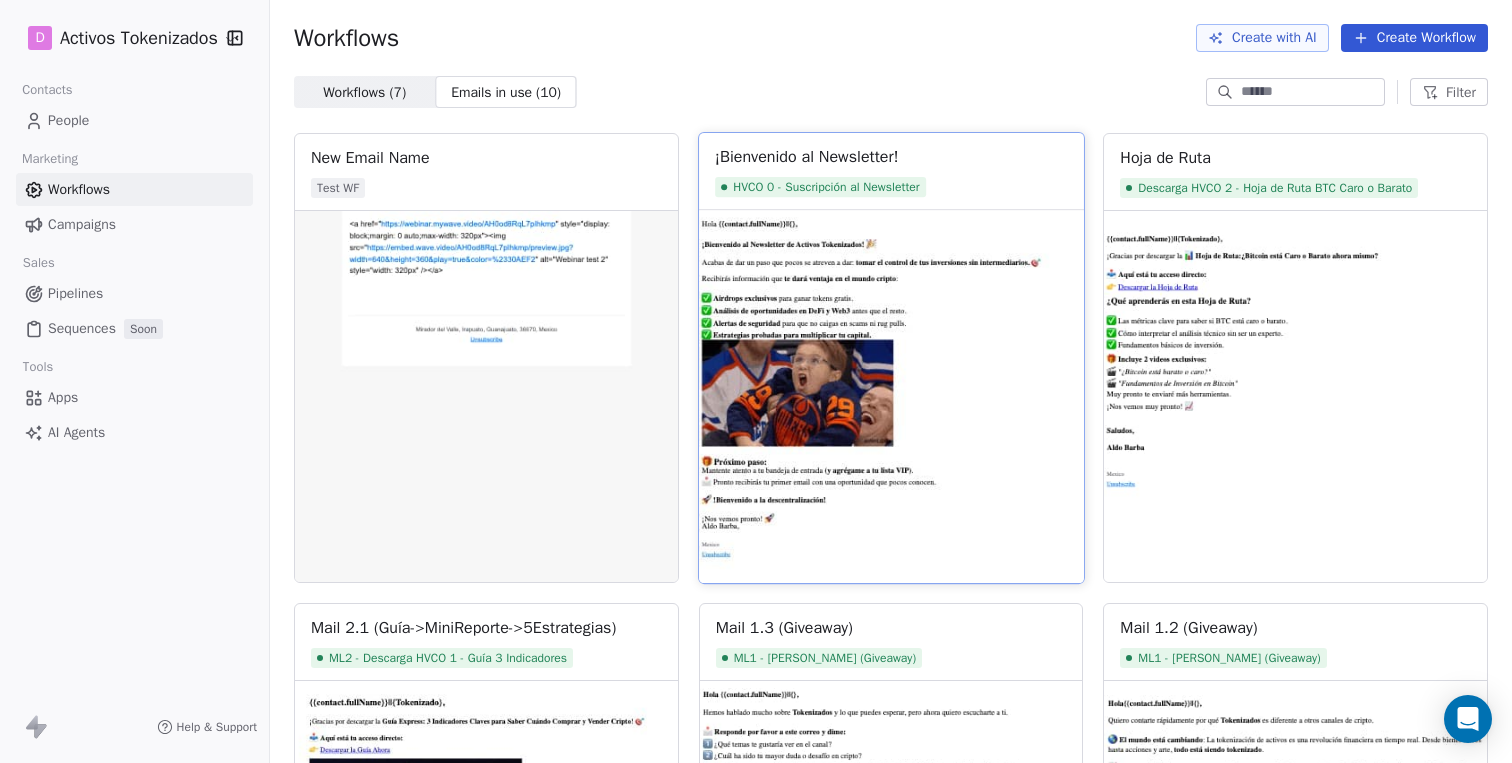 scroll, scrollTop: 451, scrollLeft: 0, axis: vertical 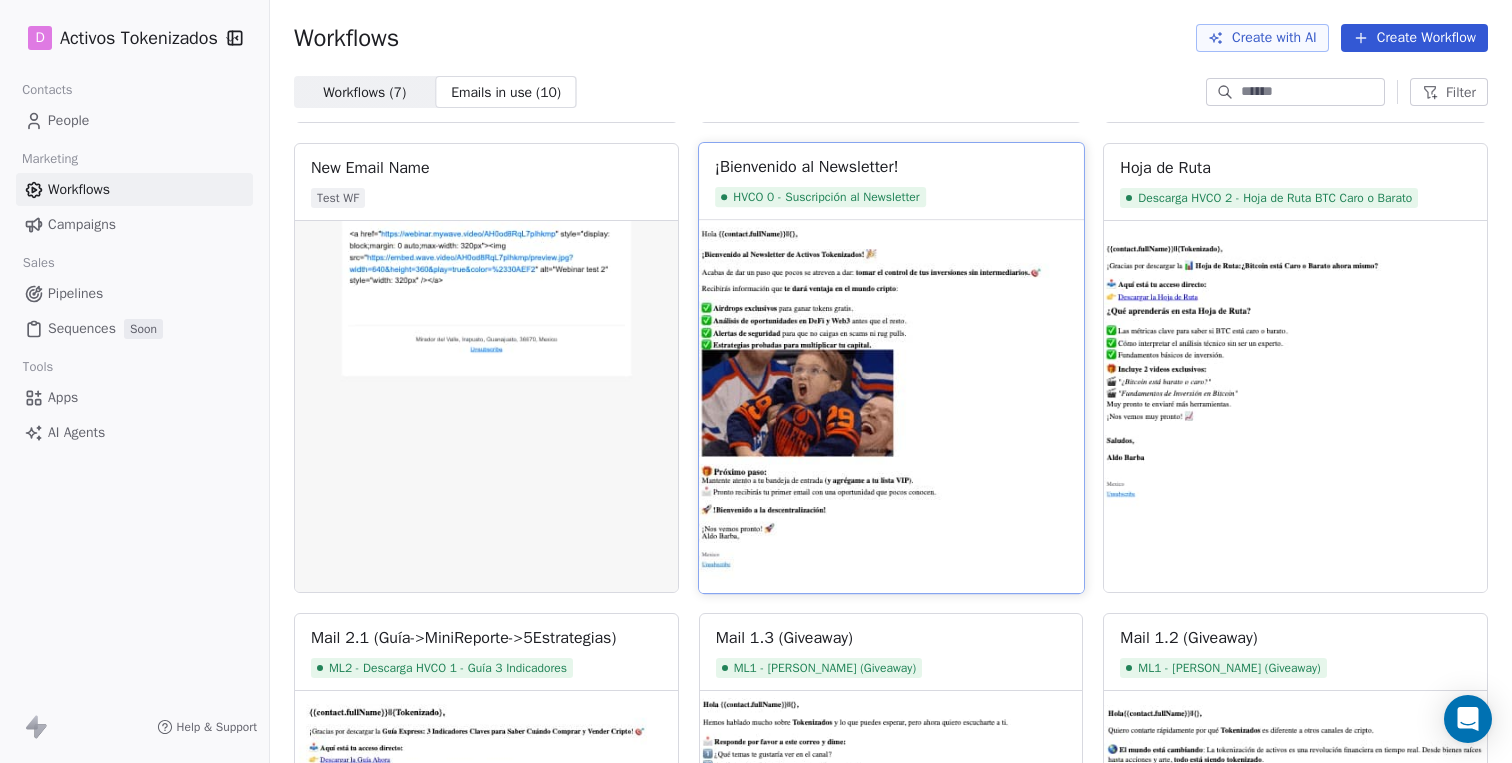 click at bounding box center (891, 406) 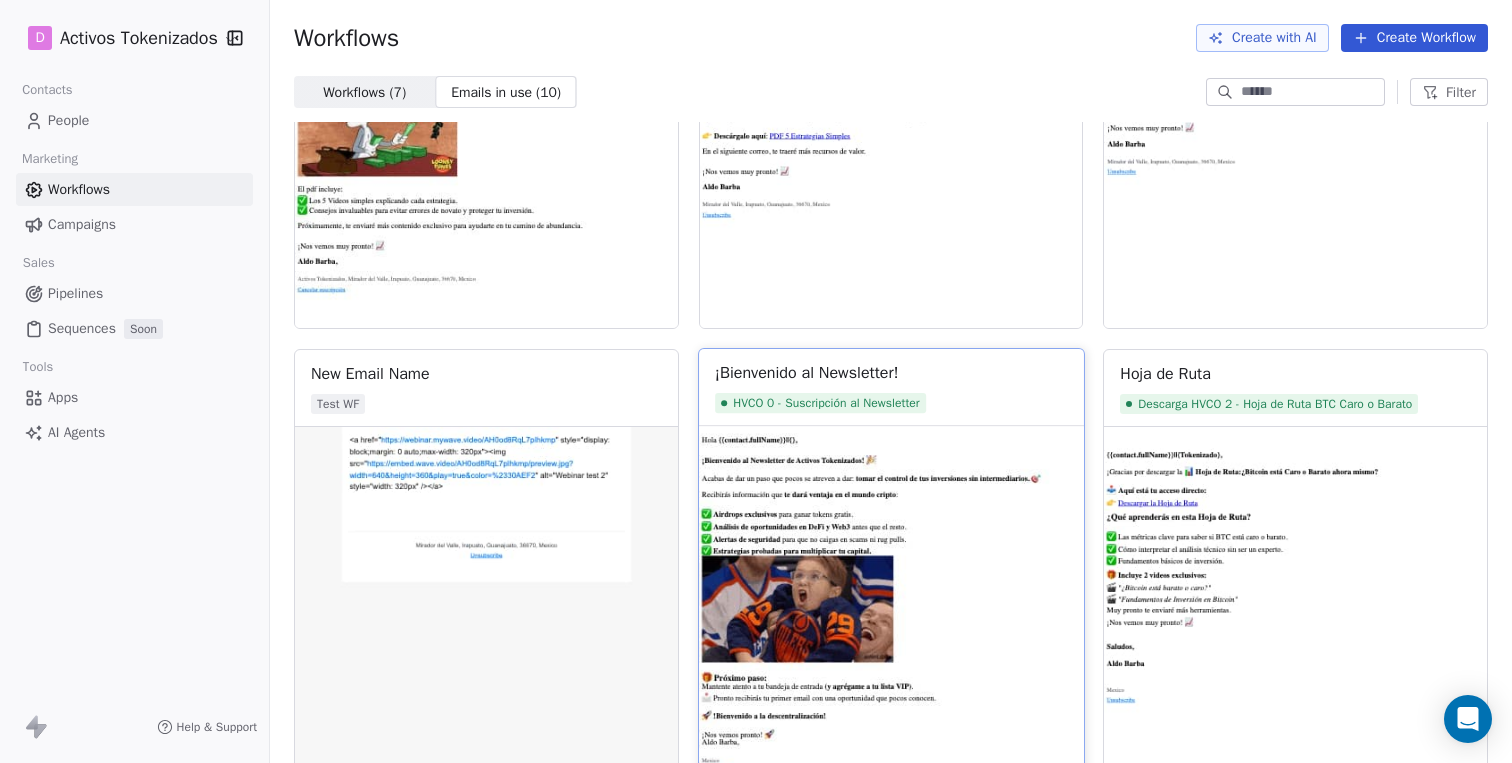 scroll, scrollTop: 219, scrollLeft: 0, axis: vertical 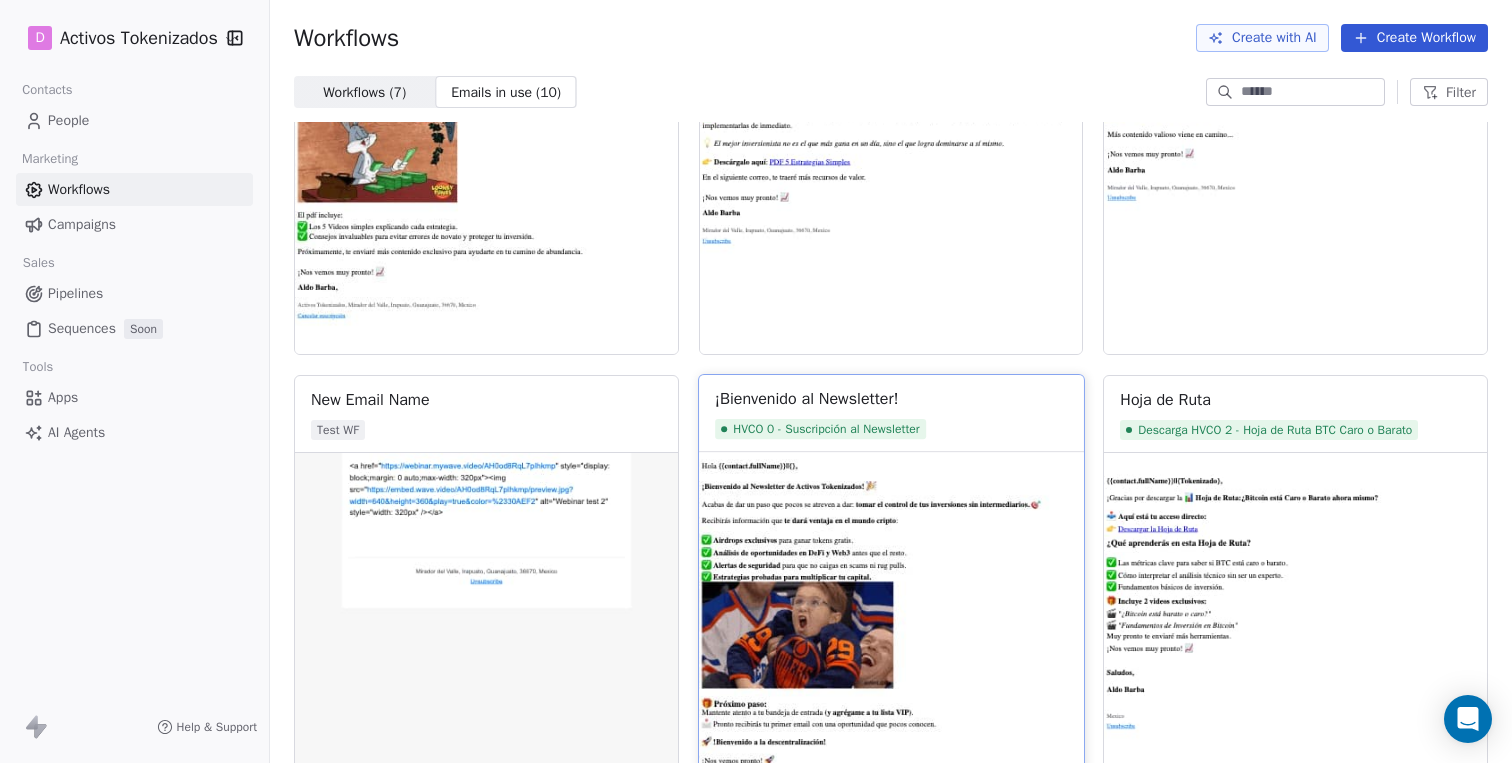 click on "HVCO 0 - Suscripción al Newsletter" at bounding box center [891, 429] 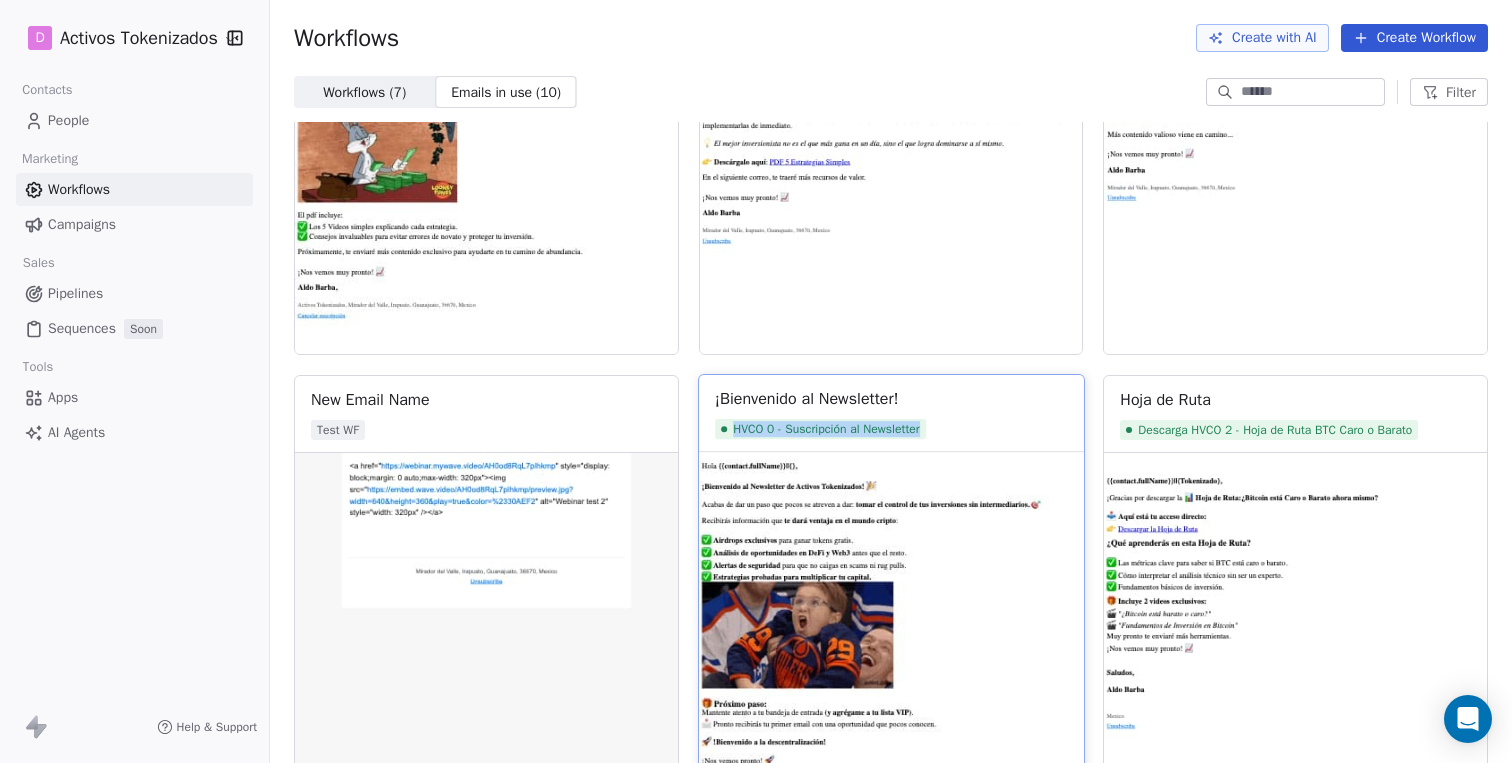 click on "HVCO 0 - Suscripción al Newsletter" at bounding box center (891, 429) 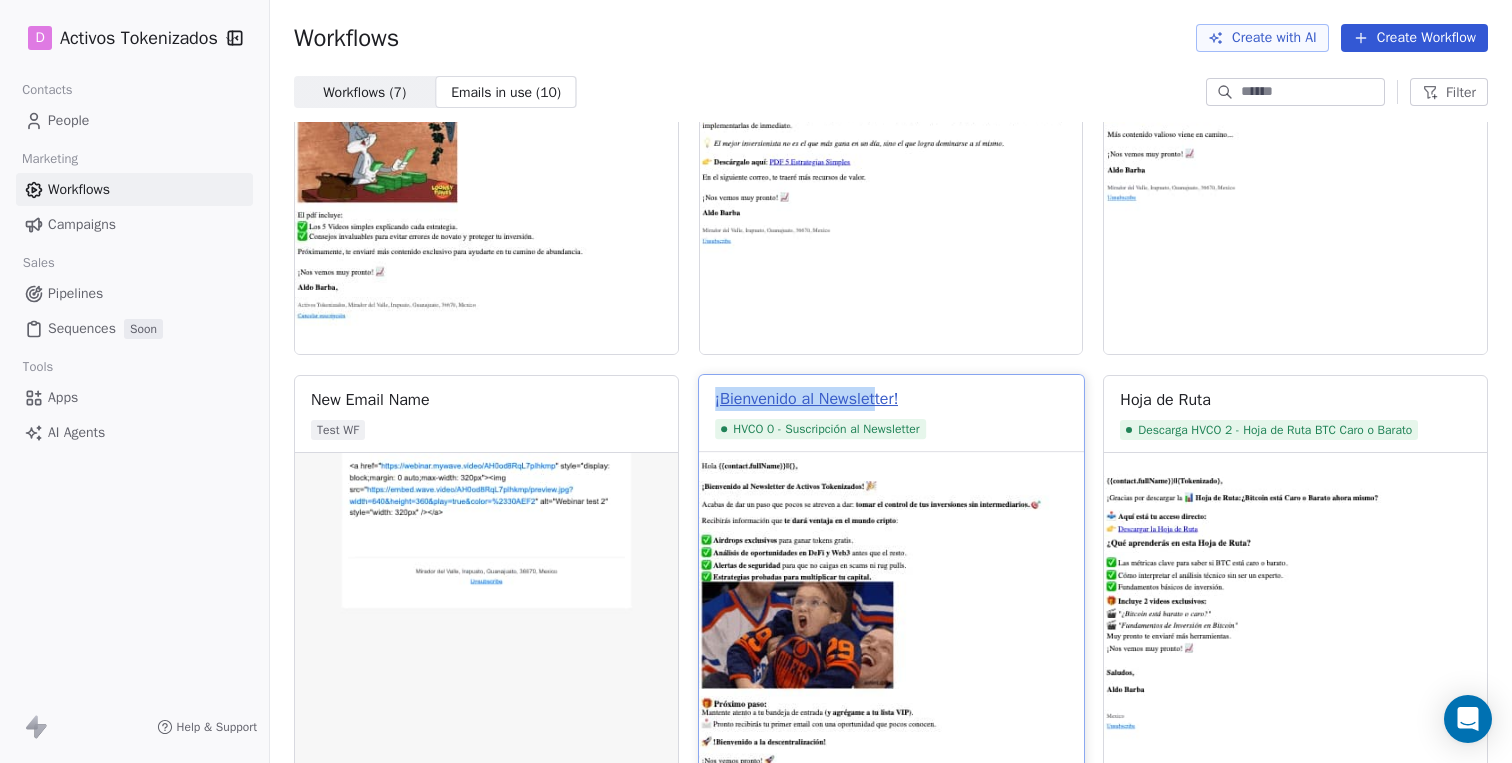 click on "¡Bienvenido al Newsletter!" at bounding box center [806, 399] 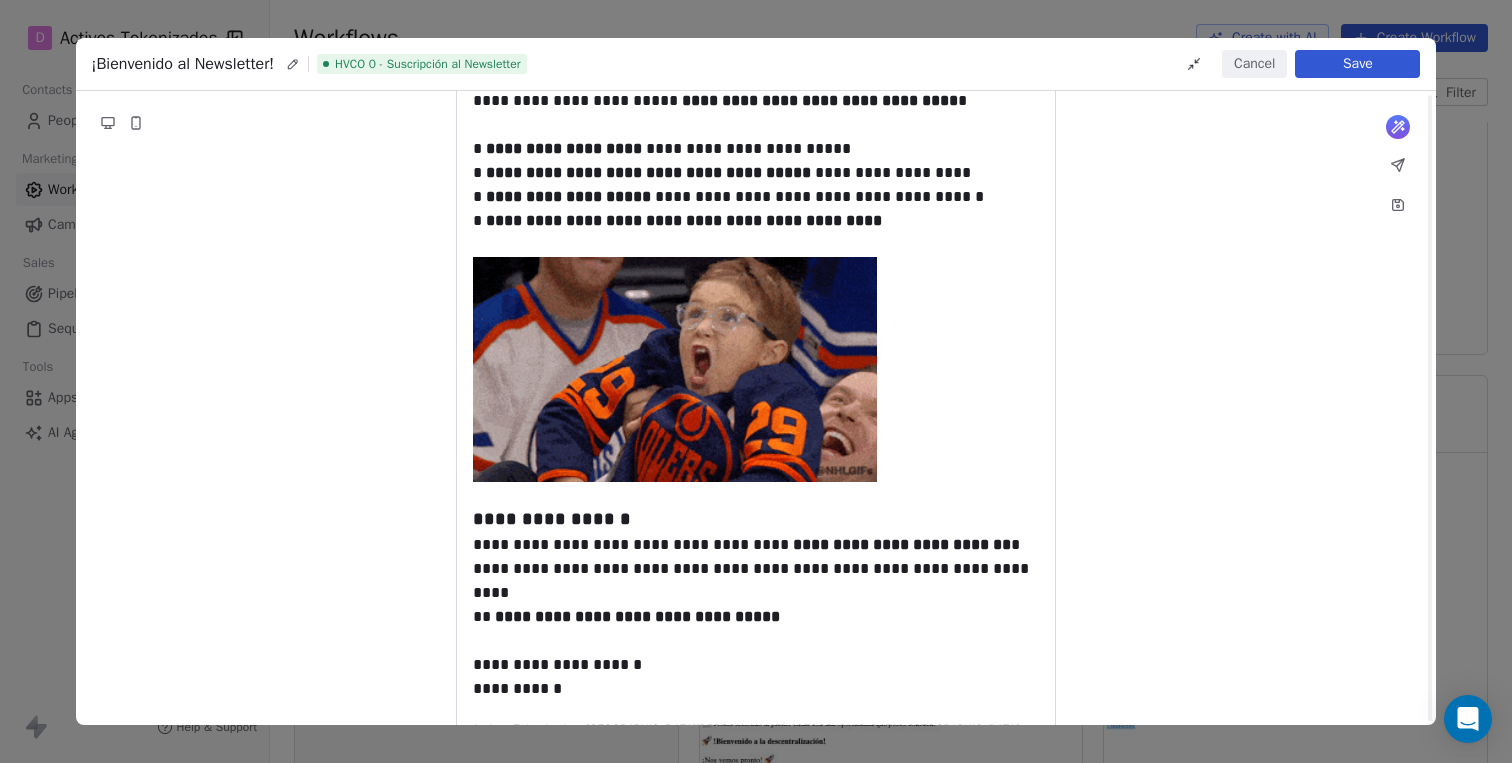 scroll, scrollTop: 397, scrollLeft: 0, axis: vertical 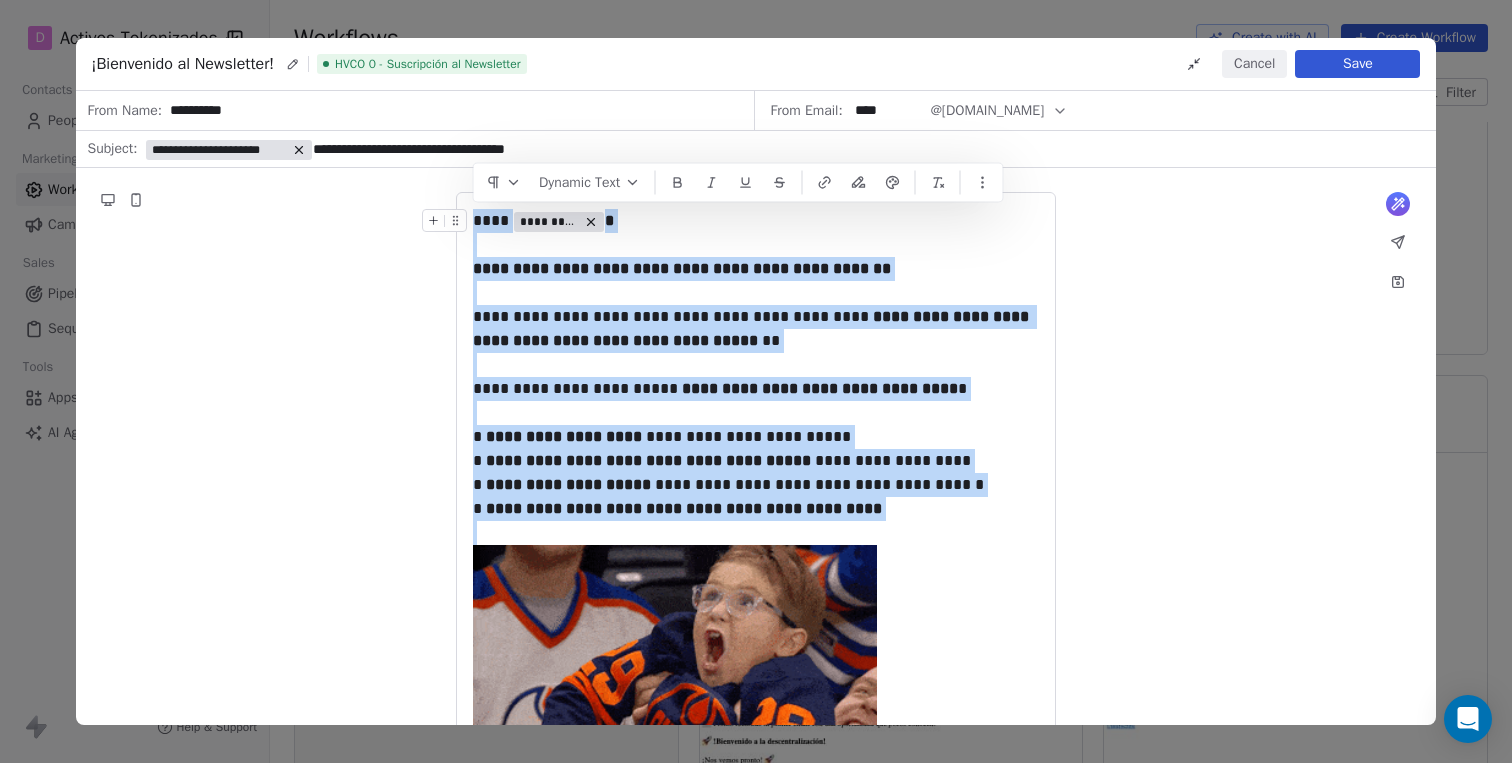drag, startPoint x: 612, startPoint y: 591, endPoint x: 478, endPoint y: 221, distance: 393.51746 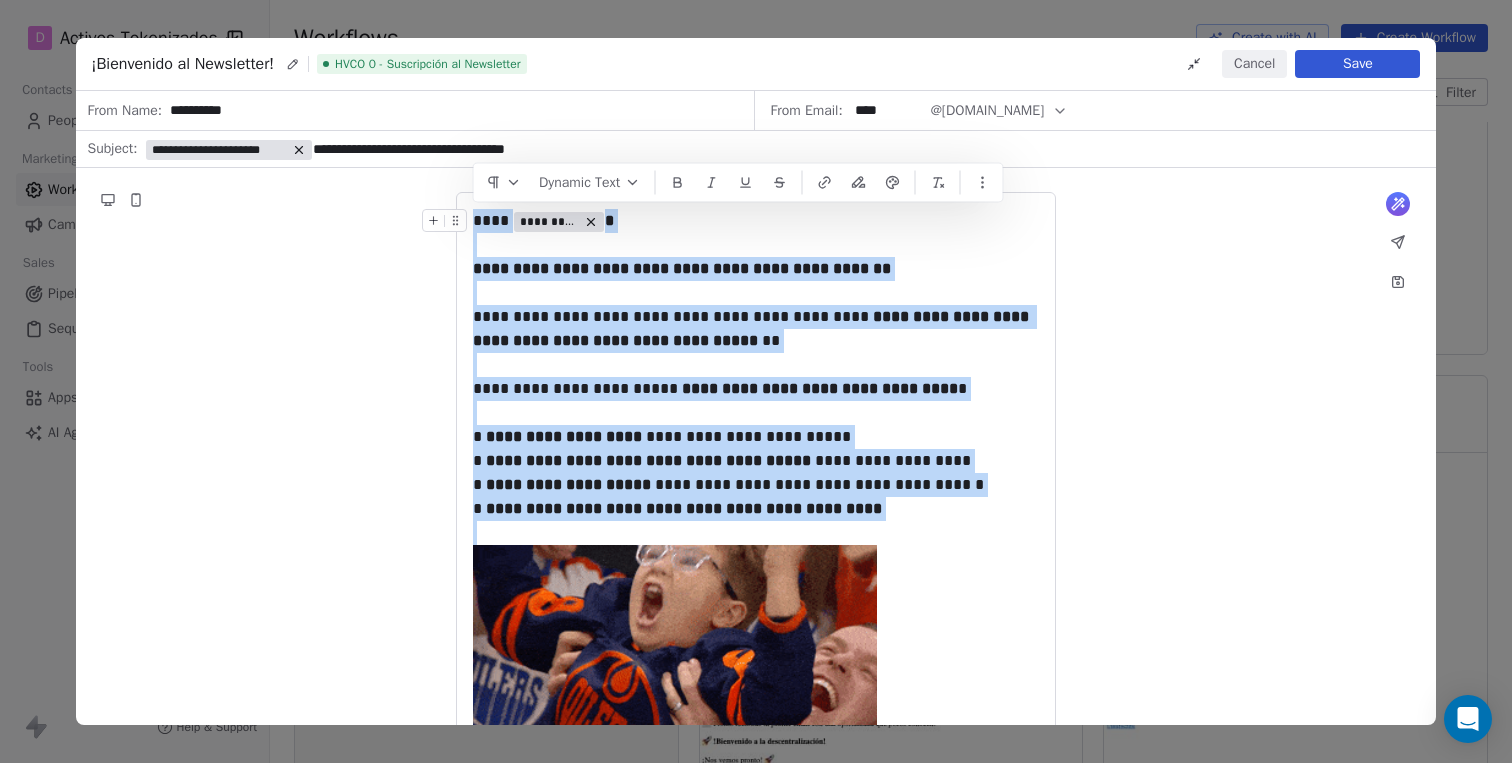 click on "**********" at bounding box center (756, 599) 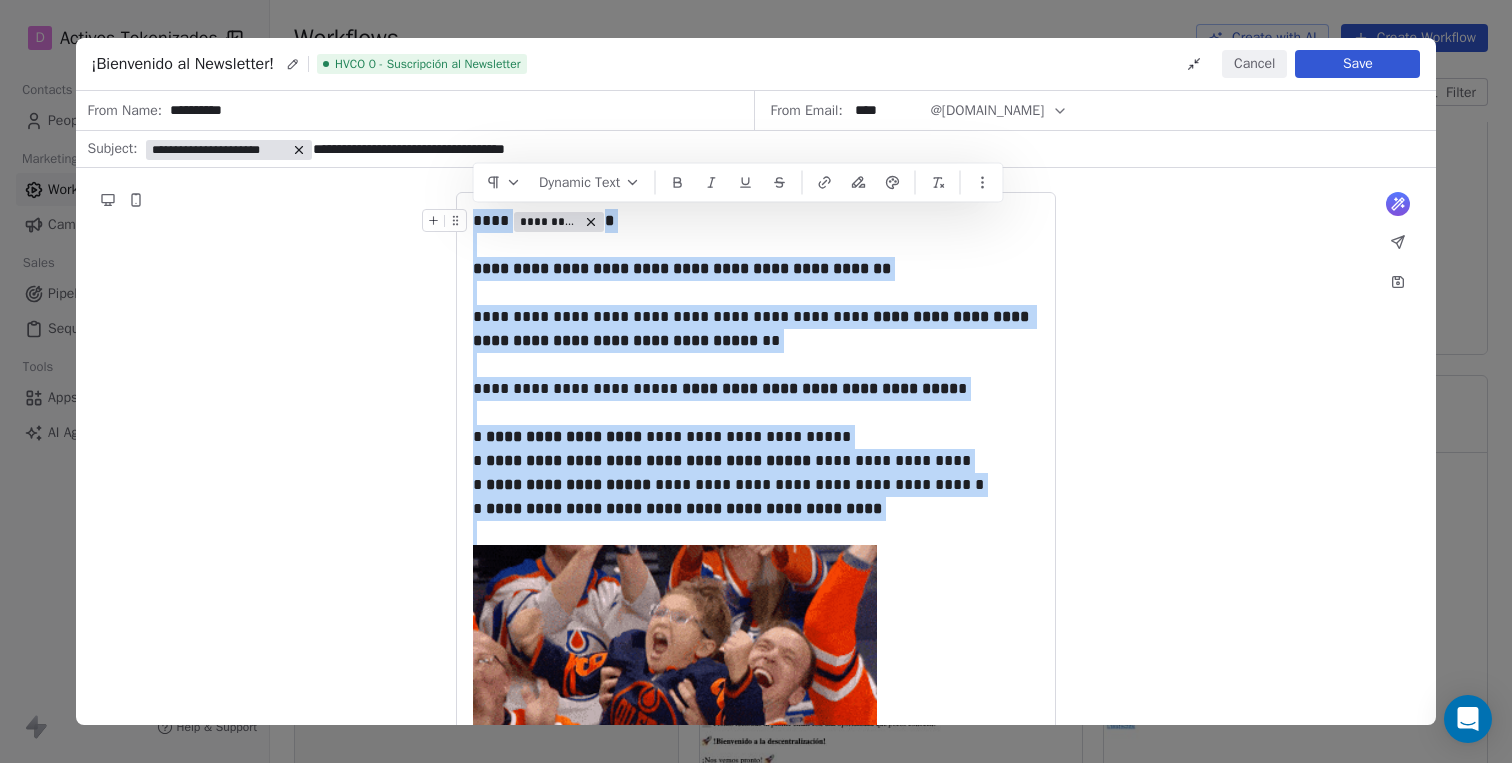 copy on "**********" 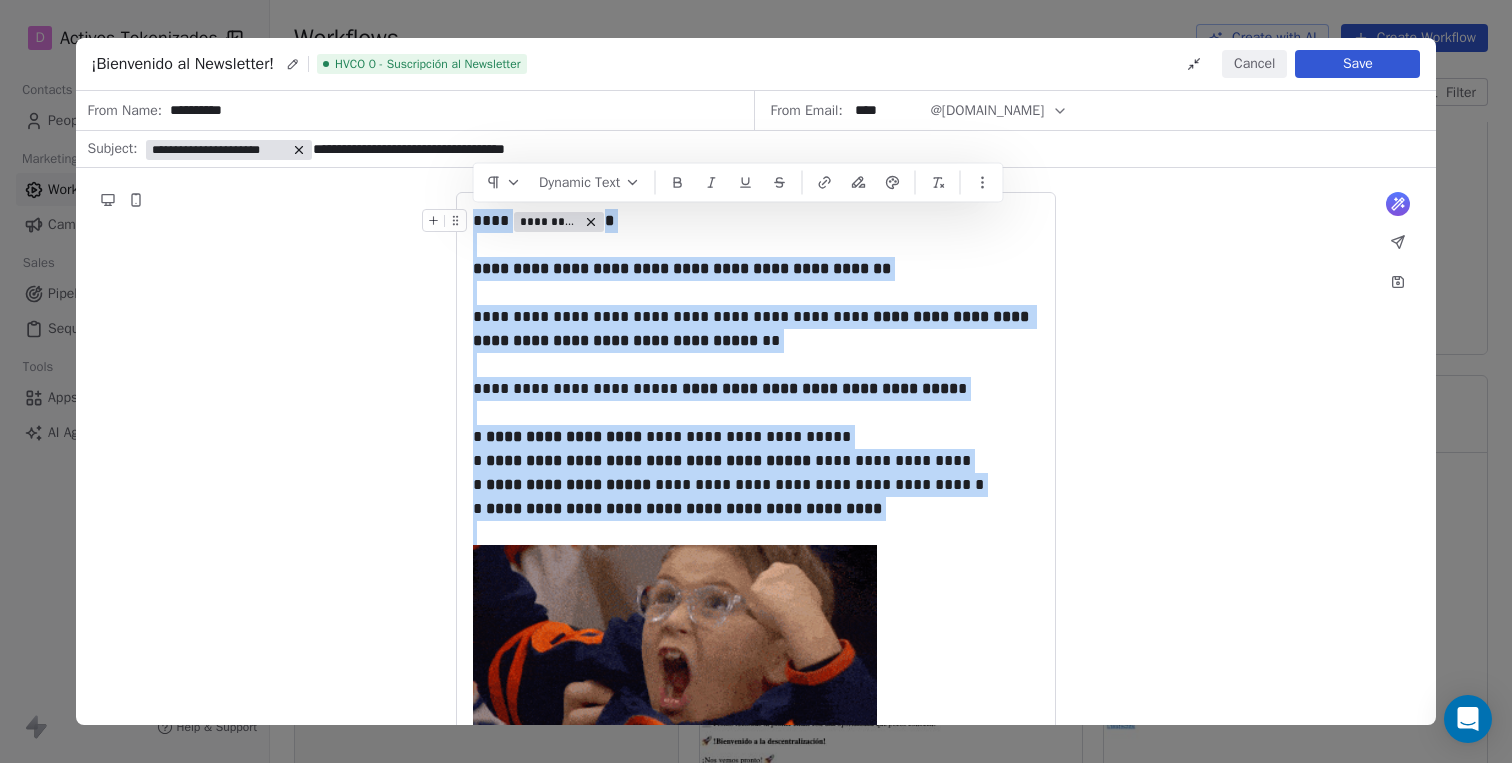 click on "**********" at bounding box center [756, 381] 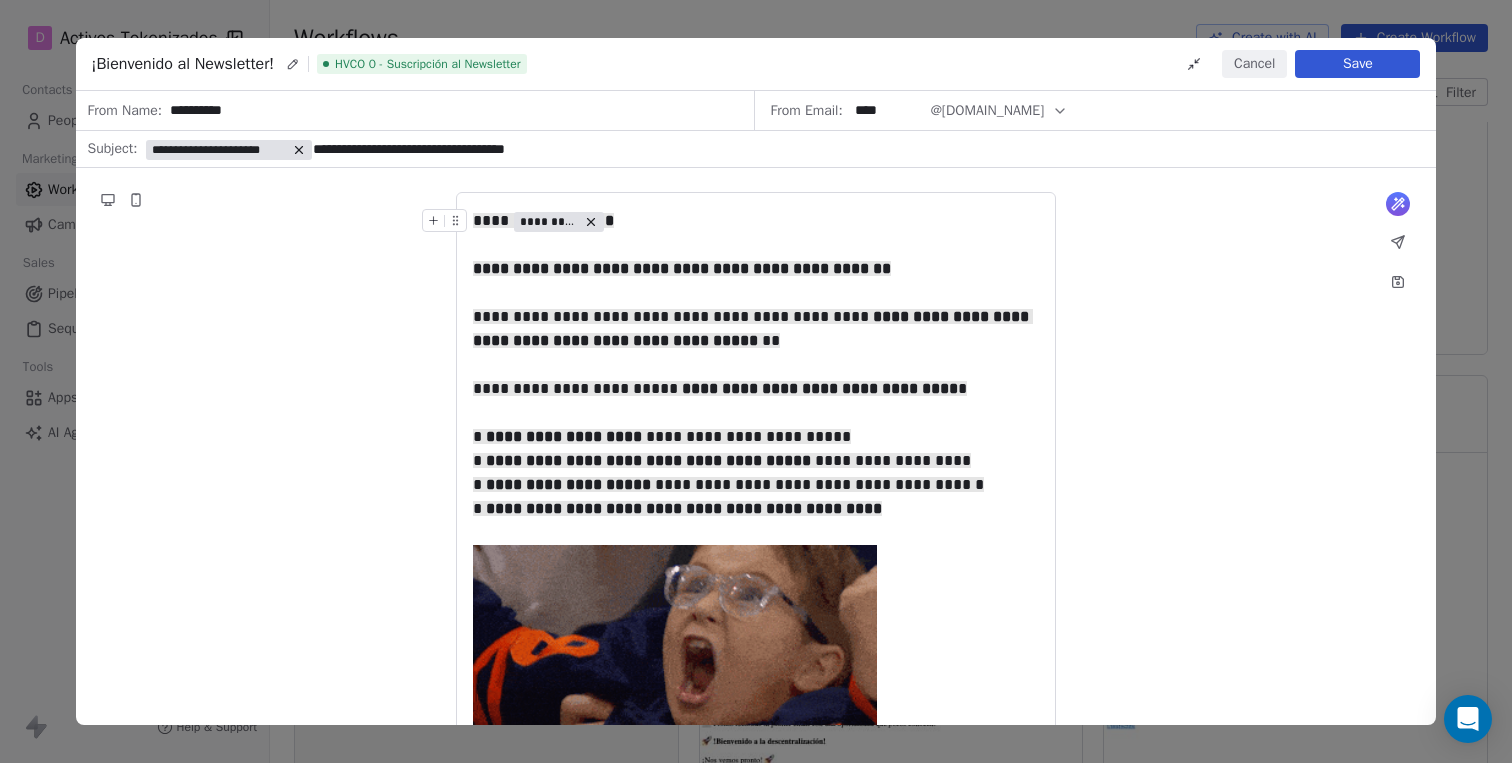 click on "Cancel" at bounding box center [1254, 64] 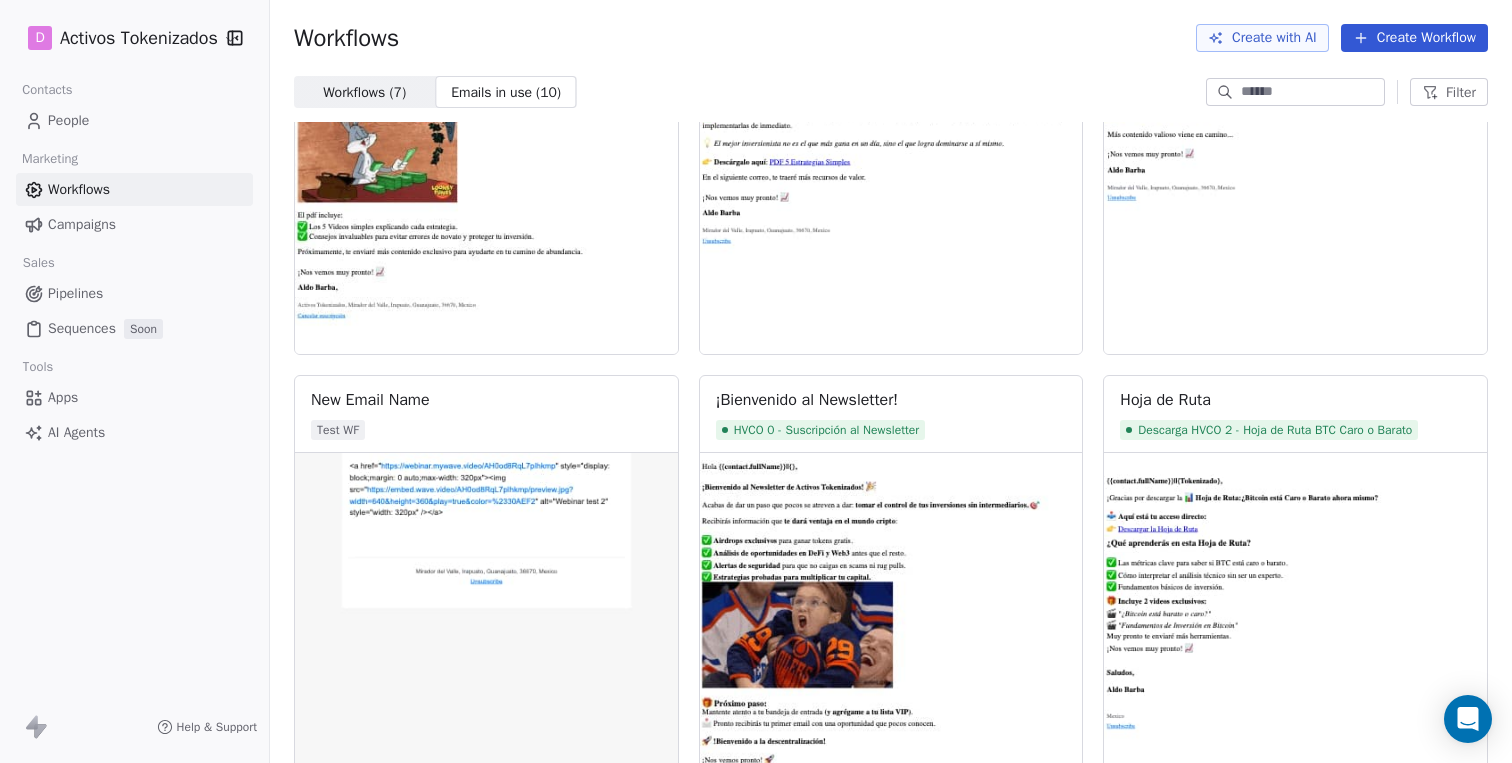 click on "People" at bounding box center (68, 120) 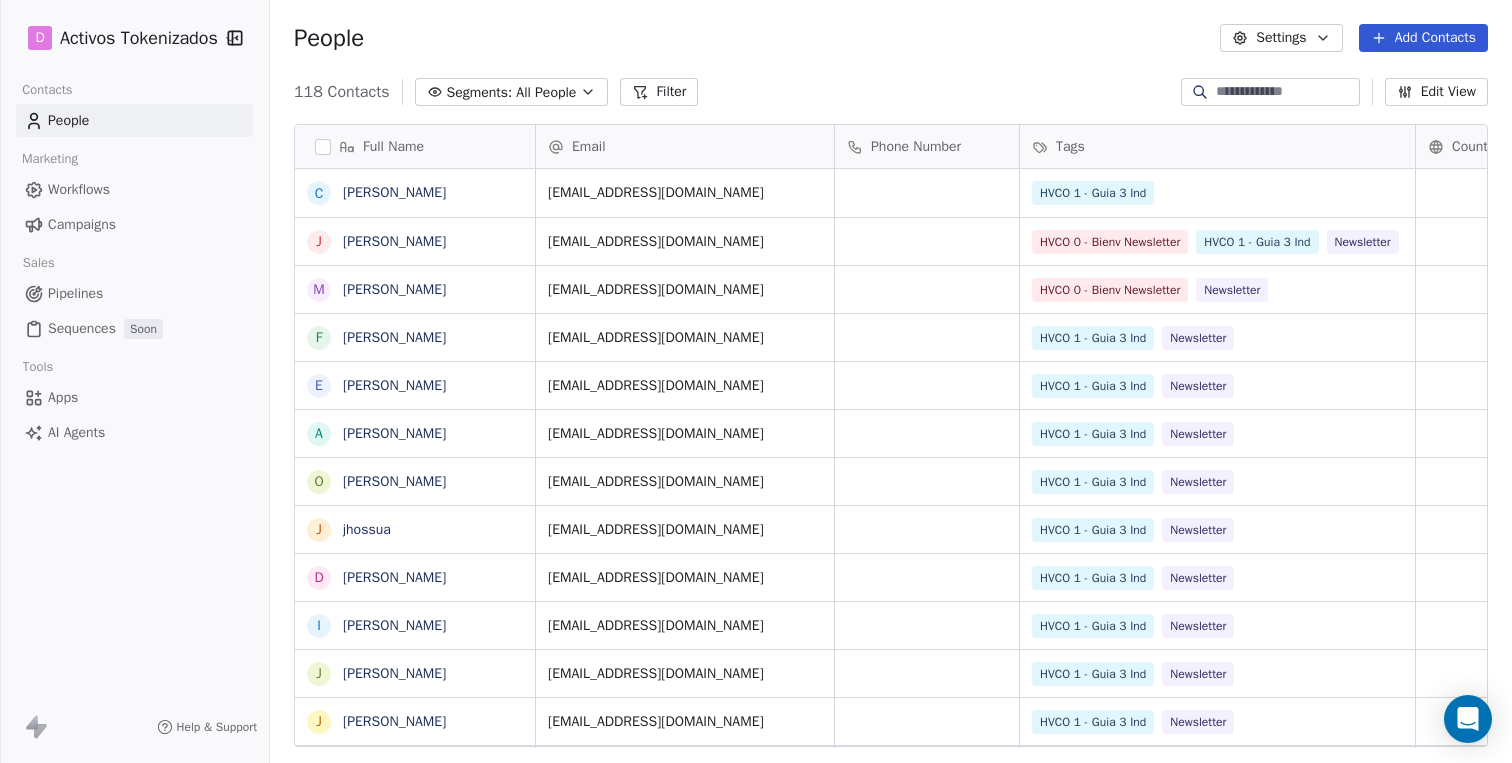scroll, scrollTop: 0, scrollLeft: 1, axis: horizontal 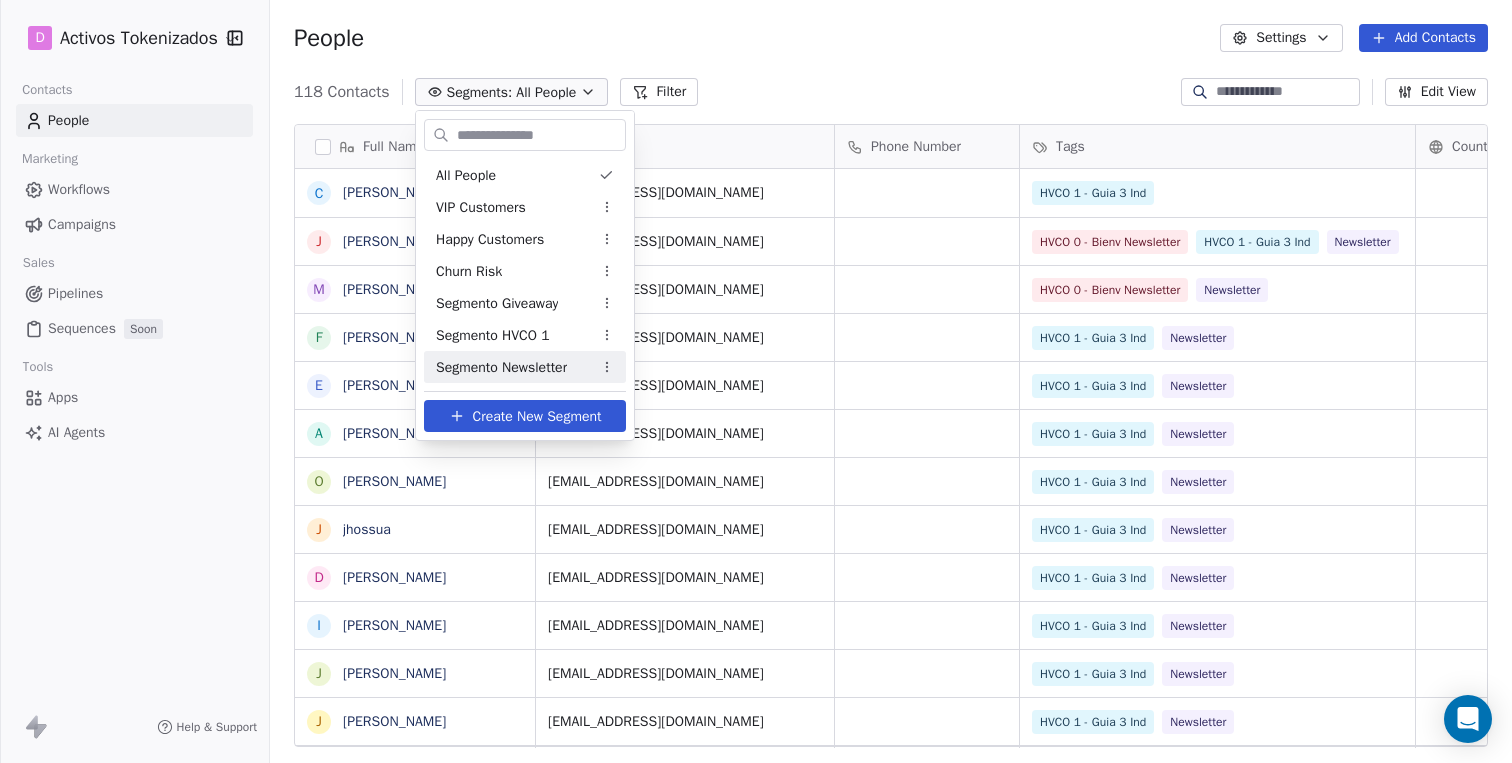 click on "Create New Segment" at bounding box center (537, 416) 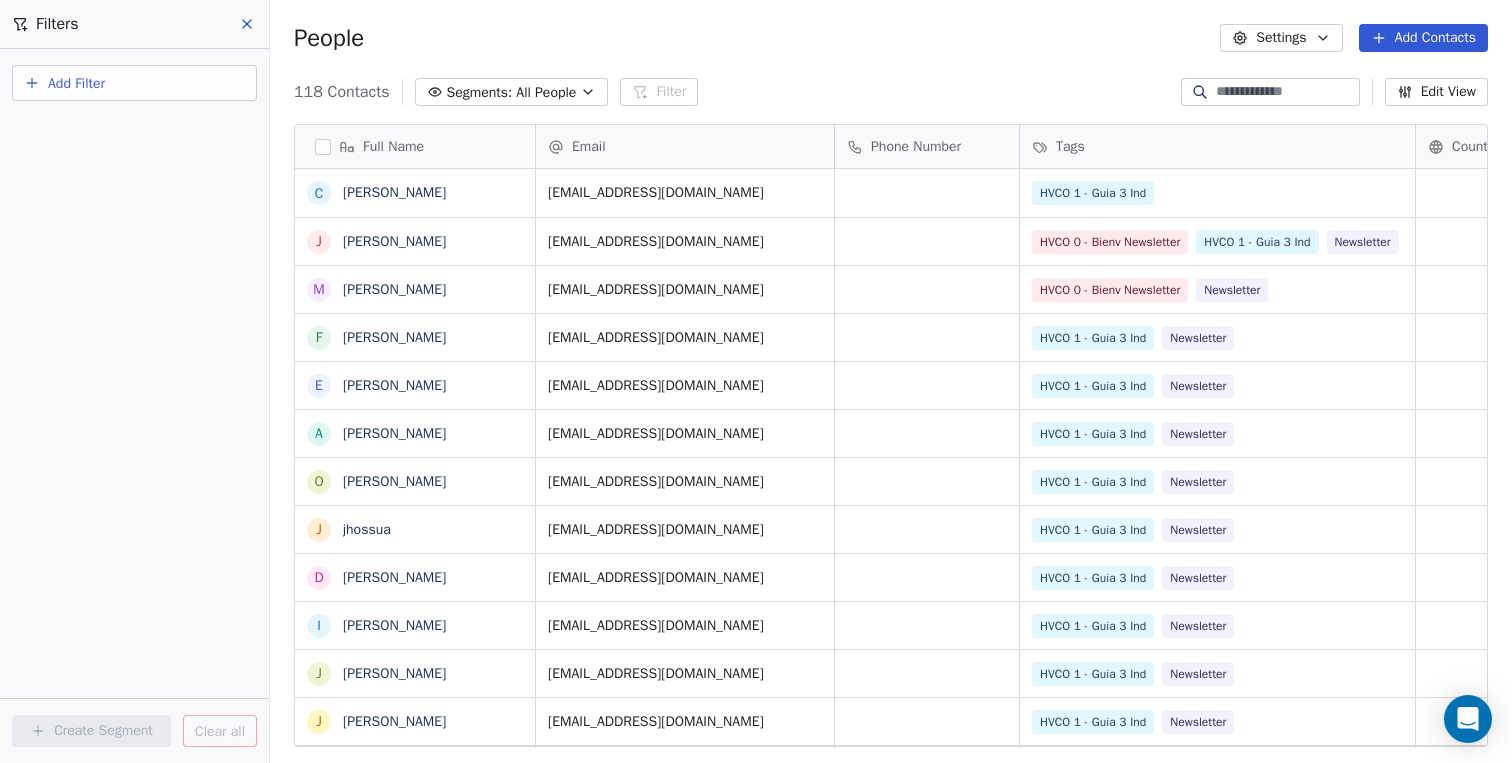 click on "Add Filter" at bounding box center (134, 83) 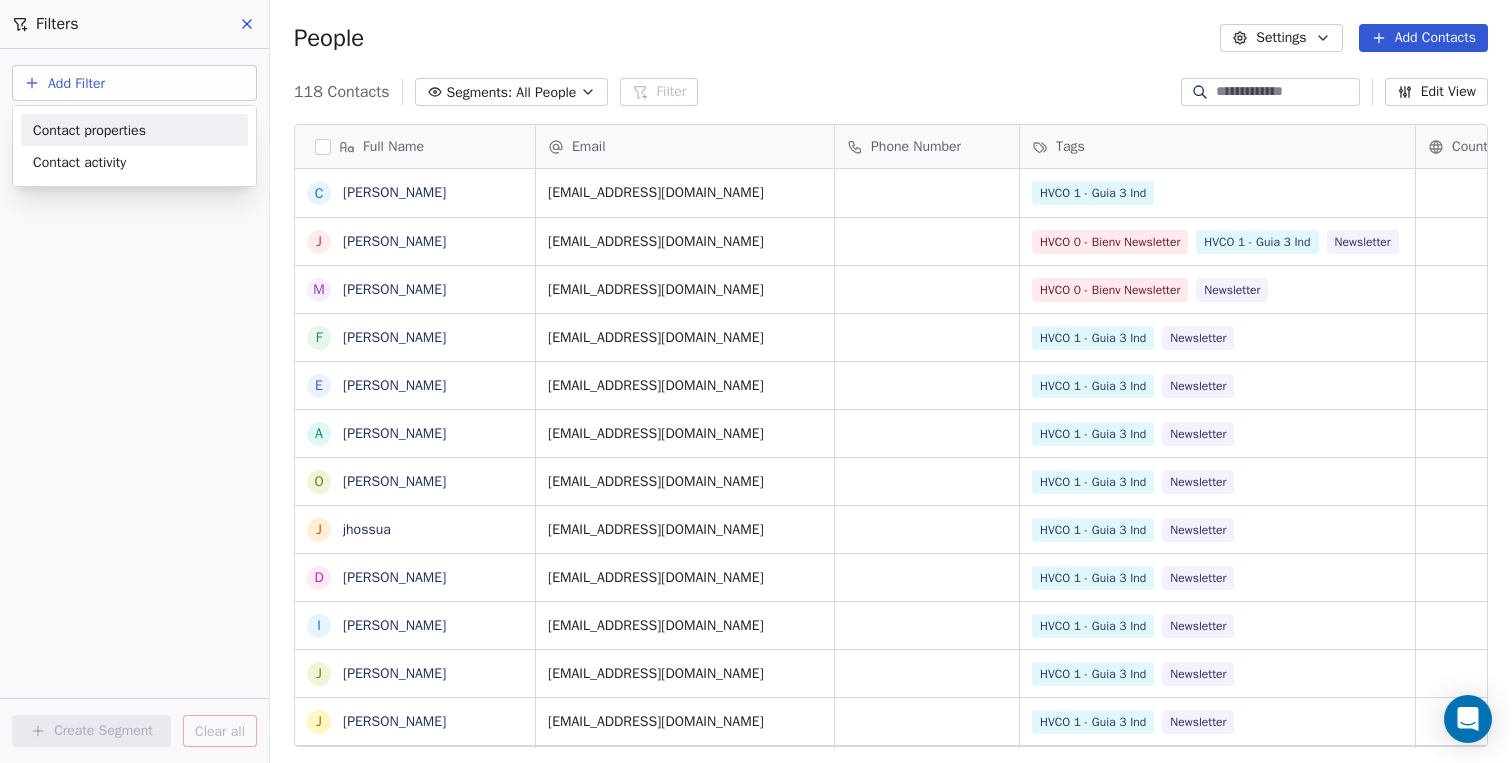 click on "D Activos Tokenizados Contacts People Marketing Workflows Campaigns Sales Pipelines Sequences Soon Tools Apps AI Agents Help & Support Filters Add Filter  Create Segment Clear all People Settings  Add Contacts 118 Contacts Segments: All People Filter  Edit View Tag Export Full Name C Christopher J Julio M Maria F Francisco Castillo E Enrique A ANDRES O OMAR GARCÍA j jhossua D Diego Mendez I IVAN J Johan J José Diaz H Humberto O Oscar B Boga B BLAS SANCHEZ R Ricardo J Javi D Daniel A Antonio l lluis gumbau C Carlos l lobo mesetario A Annia V a antonio C Cristian m maranferrin H Harinder Kaur j jose C Canal Activos Tokenizados A Antoni J Javi Bordón c carlos Email Phone Number Tags Country Website Job Title Status cristian170366@gmail.com HVCO 1 - Guia 3 Ind julixulu@gmail.com HVCO 0 - Bienv Newsletter HVCO 1 - Guia 3 Ind Newsletter siiqtufd@gmail.com HVCO 0 - Bienv Newsletter Newsletter f_ovidio@yahoo.com HVCO 1 - Guia 3 Ind Newsletter enriquerrtapanes@yahoo.es HVCO 1 - Guia 3 Ind Newsletter Newsletter" at bounding box center (756, 381) 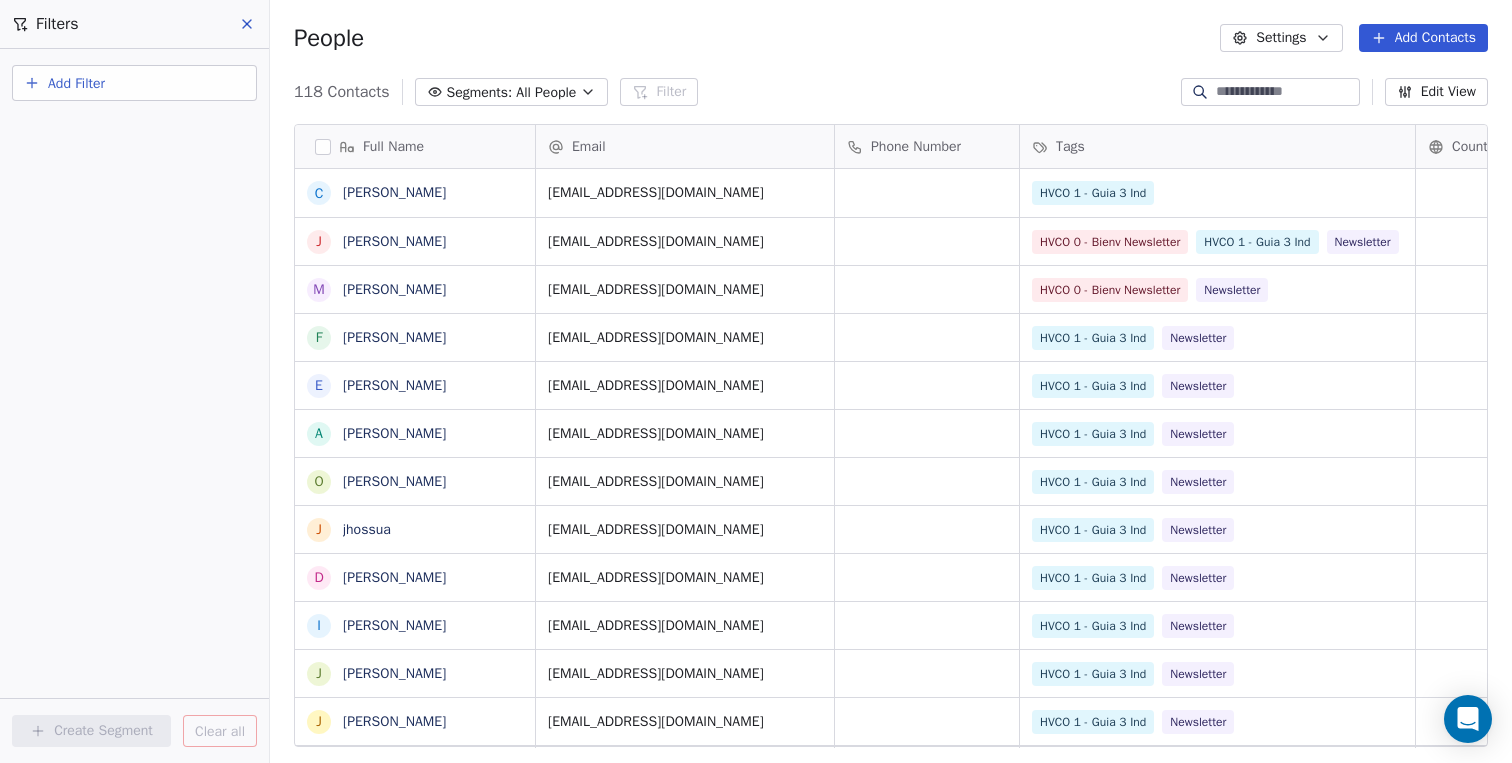 click on "Segments:" at bounding box center (480, 92) 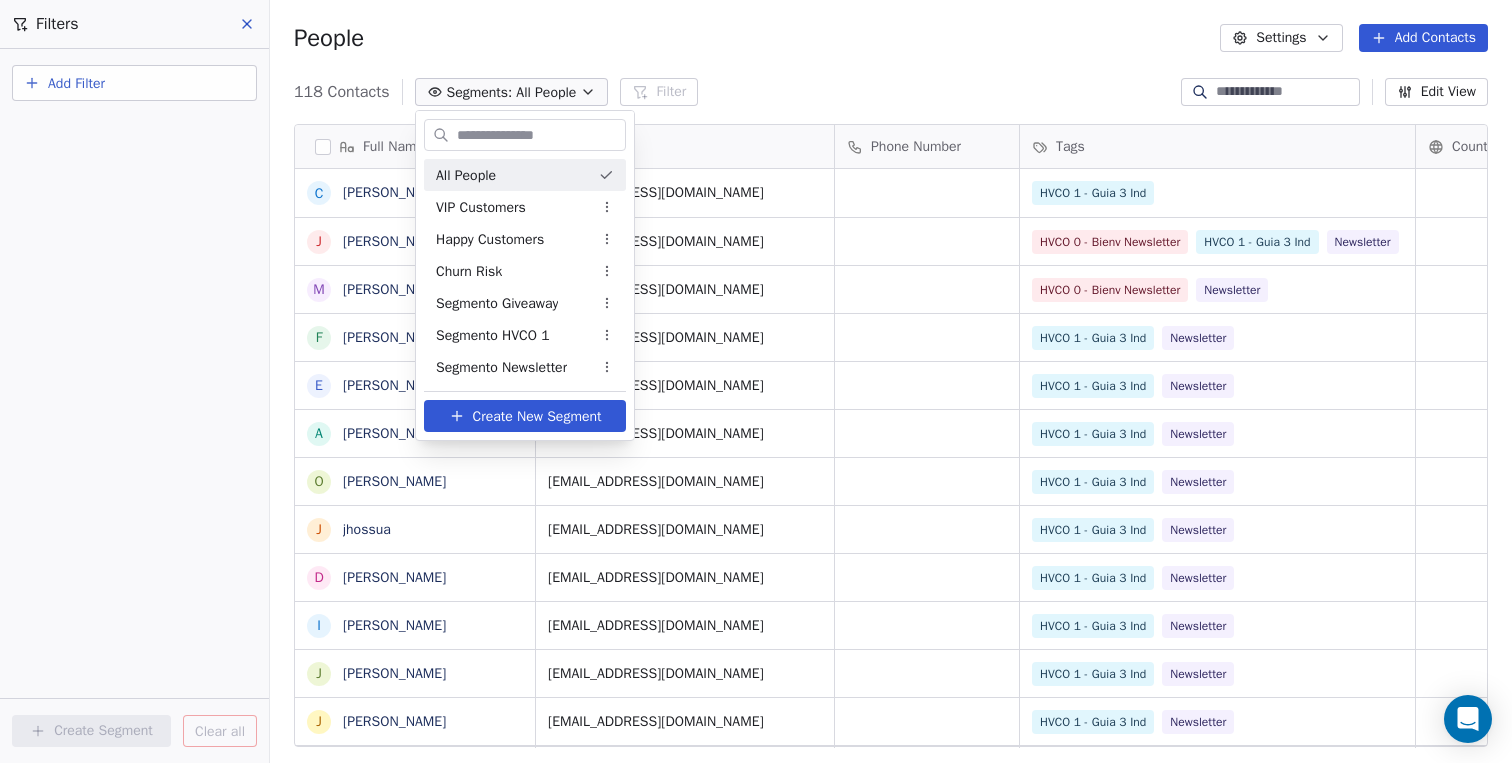 click on "D Activos Tokenizados Contacts People Marketing Workflows Campaigns Sales Pipelines Sequences Soon Tools Apps AI Agents Help & Support Filters Add Filter  Create Segment Clear all People Settings  Add Contacts 118 Contacts Segments: All People Filter  Edit View Tag Export Full Name C Christopher J Julio M Maria F Francisco Castillo E Enrique A ANDRES O OMAR GARCÍA j jhossua D Diego Mendez I IVAN J Johan J José Diaz H Humberto O Oscar B Boga B BLAS SANCHEZ R Ricardo J Javi D Daniel A Antonio l lluis gumbau C Carlos l lobo mesetario A Annia V a antonio C Cristian m maranferrin H Harinder Kaur j jose C Canal Activos Tokenizados A Antoni J Javi Bordón c carlos Email Phone Number Tags Country Website Job Title Status cristian170366@gmail.com HVCO 1 - Guia 3 Ind julixulu@gmail.com HVCO 0 - Bienv Newsletter HVCO 1 - Guia 3 Ind Newsletter siiqtufd@gmail.com HVCO 0 - Bienv Newsletter Newsletter f_ovidio@yahoo.com HVCO 1 - Guia 3 Ind Newsletter enriquerrtapanes@yahoo.es HVCO 1 - Guia 3 Ind Newsletter Newsletter" at bounding box center (756, 381) 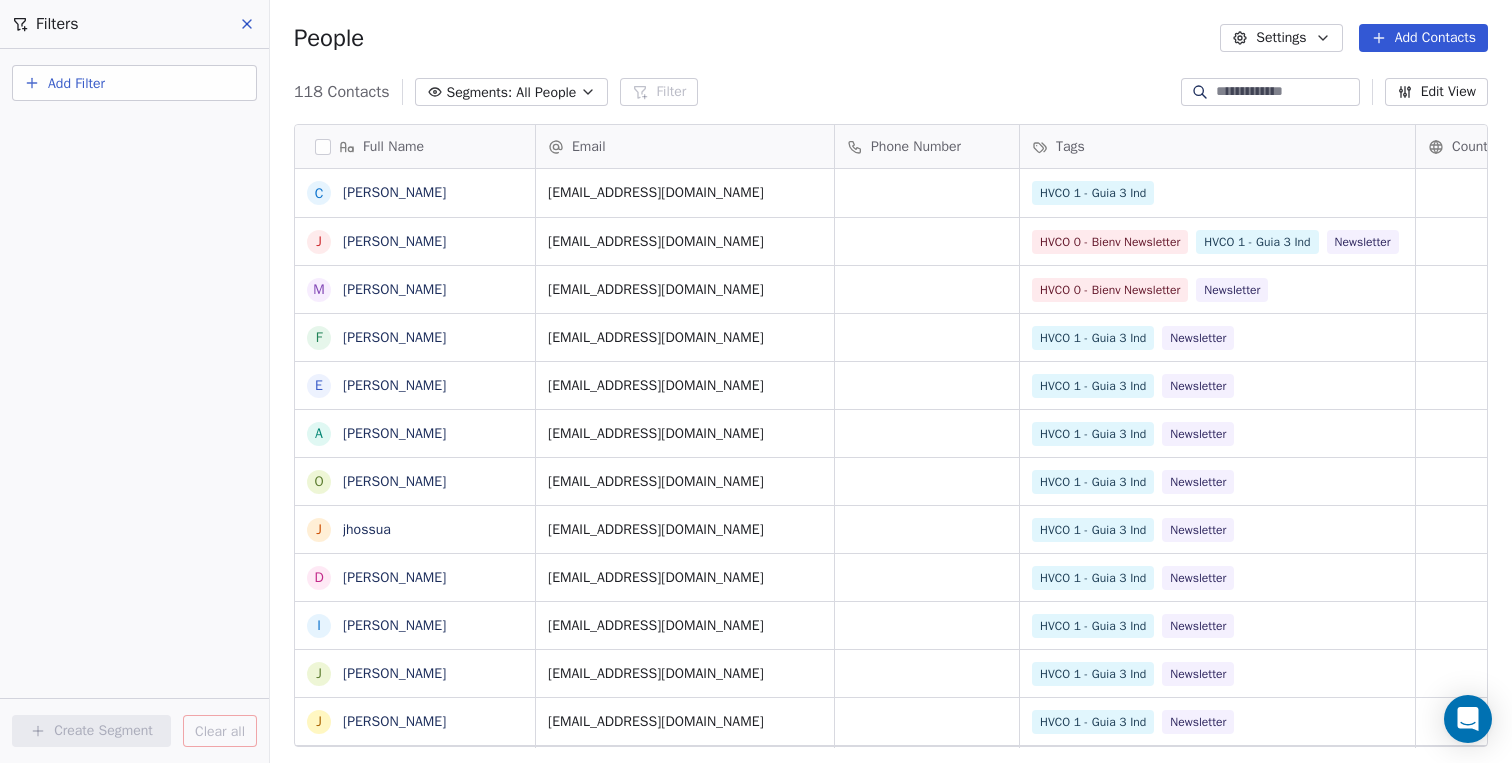 click on "Add Filter" at bounding box center [76, 83] 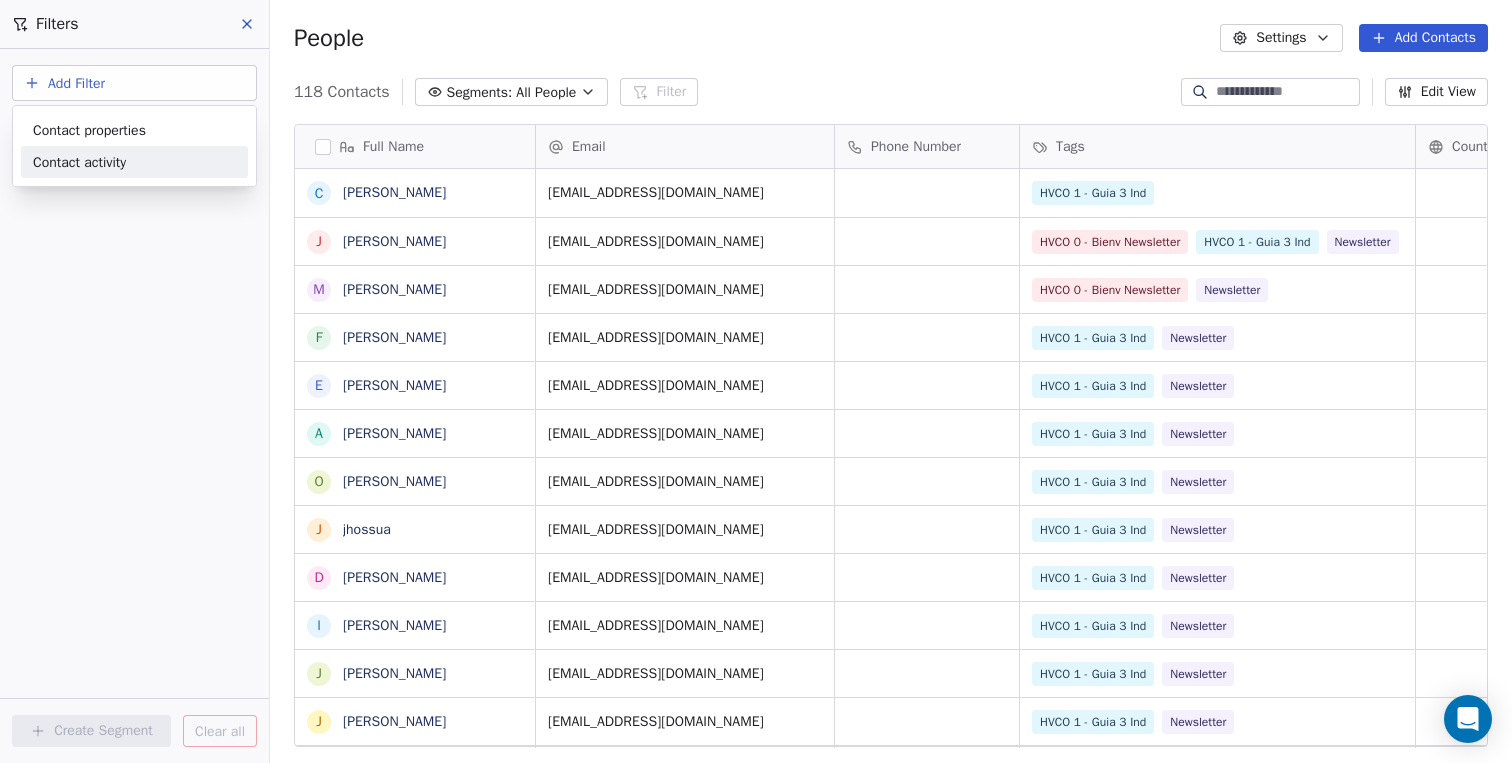 click on "Contact activity" at bounding box center [79, 162] 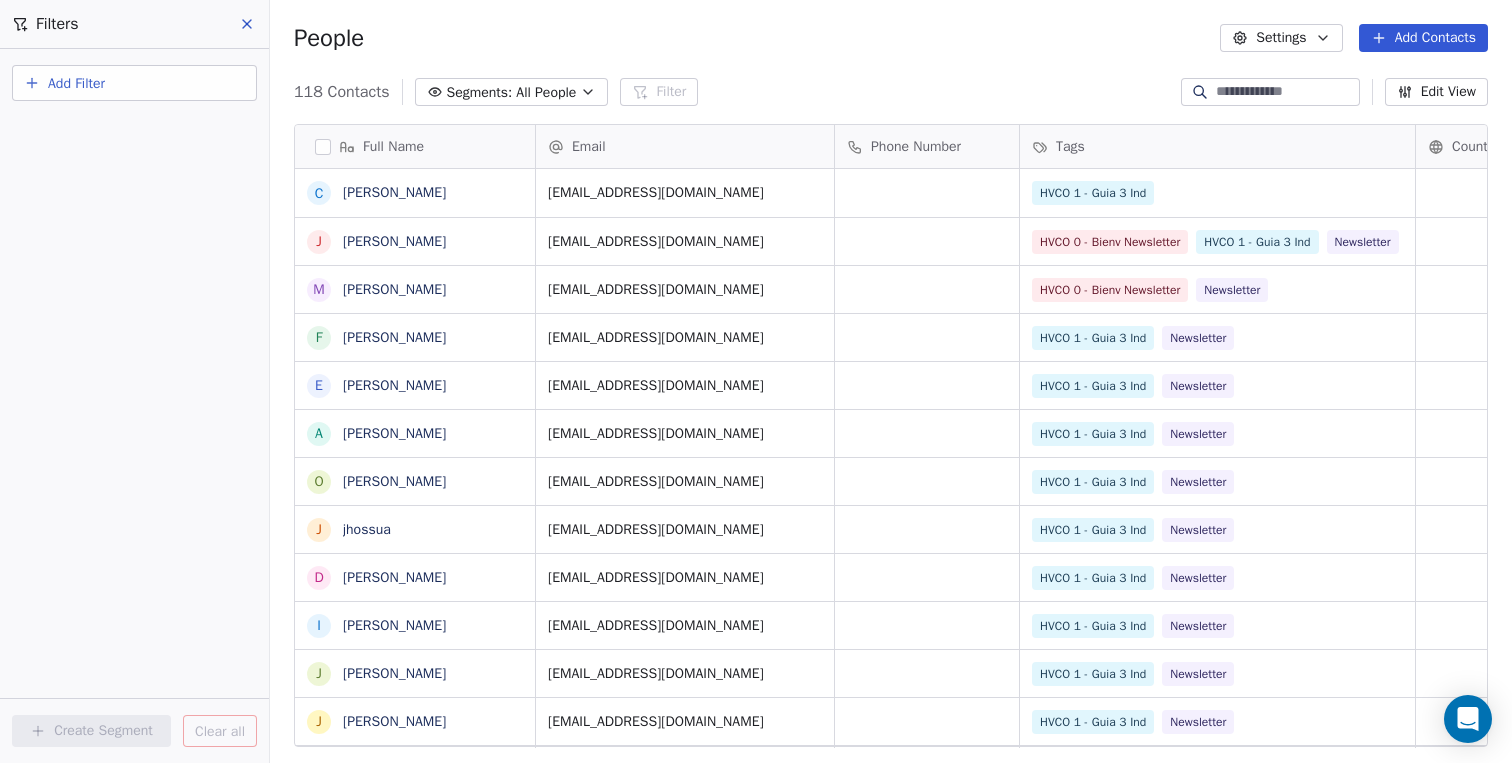click on "D Activos Tokenizados Contacts People Marketing Workflows Campaigns Sales Pipelines Sequences Soon Tools Apps AI Agents Help & Support Filters Add Filter  Create Segment Clear all People Settings  Add Contacts 118 Contacts Segments: All People Filter  Edit View Tag Export Full Name C Christopher J Julio M Maria F Francisco Castillo E Enrique A ANDRES O OMAR GARCÍA j jhossua D Diego Mendez I IVAN J Johan J José Diaz H Humberto O Oscar B Boga B BLAS SANCHEZ R Ricardo J Javi D Daniel A Antonio l lluis gumbau C Carlos l lobo mesetario A Annia V a antonio C Cristian m maranferrin H Harinder Kaur j jose C Canal Activos Tokenizados A Antoni J Javi Bordón c carlos Email Phone Number Tags Country Website Job Title Status cristian170366@gmail.com HVCO 1 - Guia 3 Ind julixulu@gmail.com HVCO 0 - Bienv Newsletter HVCO 1 - Guia 3 Ind Newsletter siiqtufd@gmail.com HVCO 0 - Bienv Newsletter Newsletter f_ovidio@yahoo.com HVCO 1 - Guia 3 Ind Newsletter enriquerrtapanes@yahoo.es HVCO 1 - Guia 3 Ind Newsletter Newsletter" at bounding box center [756, 381] 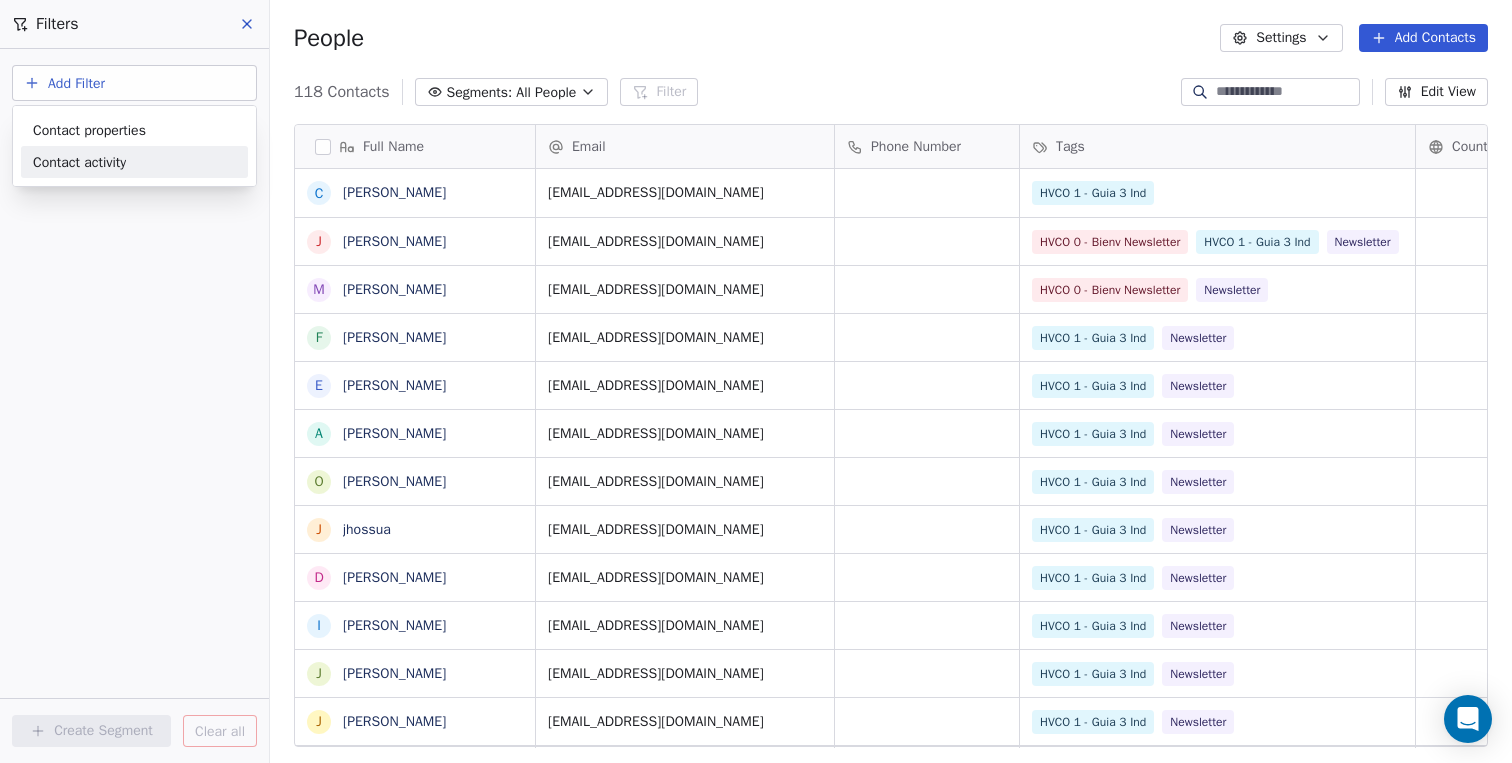 click on "Contact activity" at bounding box center (134, 162) 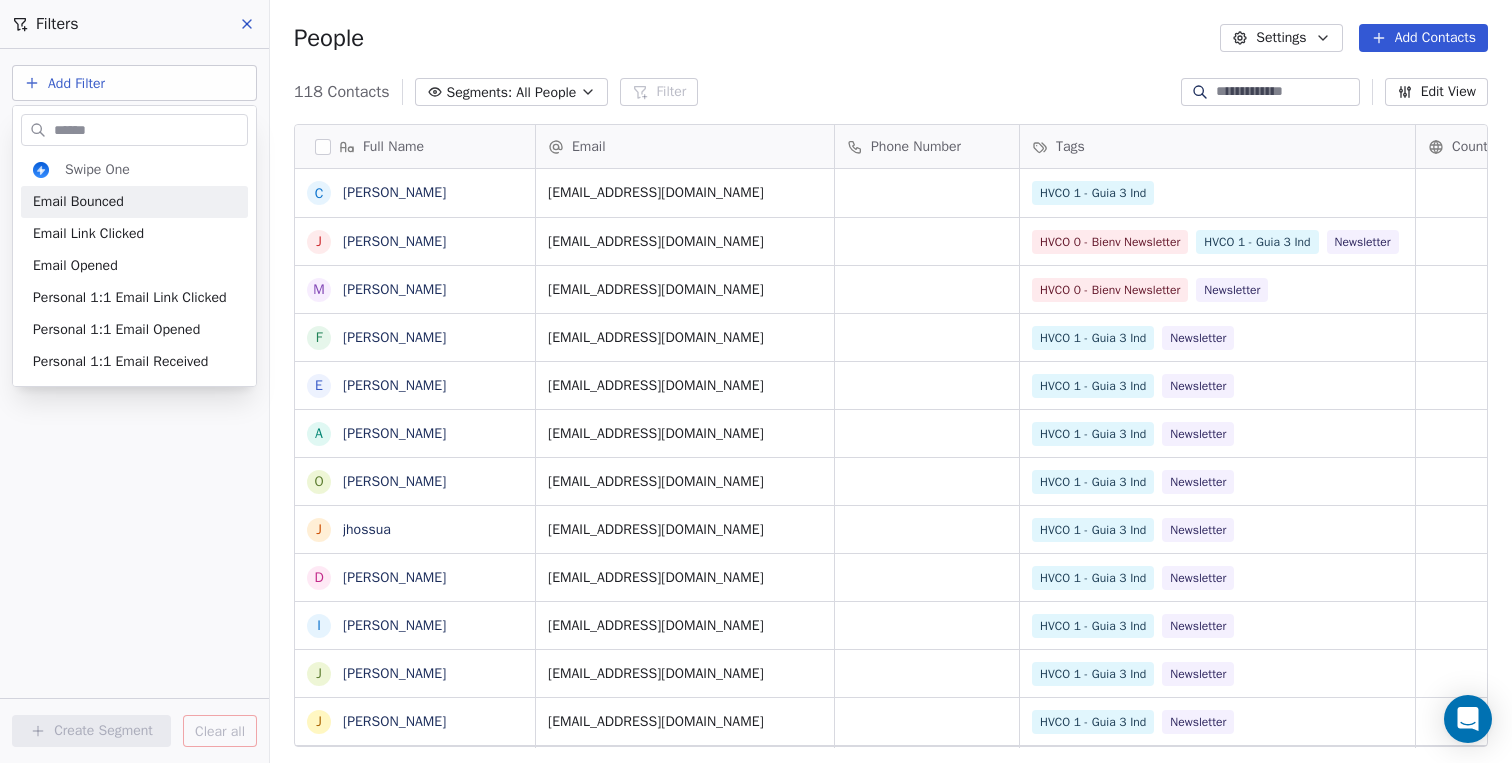 click on "D Activos Tokenizados Contacts People Marketing Workflows Campaigns Sales Pipelines Sequences Soon Tools Apps AI Agents Help & Support Filters Add Filter  Create Segment Clear all People Settings  Add Contacts 118 Contacts Segments: All People Filter  Edit View Tag Export Full Name C Christopher J Julio M Maria F Francisco Castillo E Enrique A ANDRES O OMAR GARCÍA j jhossua D Diego Mendez I IVAN J Johan J José Diaz H Humberto O Oscar B Boga B BLAS SANCHEZ R Ricardo J Javi D Daniel A Antonio l lluis gumbau C Carlos l lobo mesetario A Annia V a antonio C Cristian m maranferrin H Harinder Kaur j jose C Canal Activos Tokenizados A Antoni J Javi Bordón c carlos Email Phone Number Tags Country Website Job Title Status cristian170366@gmail.com HVCO 1 - Guia 3 Ind julixulu@gmail.com HVCO 0 - Bienv Newsletter HVCO 1 - Guia 3 Ind Newsletter siiqtufd@gmail.com HVCO 0 - Bienv Newsletter Newsletter f_ovidio@yahoo.com HVCO 1 - Guia 3 Ind Newsletter enriquerrtapanes@yahoo.es HVCO 1 - Guia 3 Ind Newsletter Newsletter" at bounding box center [756, 381] 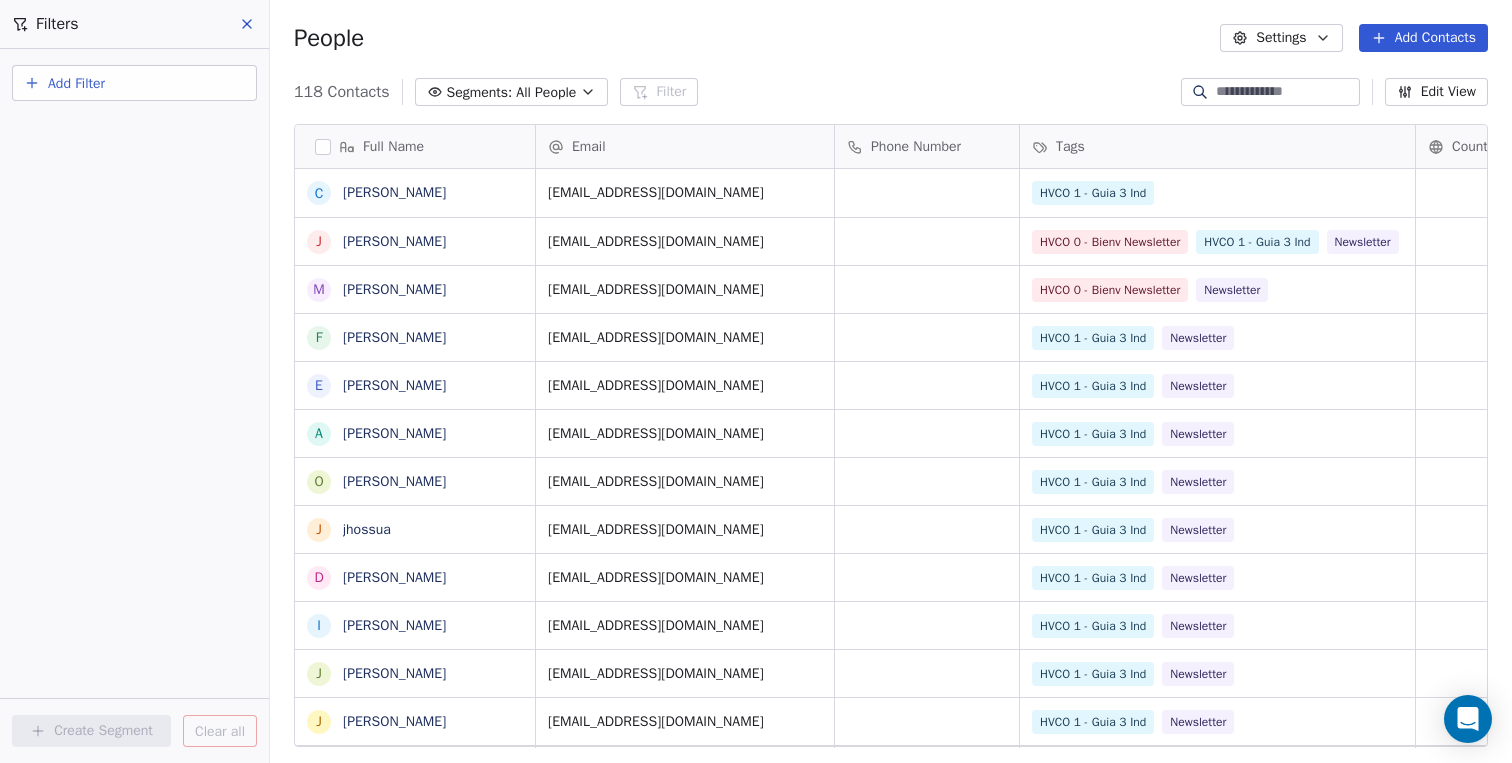click on "Add Filter" at bounding box center [76, 83] 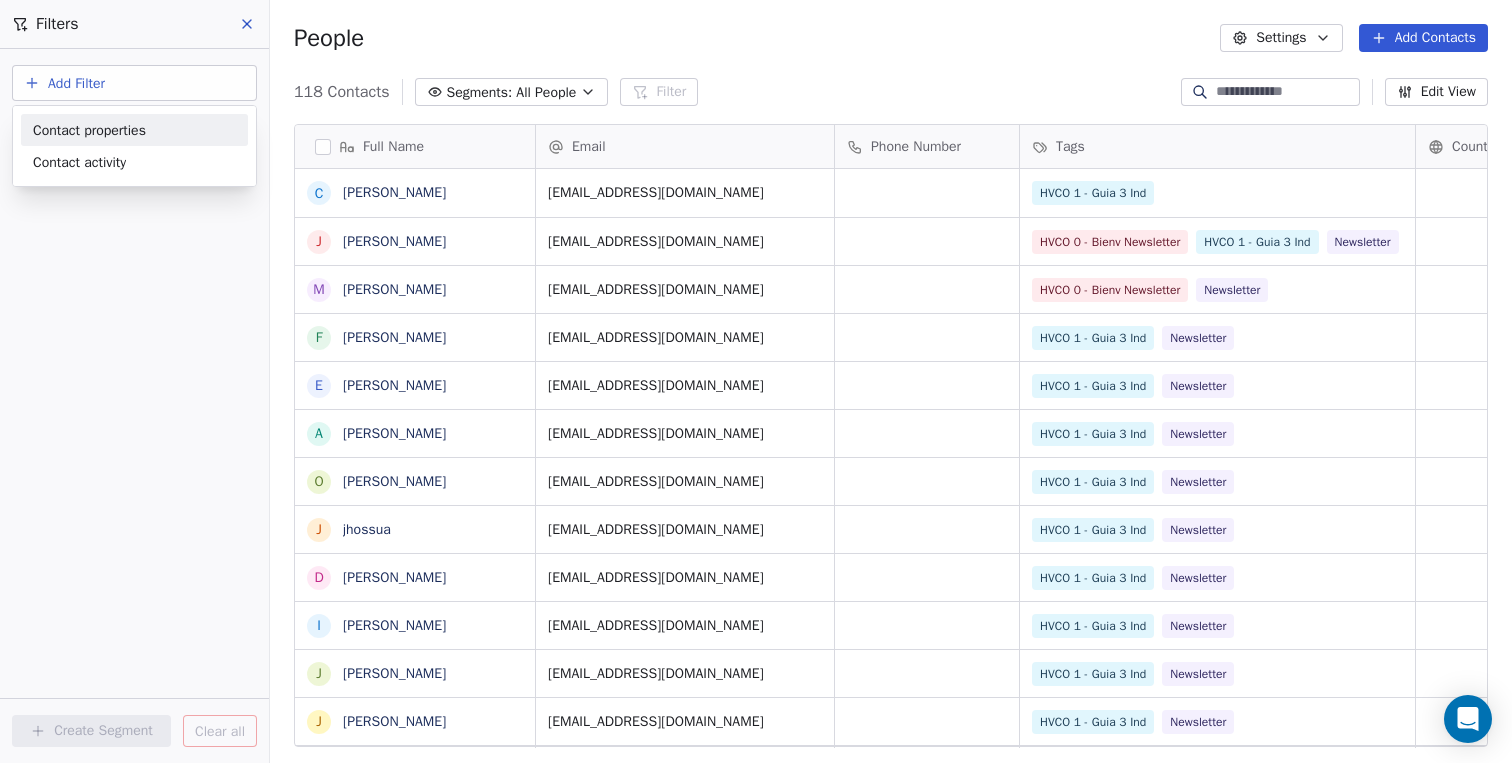 click on "Contact properties" at bounding box center (89, 130) 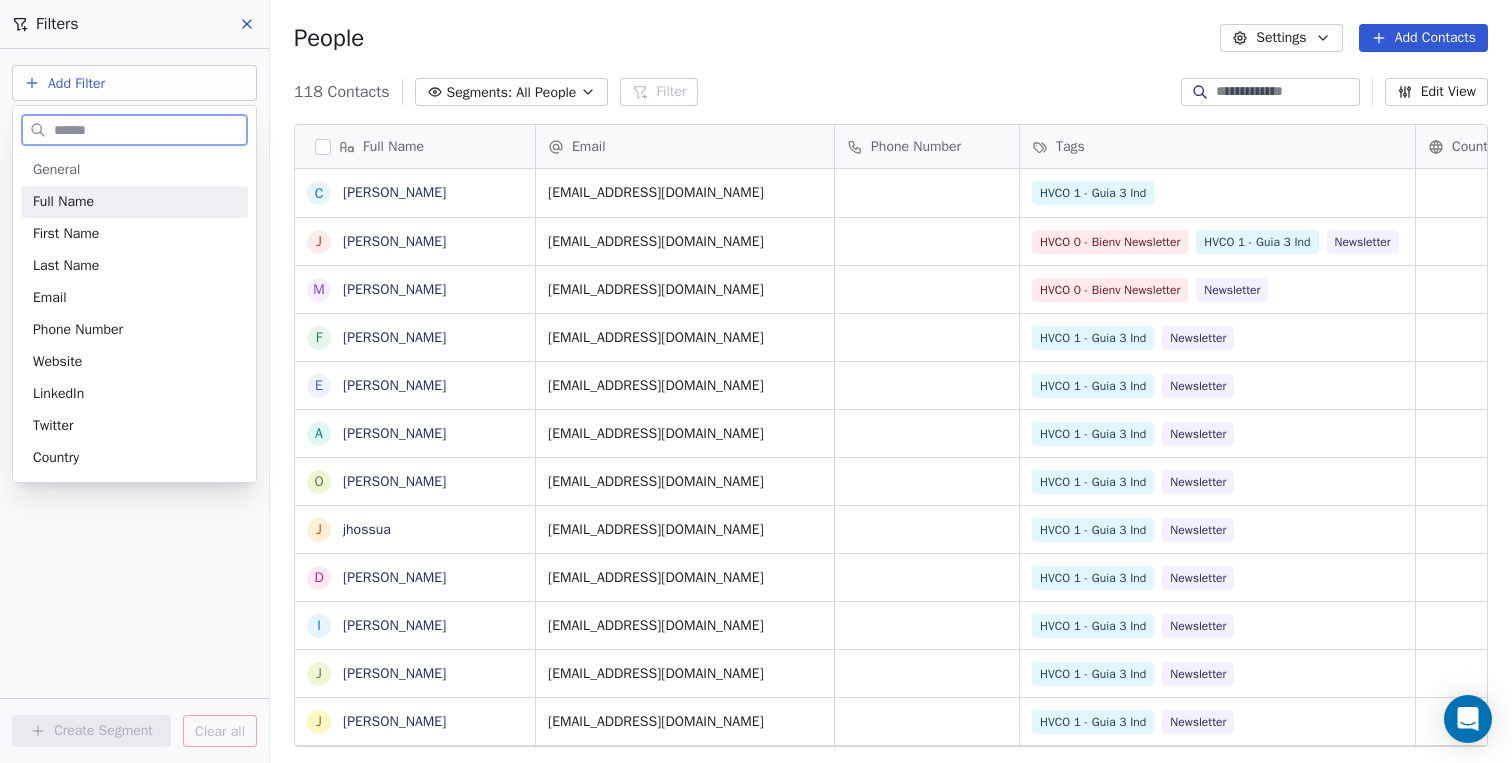 click on "General" at bounding box center [134, 170] 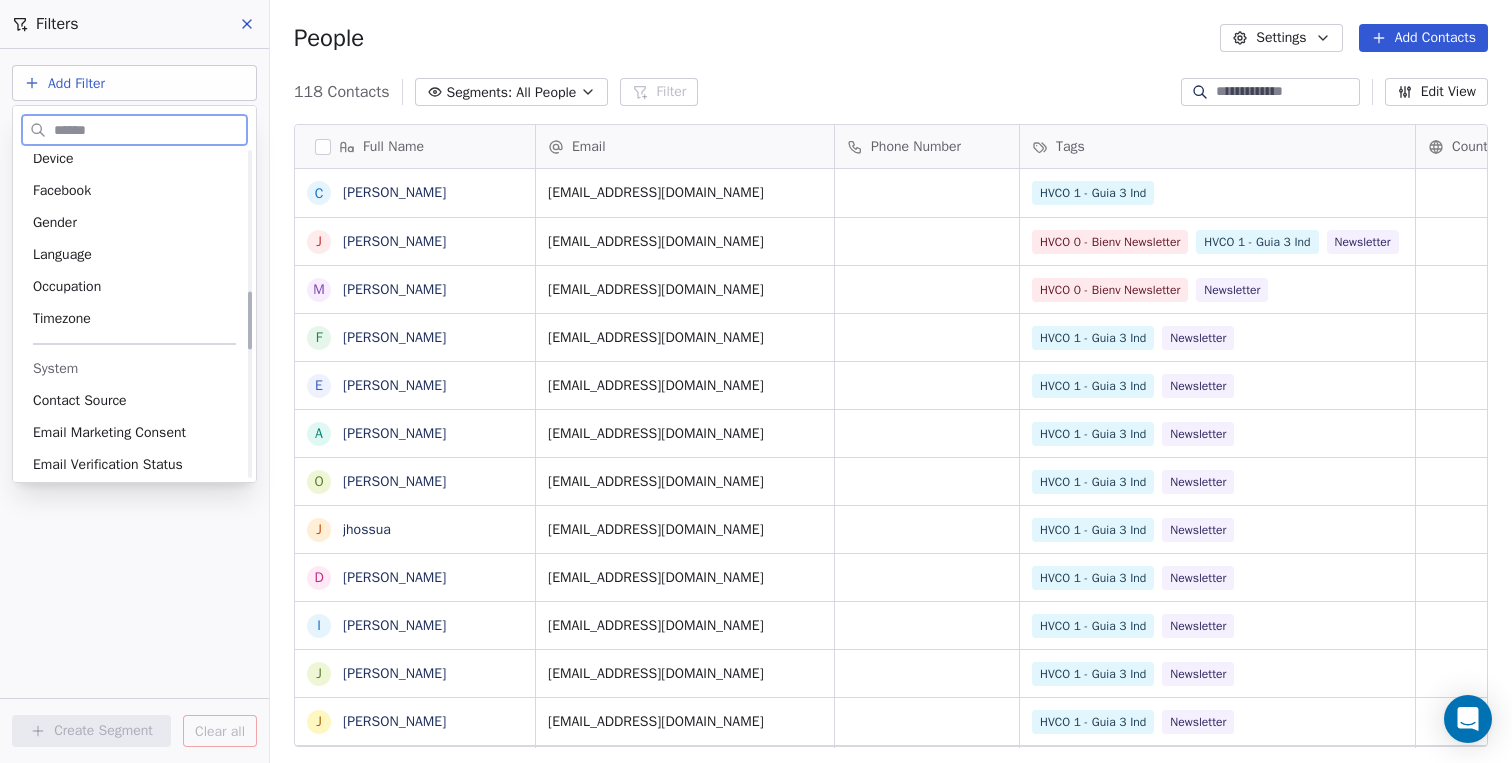 scroll, scrollTop: 0, scrollLeft: 0, axis: both 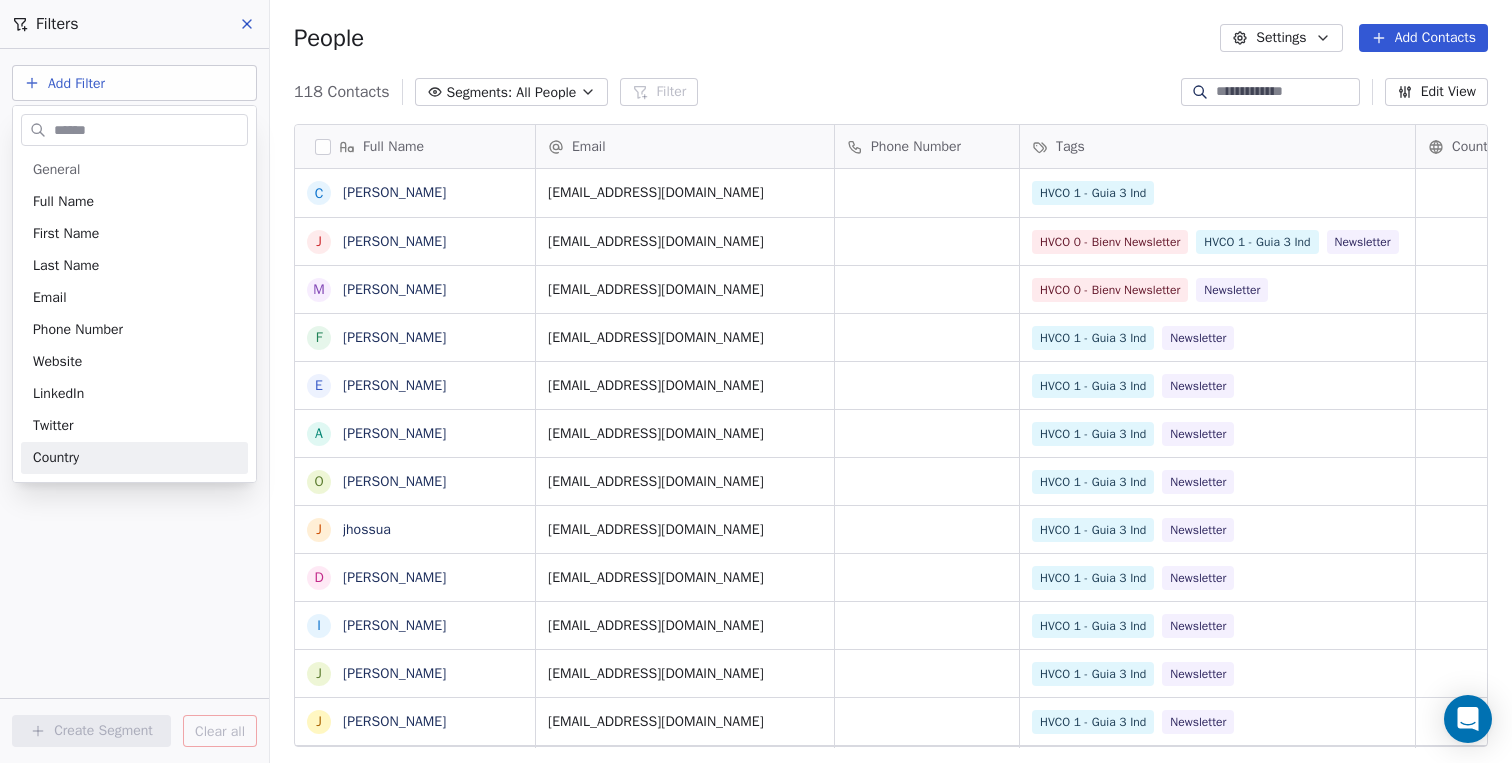 click on "D Activos Tokenizados Contacts People Marketing Workflows Campaigns Sales Pipelines Sequences Soon Tools Apps AI Agents Help & Support Filters Add Filter  Create Segment Clear all People Settings  Add Contacts 118 Contacts Segments: All People Filter  Edit View Tag Export Full Name C Christopher J Julio M Maria F Francisco Castillo E Enrique A ANDRES O OMAR GARCÍA j jhossua D Diego Mendez I IVAN J Johan J José Diaz H Humberto O Oscar B Boga B BLAS SANCHEZ R Ricardo J Javi D Daniel A Antonio l lluis gumbau C Carlos l lobo mesetario A Annia V a antonio C Cristian m maranferrin H Harinder Kaur j jose C Canal Activos Tokenizados A Antoni J Javi Bordón c carlos Email Phone Number Tags Country Website Job Title Status cristian170366@gmail.com HVCO 1 - Guia 3 Ind julixulu@gmail.com HVCO 0 - Bienv Newsletter HVCO 1 - Guia 3 Ind Newsletter siiqtufd@gmail.com HVCO 0 - Bienv Newsletter Newsletter f_ovidio@yahoo.com HVCO 1 - Guia 3 Ind Newsletter enriquerrtapanes@yahoo.es HVCO 1 - Guia 3 Ind Newsletter Newsletter" at bounding box center (756, 381) 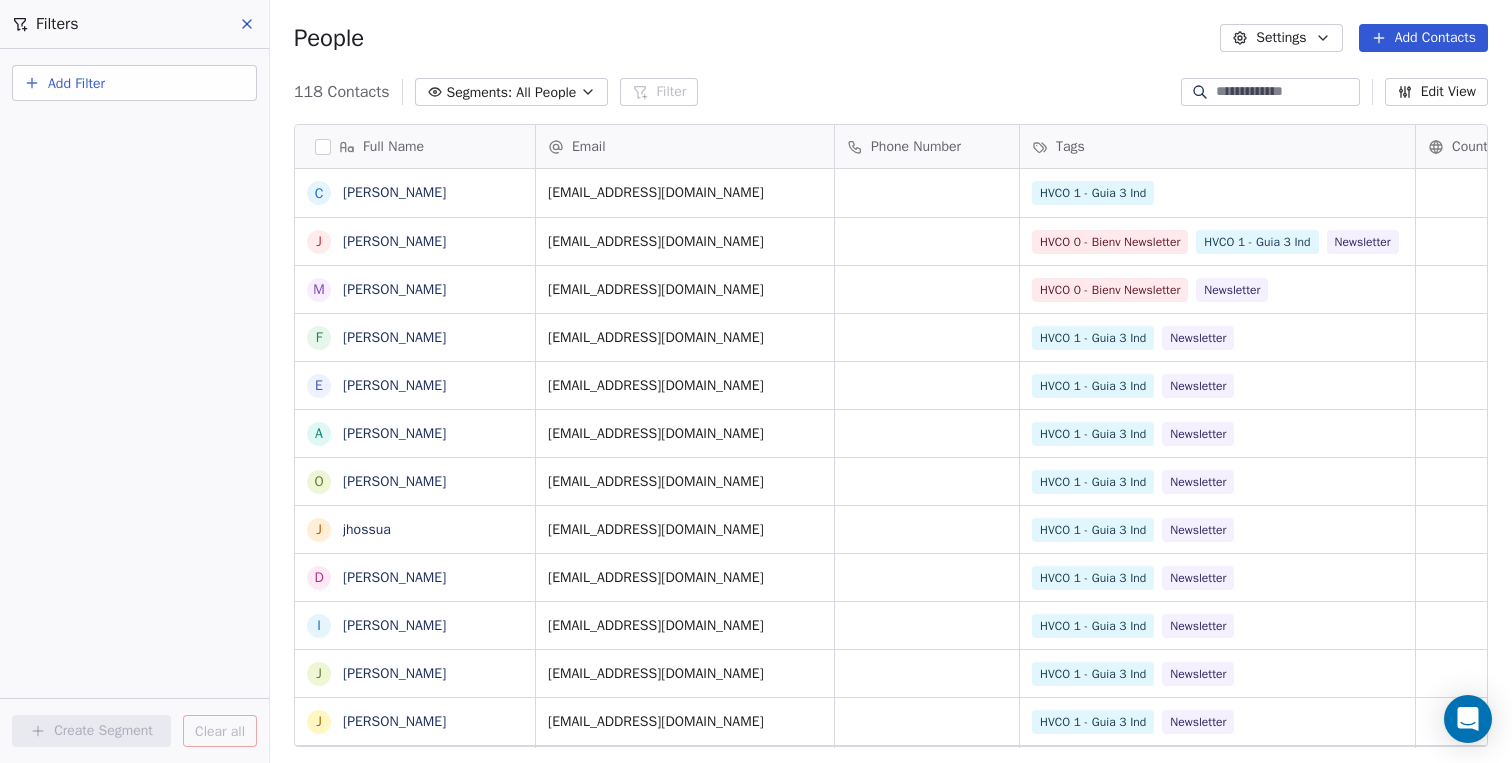 click 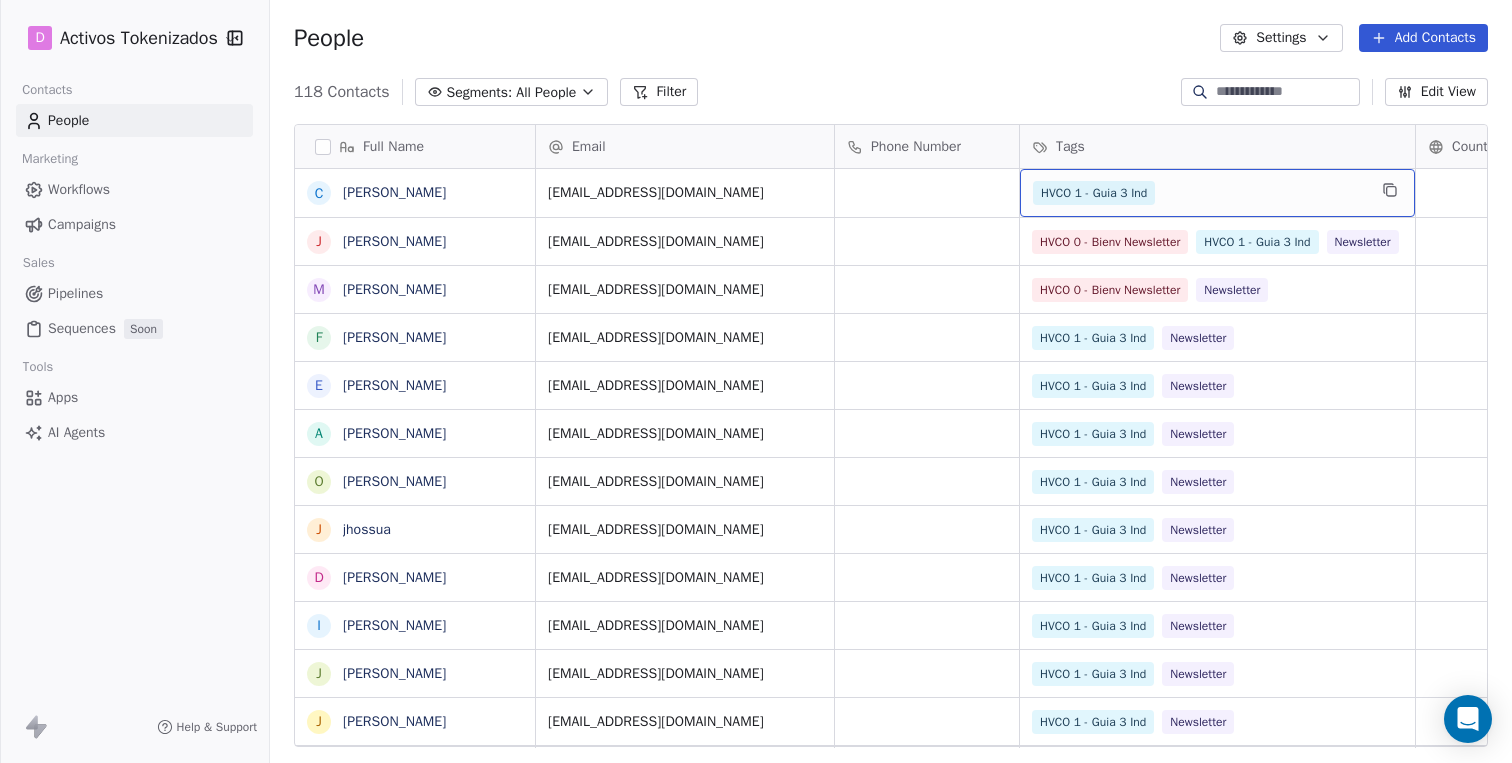 click on "HVCO 1 - Guia 3 Ind" at bounding box center (1199, 193) 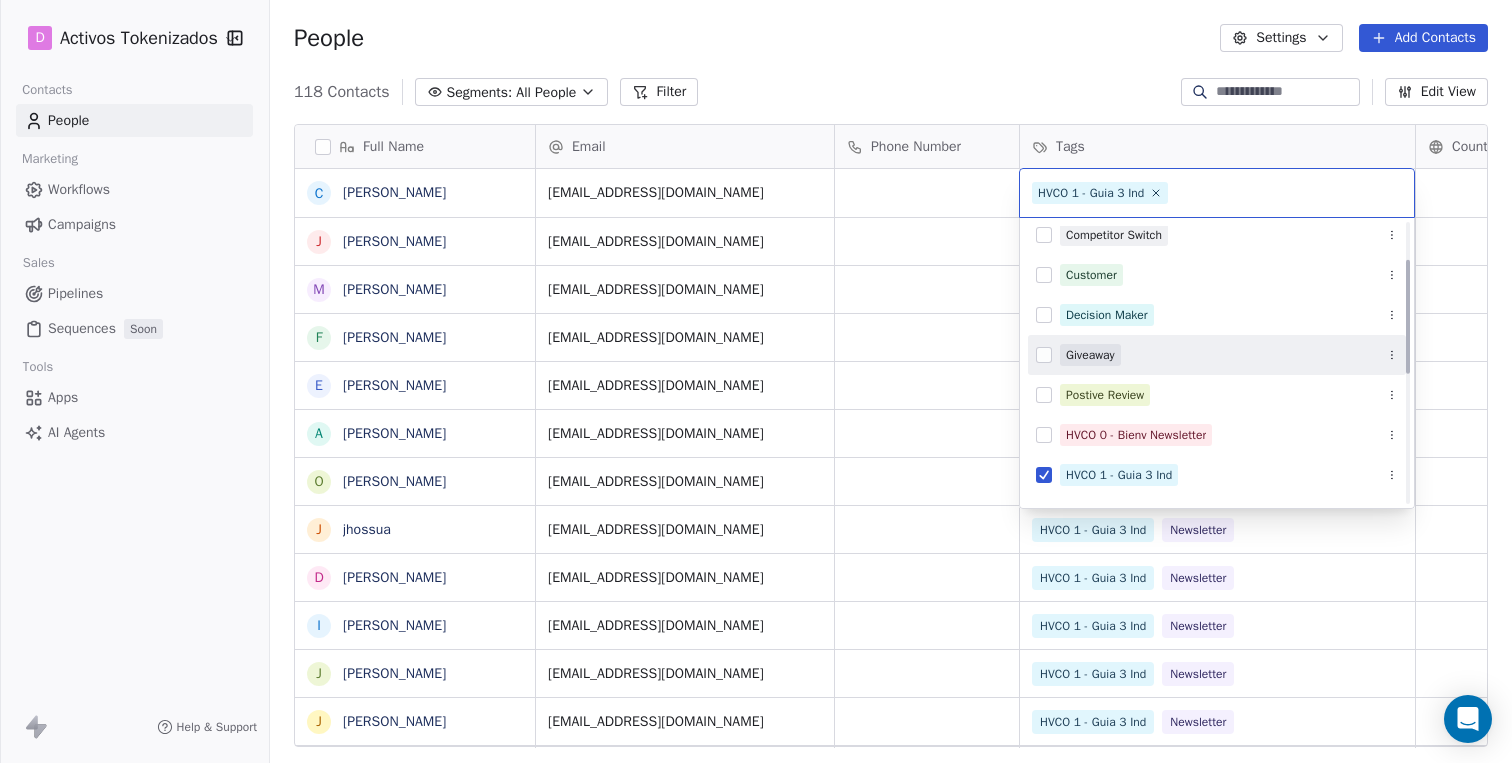 scroll, scrollTop: 0, scrollLeft: 0, axis: both 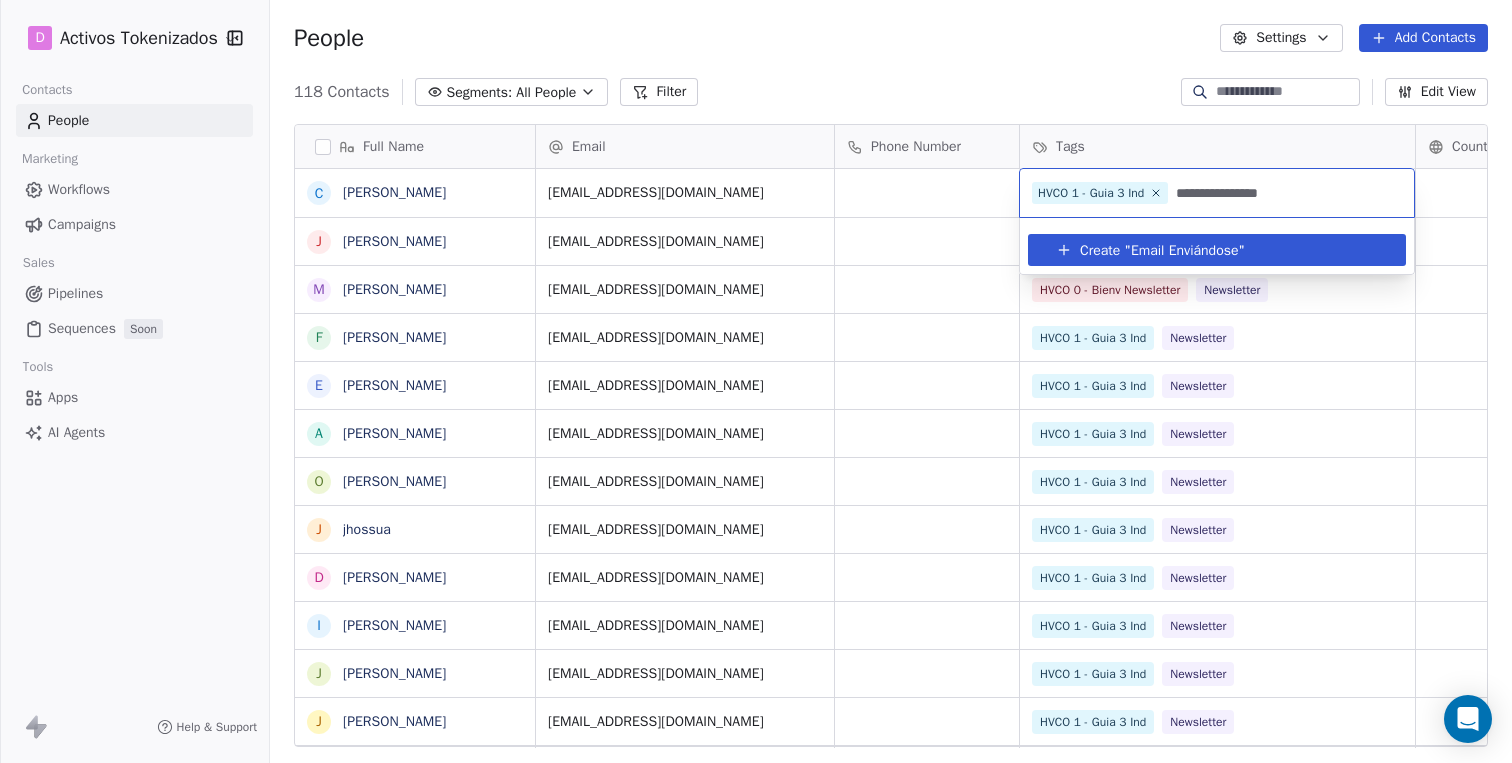 type on "**********" 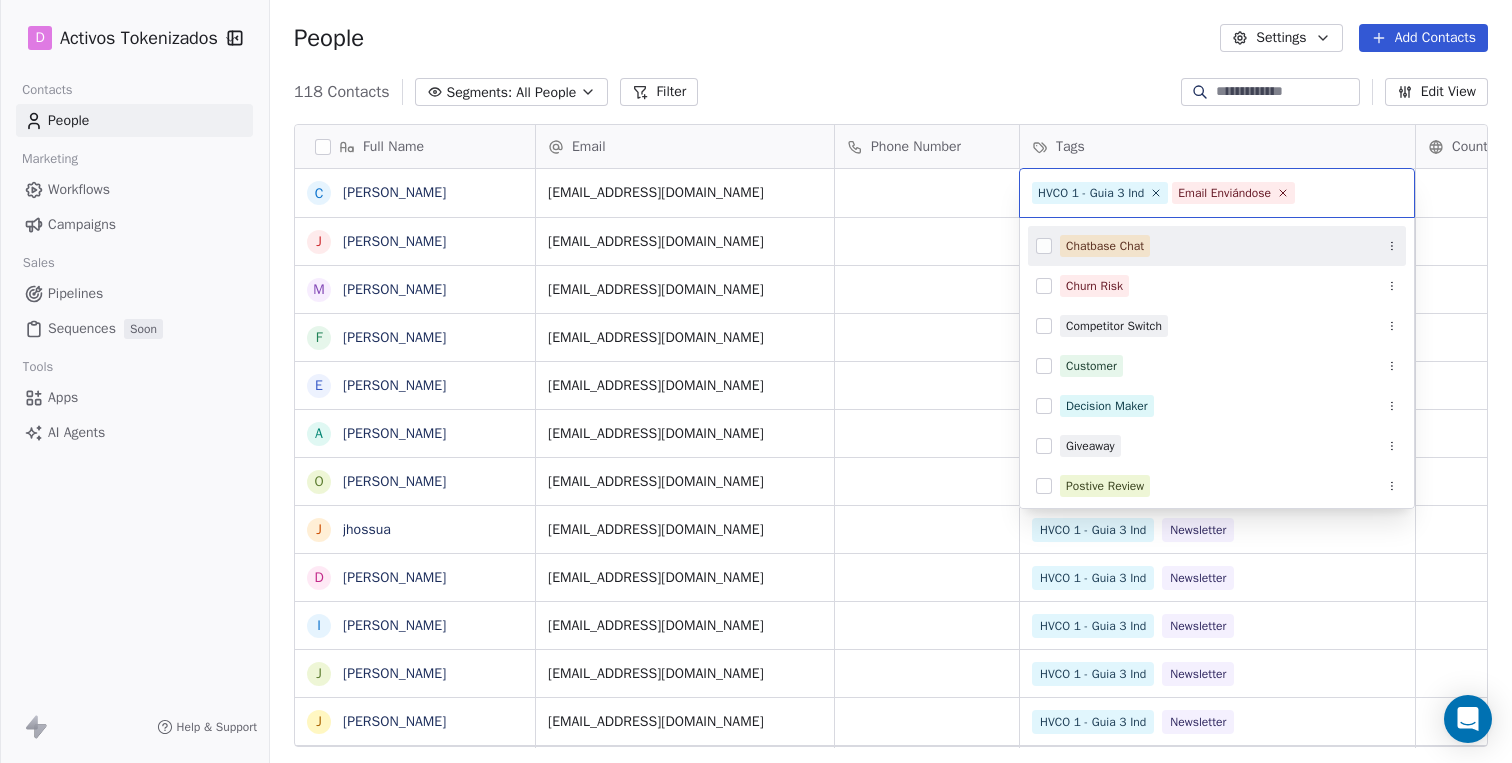 click on "D Activos Tokenizados Contacts People Marketing Workflows Campaigns Sales Pipelines Sequences Soon Tools Apps AI Agents Help & Support People Settings  Add Contacts 118 Contacts Segments: All People Filter  Edit View Tag Export Full Name C [PERSON_NAME] M [PERSON_NAME] F [PERSON_NAME] E [PERSON_NAME] O [PERSON_NAME] D [PERSON_NAME] I [PERSON_NAME] J Johan J [PERSON_NAME] H [PERSON_NAME] O [PERSON_NAME] B [PERSON_NAME] R [PERSON_NAME] D [PERSON_NAME] A [PERSON_NAME] l lluis gumbau C [PERSON_NAME] mesetario A [PERSON_NAME] V a [PERSON_NAME] C [PERSON_NAME] m maranferrin [PERSON_NAME] j [PERSON_NAME] C Canal Activos Tokenizados A [PERSON_NAME] J Javi [PERSON_NAME] c [PERSON_NAME] Email Phone Number Tags Country Website Job Title Status [EMAIL_ADDRESS][DOMAIN_NAME] HVCO 1 - Guia 3 Ind [EMAIL_ADDRESS][DOMAIN_NAME] HVCO 0 - Bienv Newsletter HVCO 1 - Guia 3 Ind Newsletter [EMAIL_ADDRESS][DOMAIN_NAME] HVCO 0 - Bienv Newsletter Newsletter [EMAIL_ADDRESS][DOMAIN_NAME] HVCO 1 - Guia 3 Ind Newsletter [EMAIL_ADDRESS][DOMAIN_NAME] HVCO 1 - Guia 3 Ind Newsletter [EMAIL_ADDRESS][DOMAIN_NAME] HVCO 1 - Guia 3 Ind Newsletter" at bounding box center (756, 381) 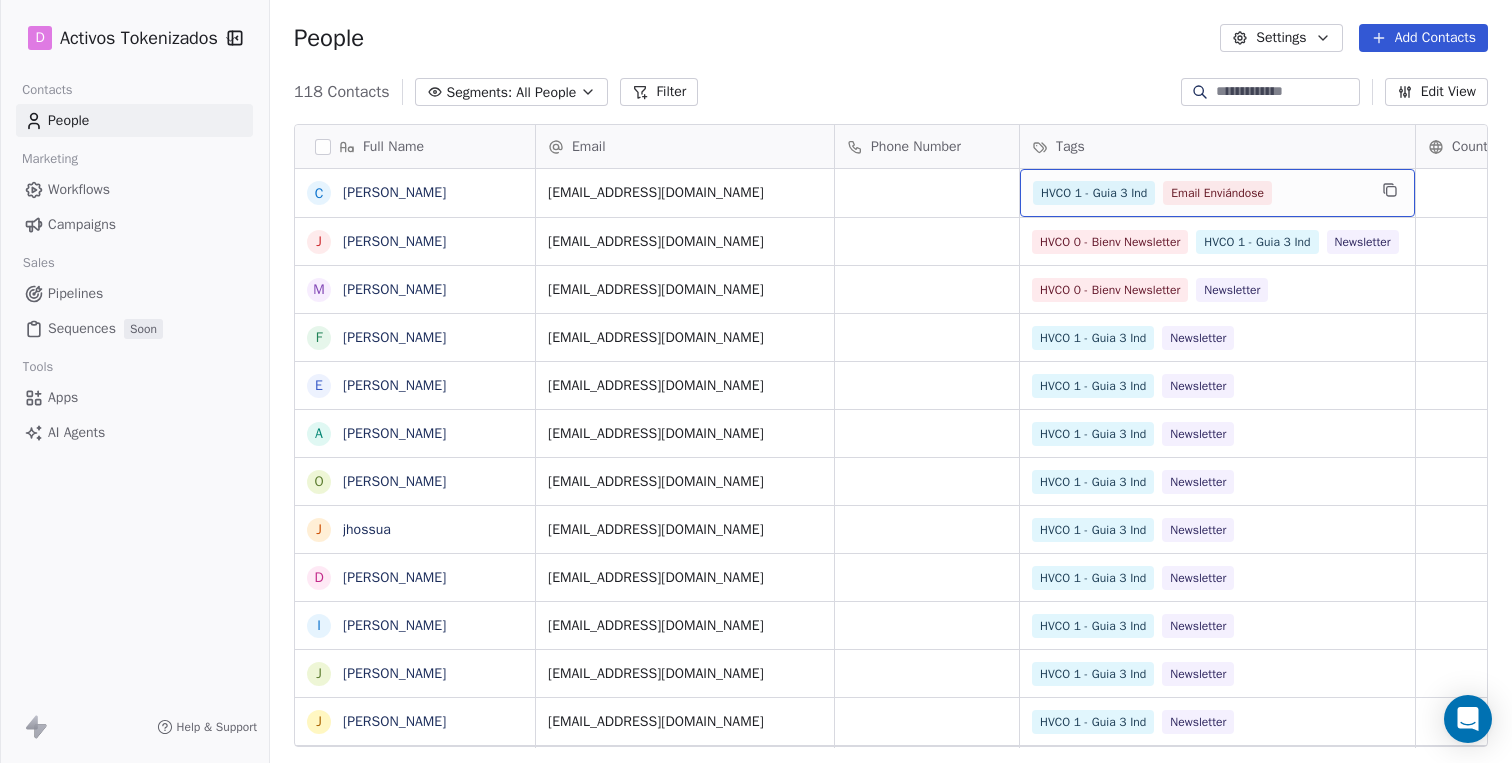 click on "HVCO 1 - Guia 3 Ind Email Enviándose" at bounding box center [1199, 193] 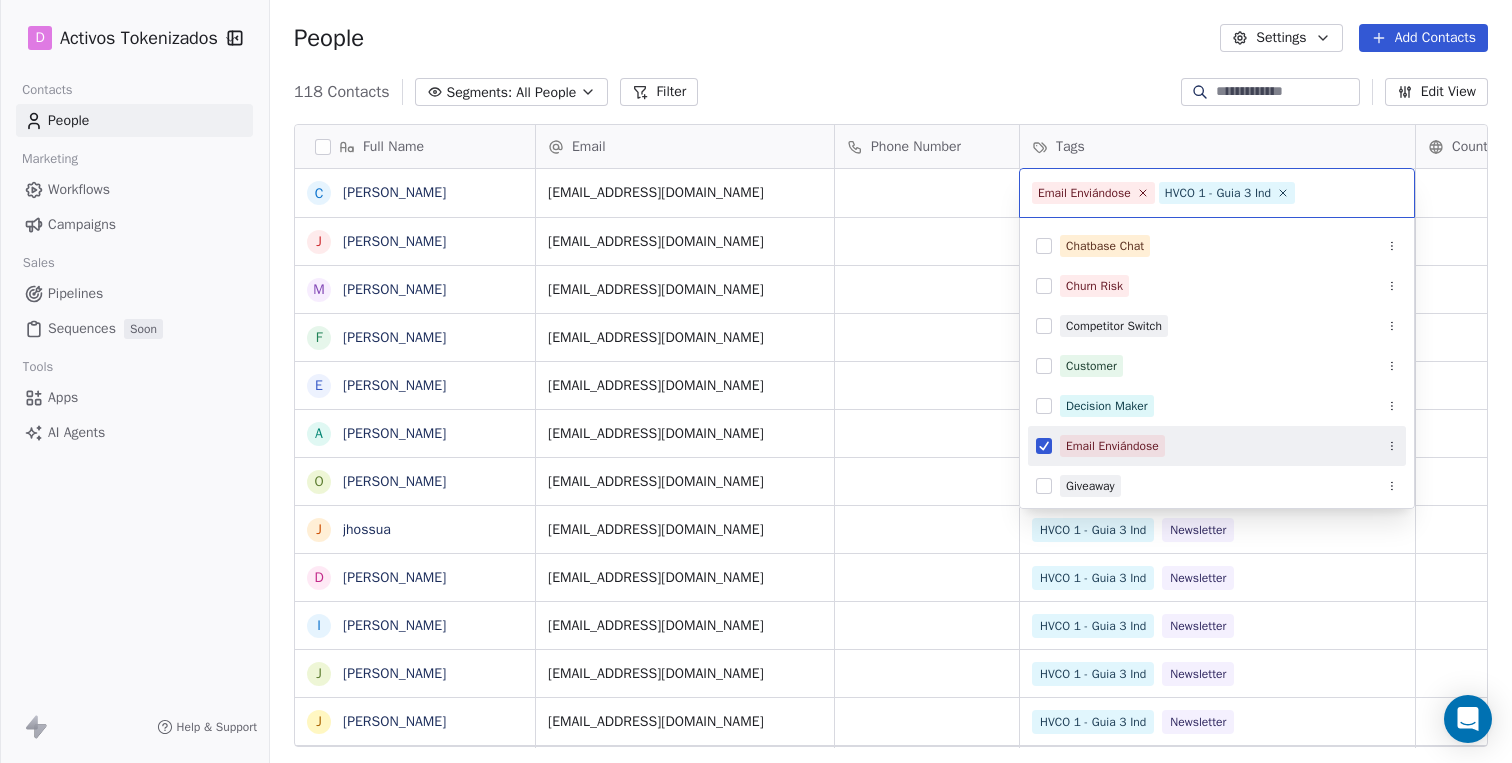 click at bounding box center [1044, 446] 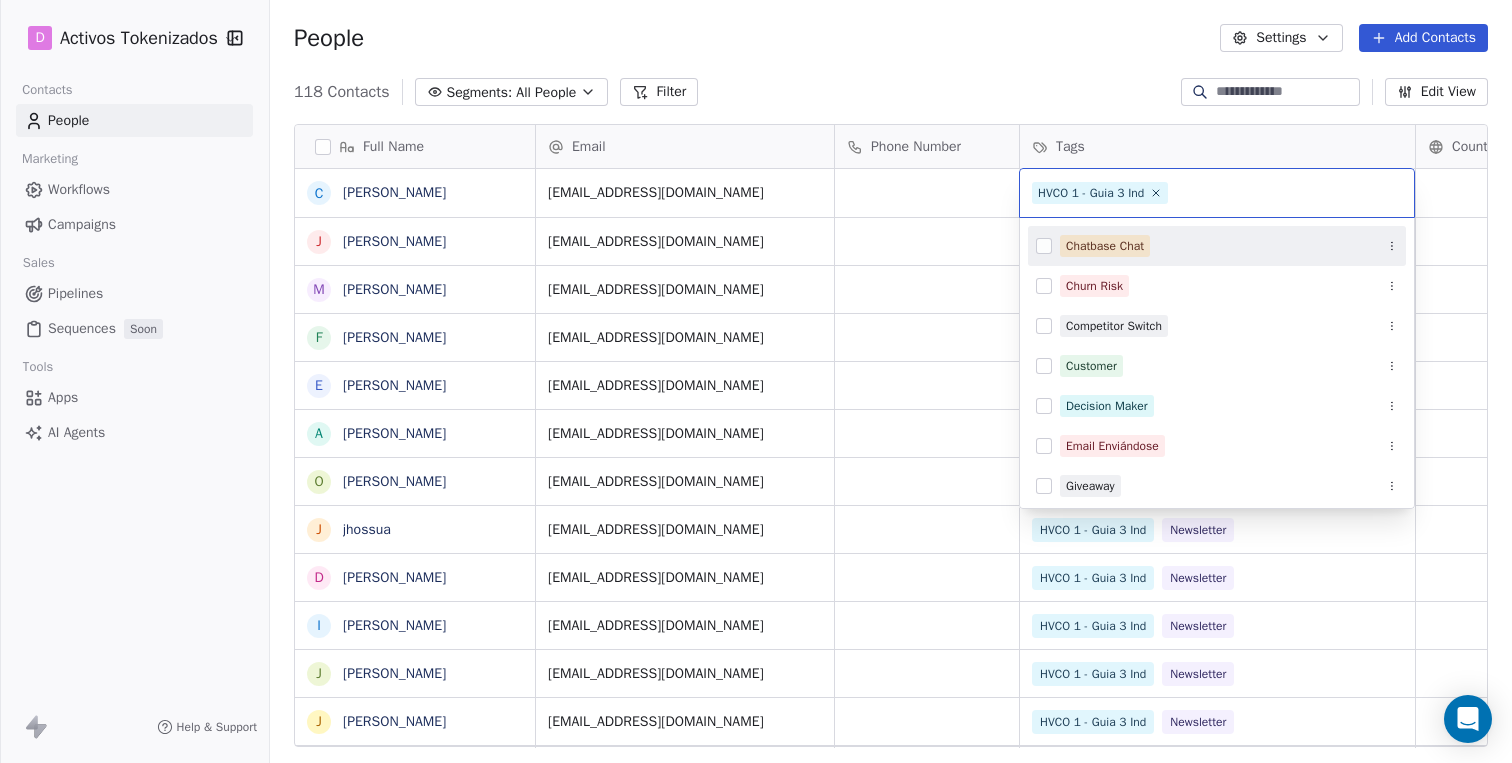 click on "D Activos Tokenizados Contacts People Marketing Workflows Campaigns Sales Pipelines Sequences Soon Tools Apps AI Agents Help & Support People Settings  Add Contacts 118 Contacts Segments: All People Filter  Edit View Tag Export Full Name C Christopher J Julio M Maria F Francisco Castillo E Enrique A ANDRES O OMAR GARCÍA j jhossua D Diego Mendez I IVAN J Johan J José Diaz H Humberto O Oscar B Boga B BLAS SANCHEZ R Ricardo J Javi D Daniel A Antonio l lluis gumbau C Carlos l lobo mesetario A Annia V a antonio C Cristian m maranferrin H Harinder Kaur j jose C Canal Activos Tokenizados A Antoni J Javi Bordón c carlos Email Phone Number Tags Country Website Job Title Status cristian170366@gmail.com HVCO 1 - Guia 3 Ind Email Enviándose julixulu@gmail.com HVCO 0 - Bienv Newsletter HVCO 1 - Guia 3 Ind Newsletter siiqtufd@gmail.com HVCO 0 - Bienv Newsletter Newsletter f_ovidio@yahoo.com HVCO 1 - Guia 3 Ind Newsletter enriquerrtapanes@yahoo.es HVCO 1 - Guia 3 Ind Newsletter andresdgh@yahoo.com HVCO 1 - Guia 3 Ind" at bounding box center (756, 381) 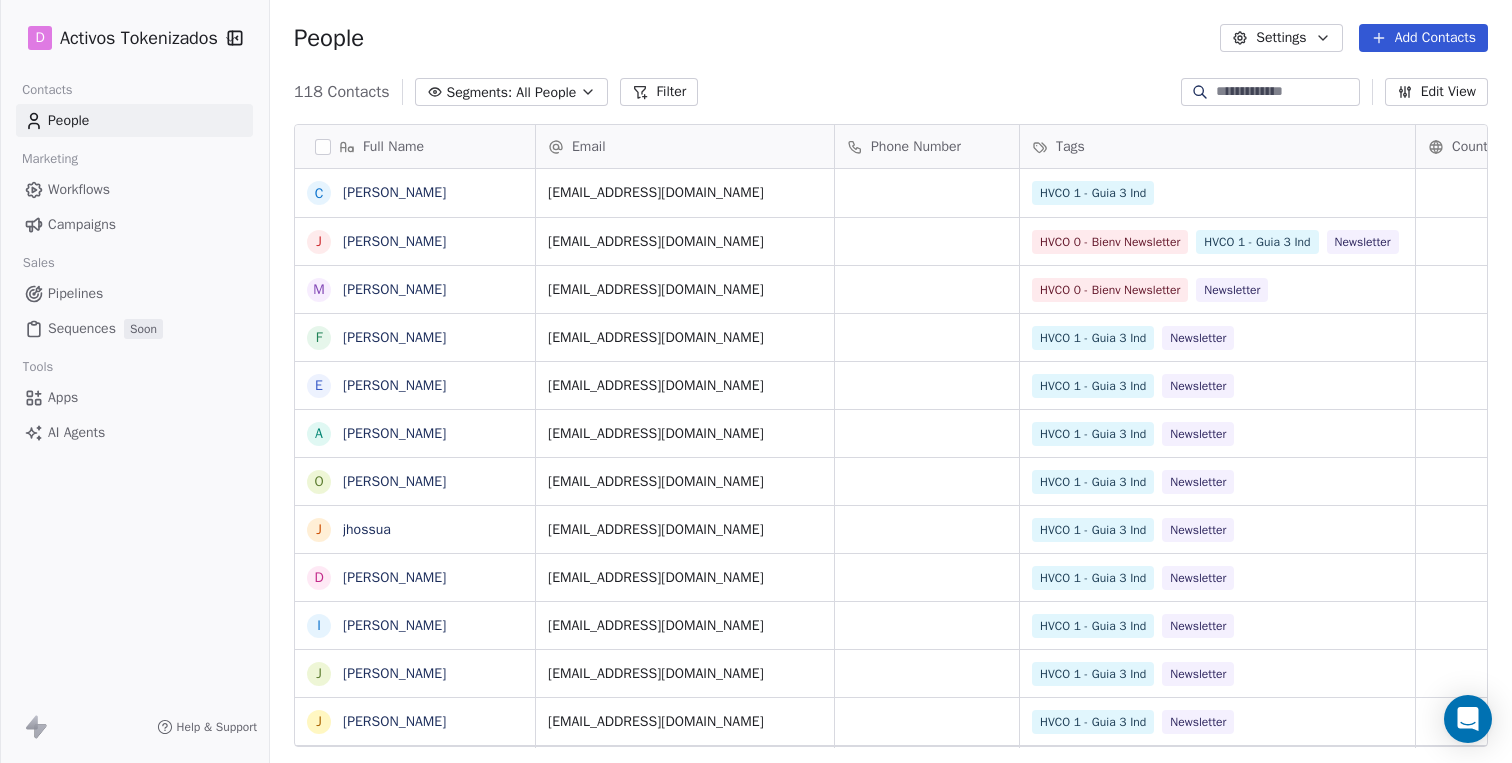 scroll, scrollTop: 1543, scrollLeft: 0, axis: vertical 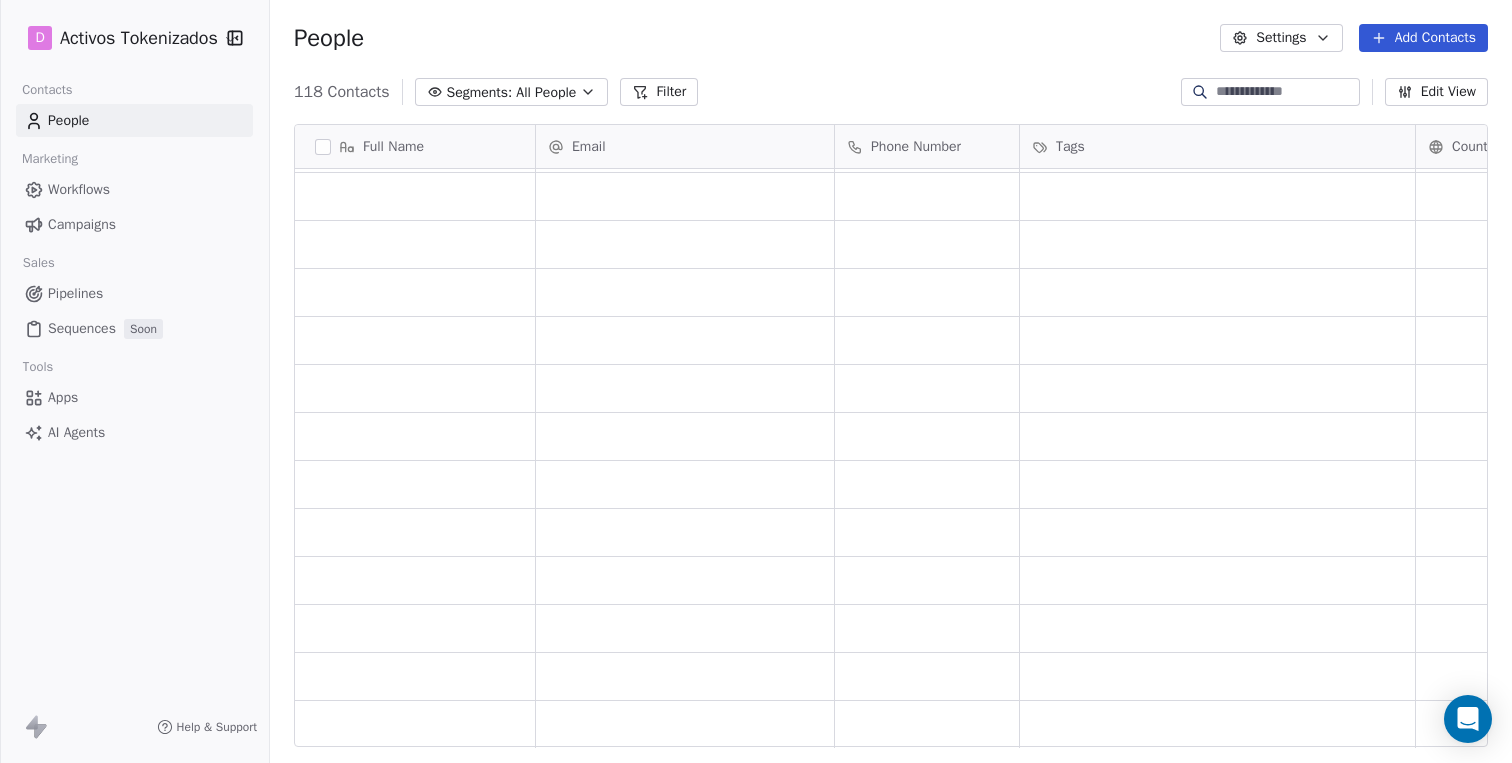 click on "Workflows" at bounding box center (134, 189) 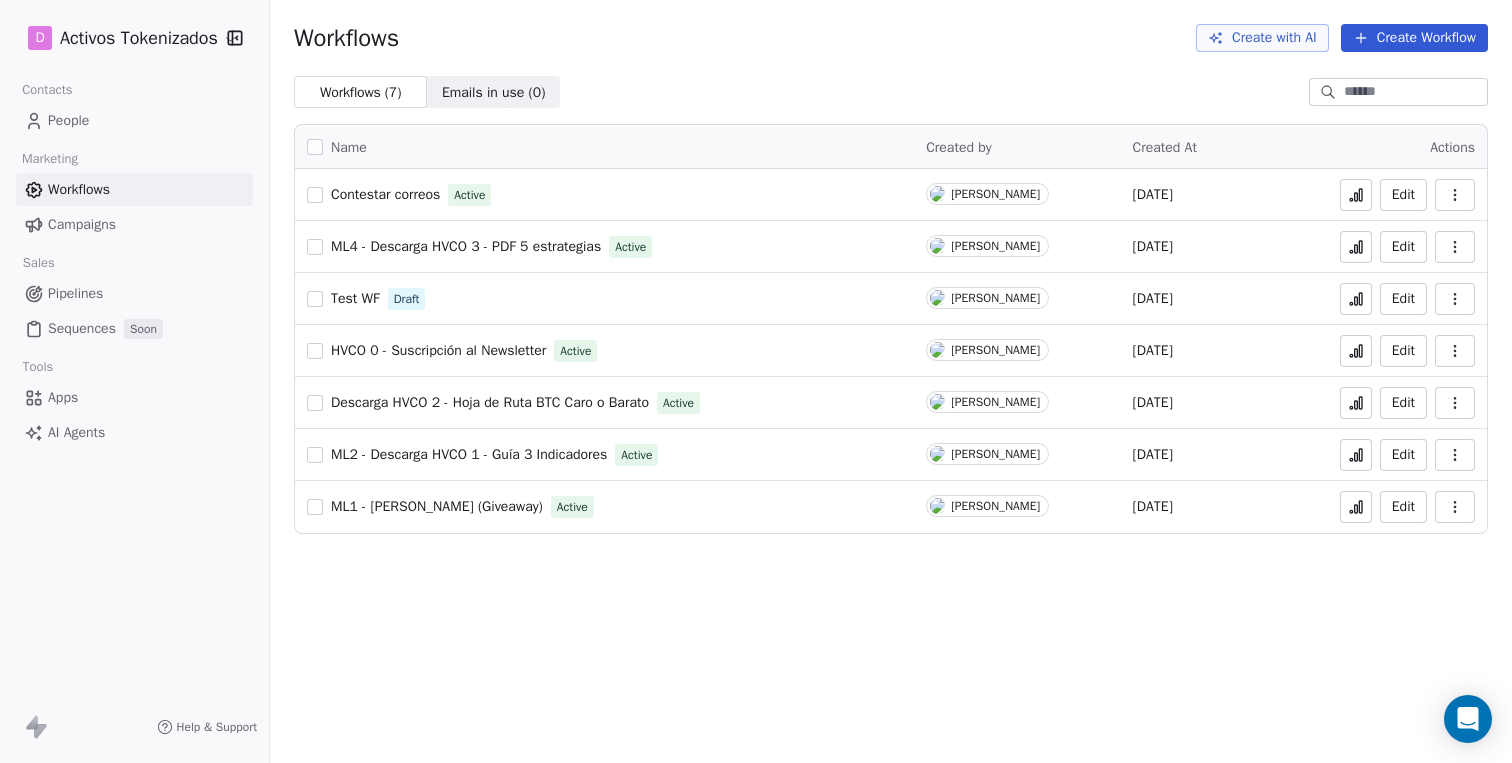 click on "People" at bounding box center (68, 120) 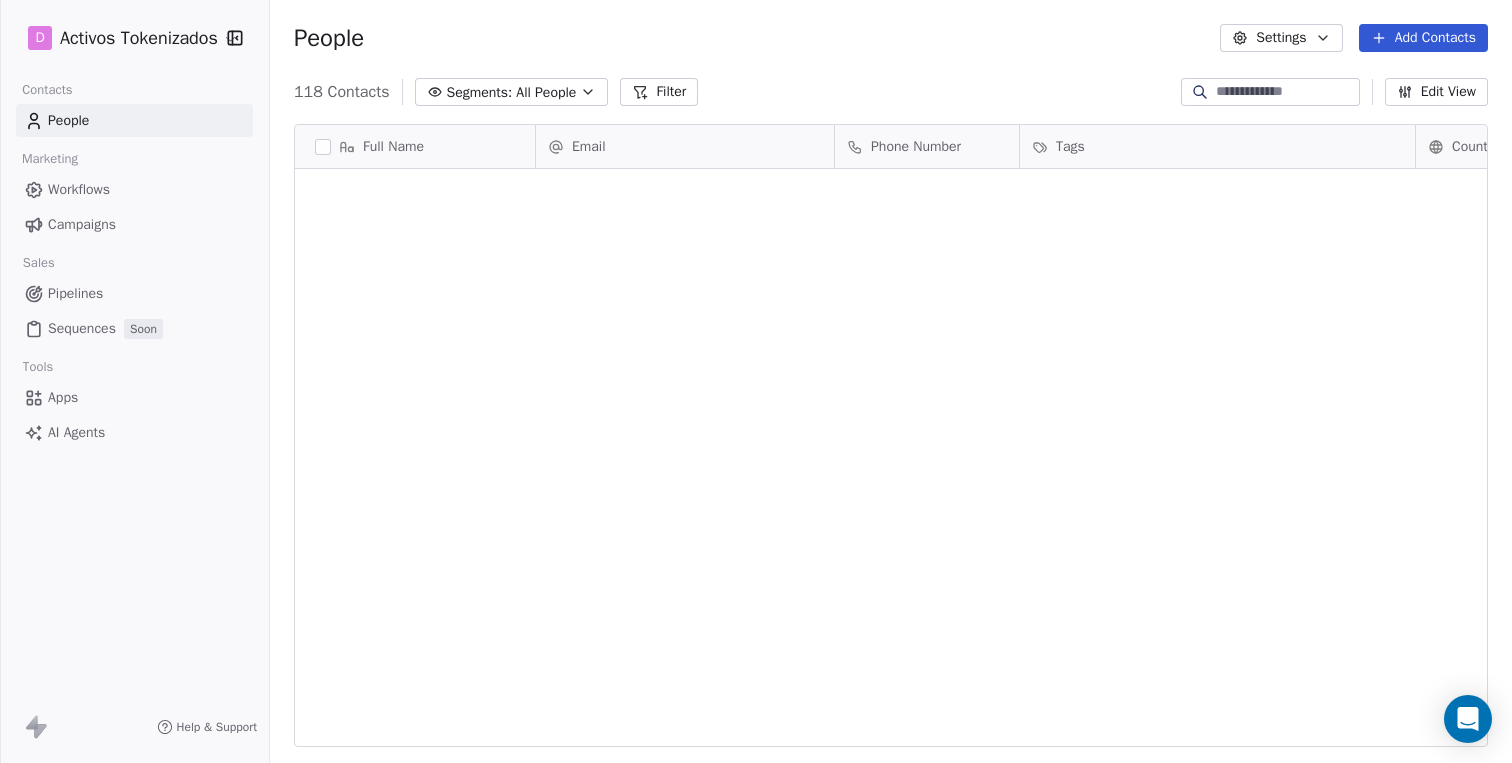 scroll, scrollTop: 5085, scrollLeft: 0, axis: vertical 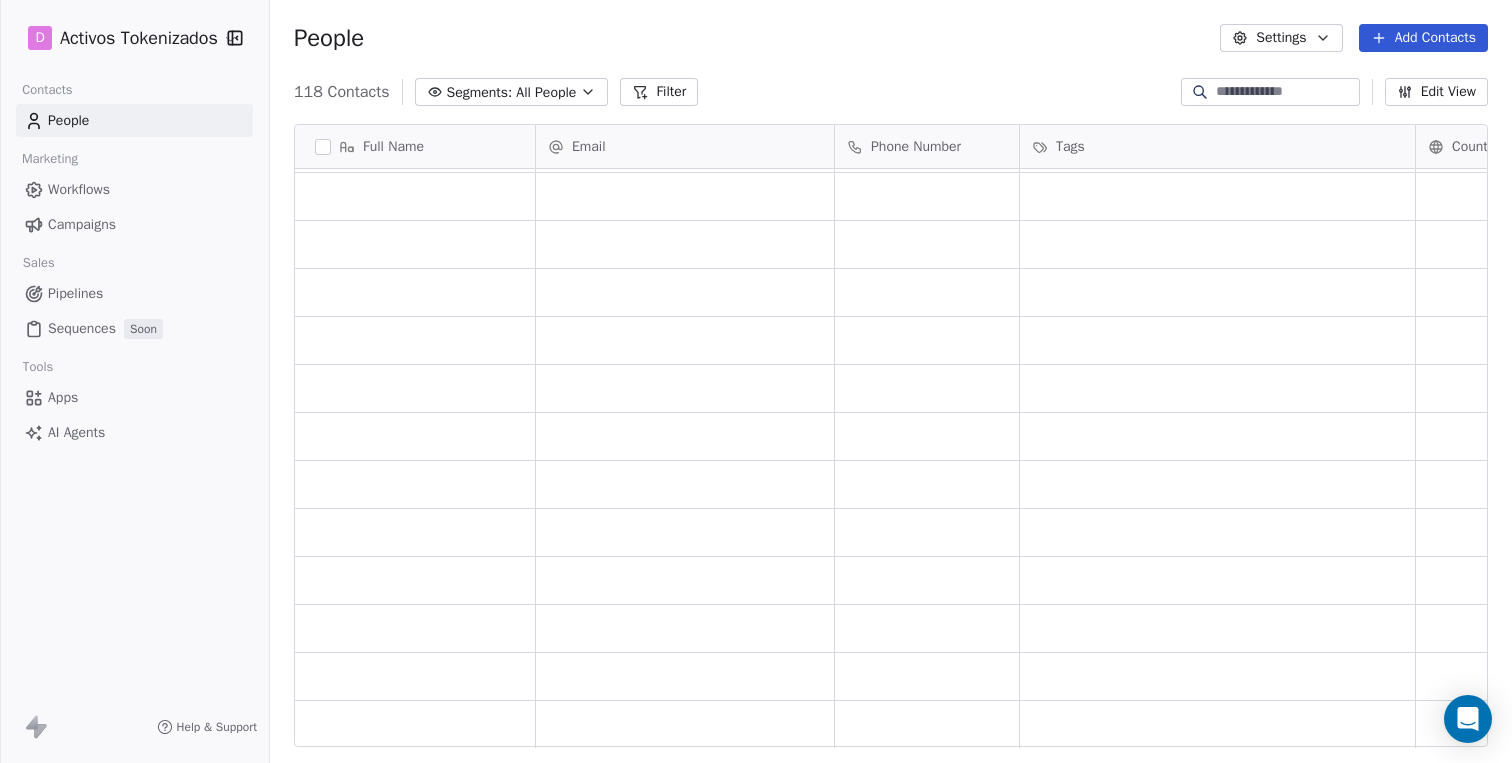 click on "Workflows" at bounding box center [79, 189] 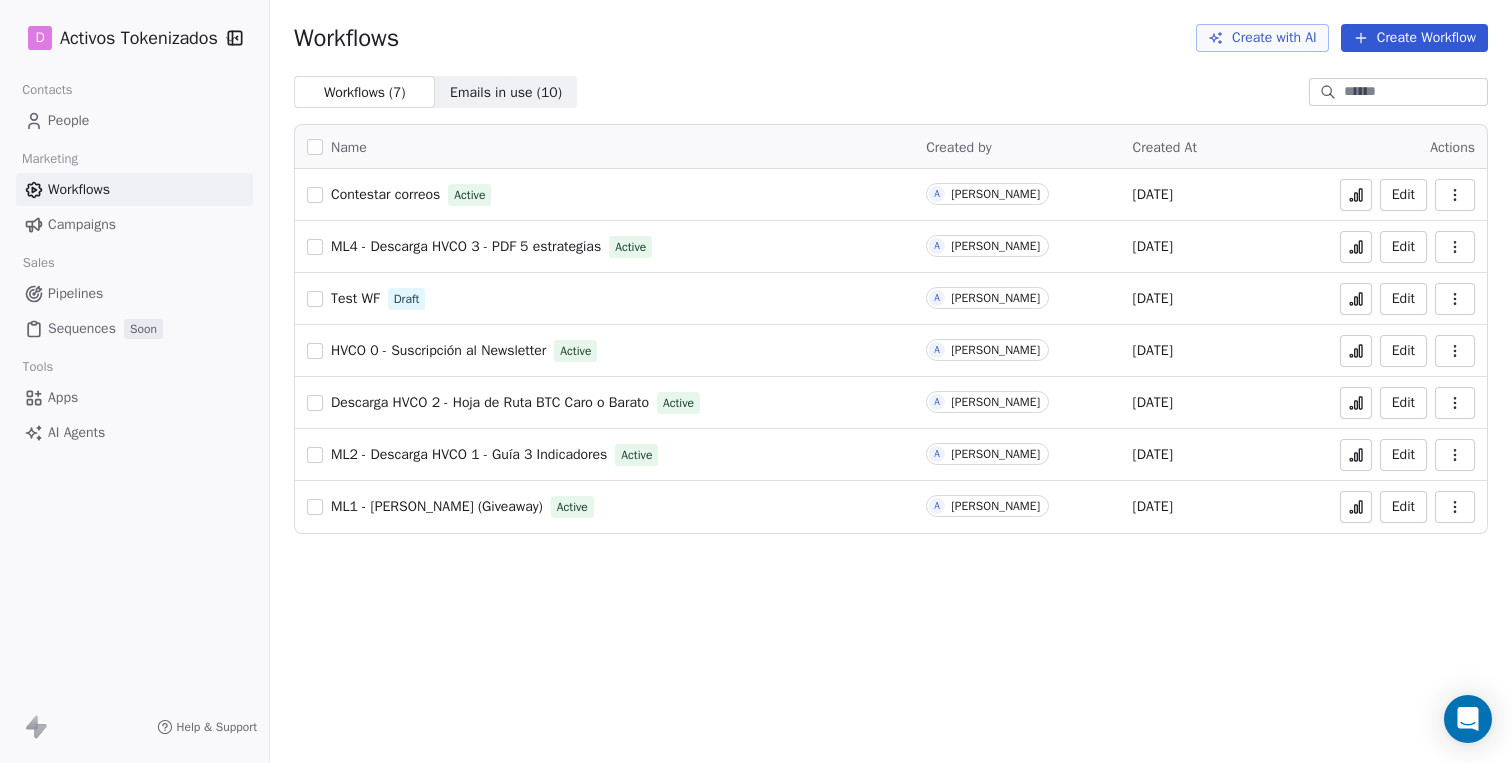 click at bounding box center [1356, 195] 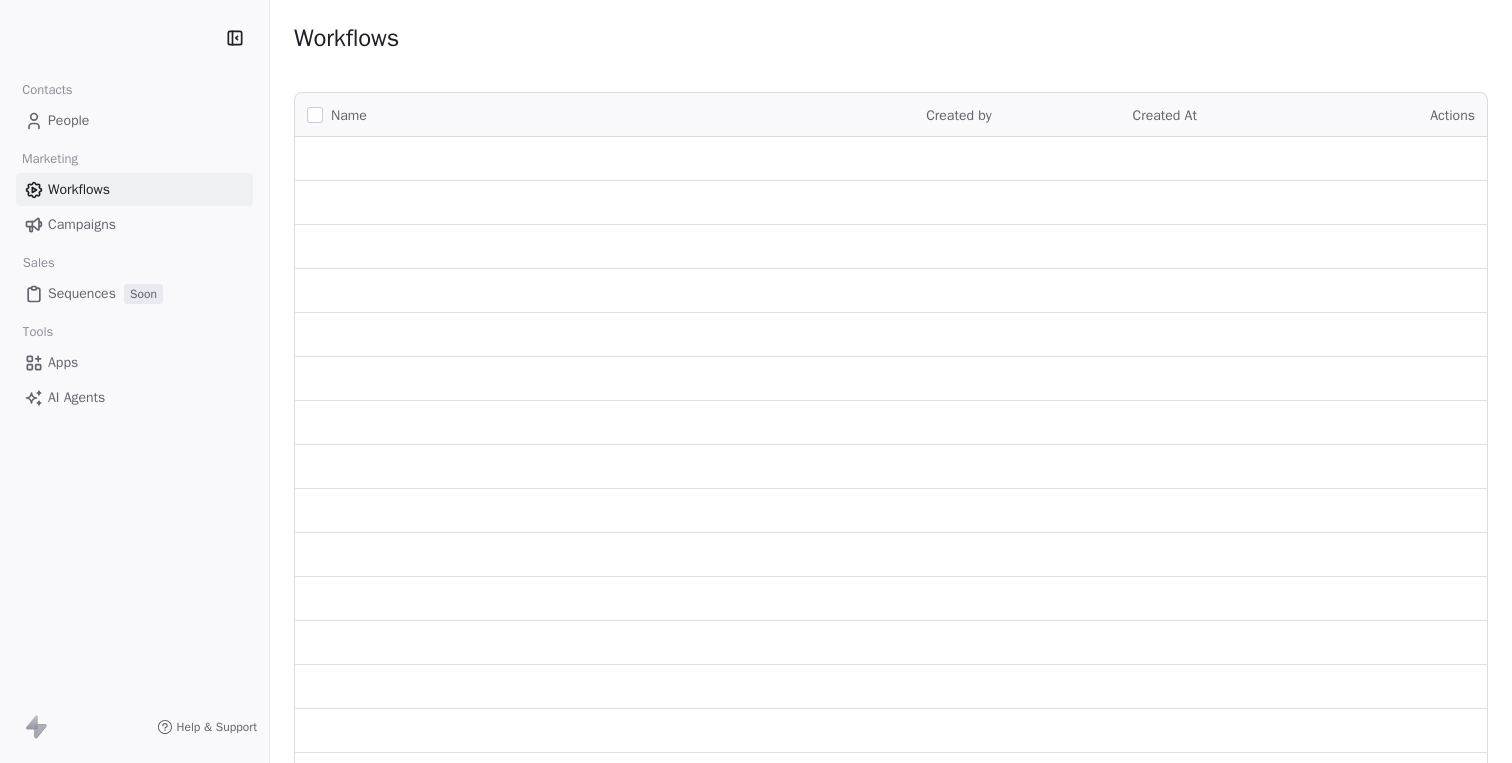 scroll, scrollTop: 0, scrollLeft: 0, axis: both 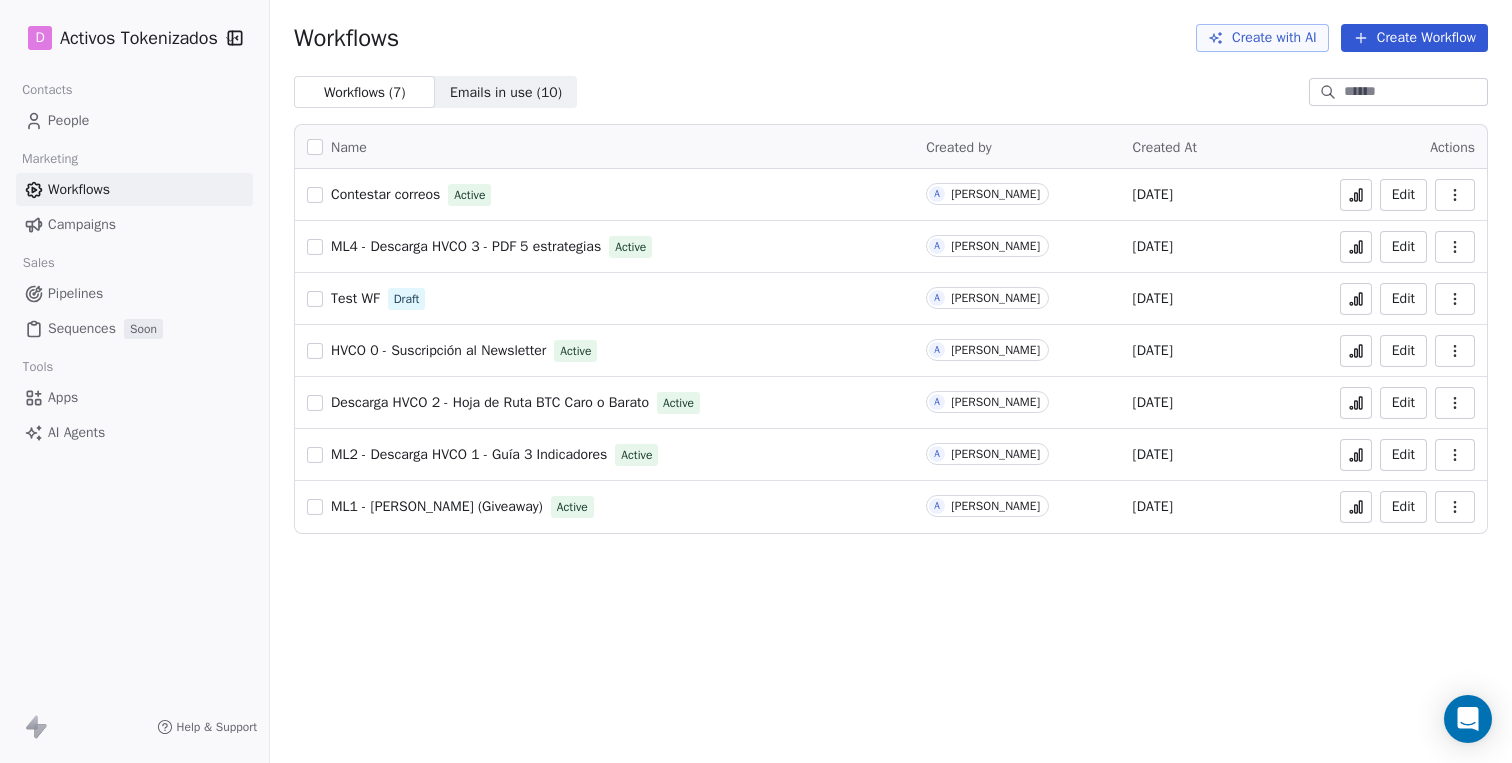 click at bounding box center [1356, 195] 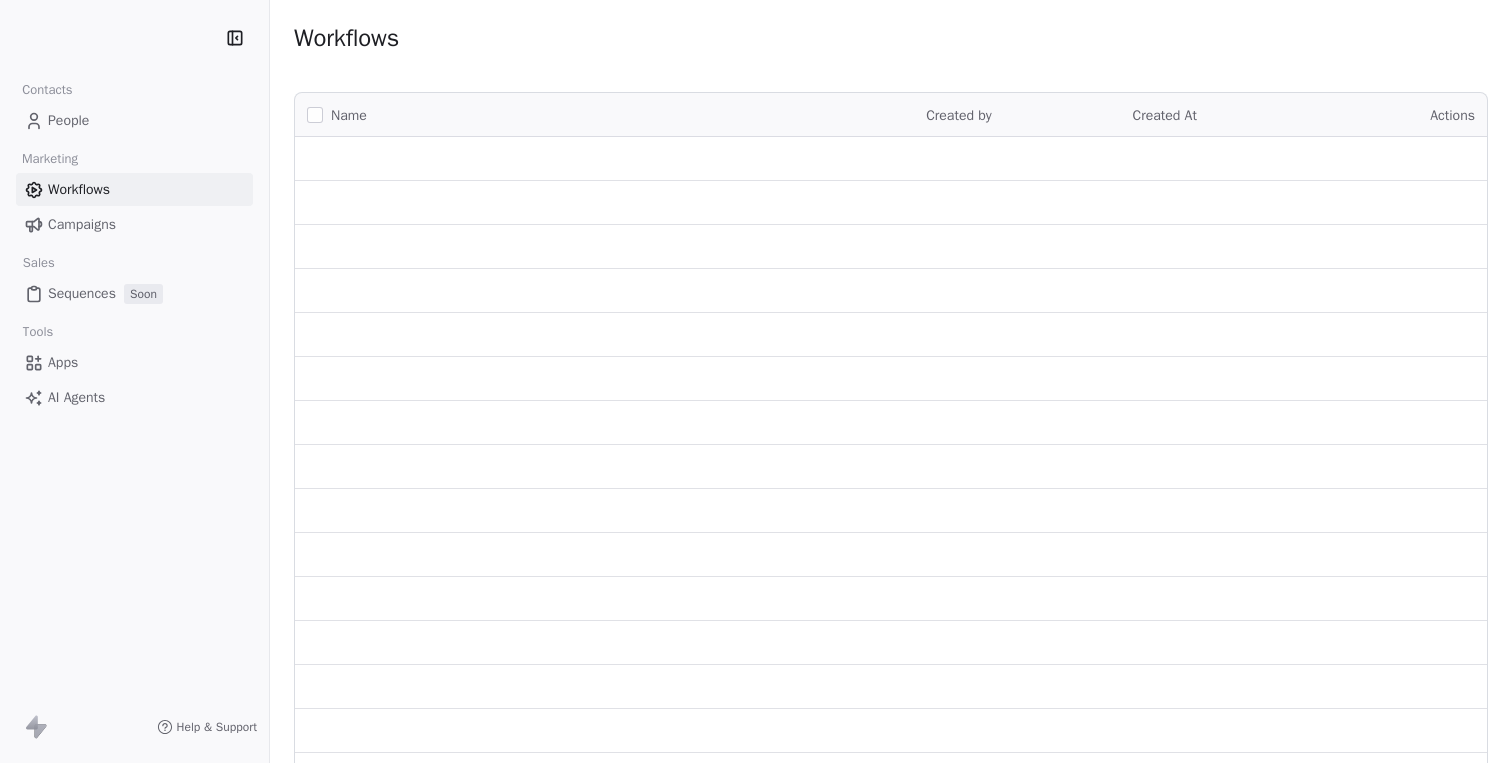 scroll, scrollTop: 0, scrollLeft: 0, axis: both 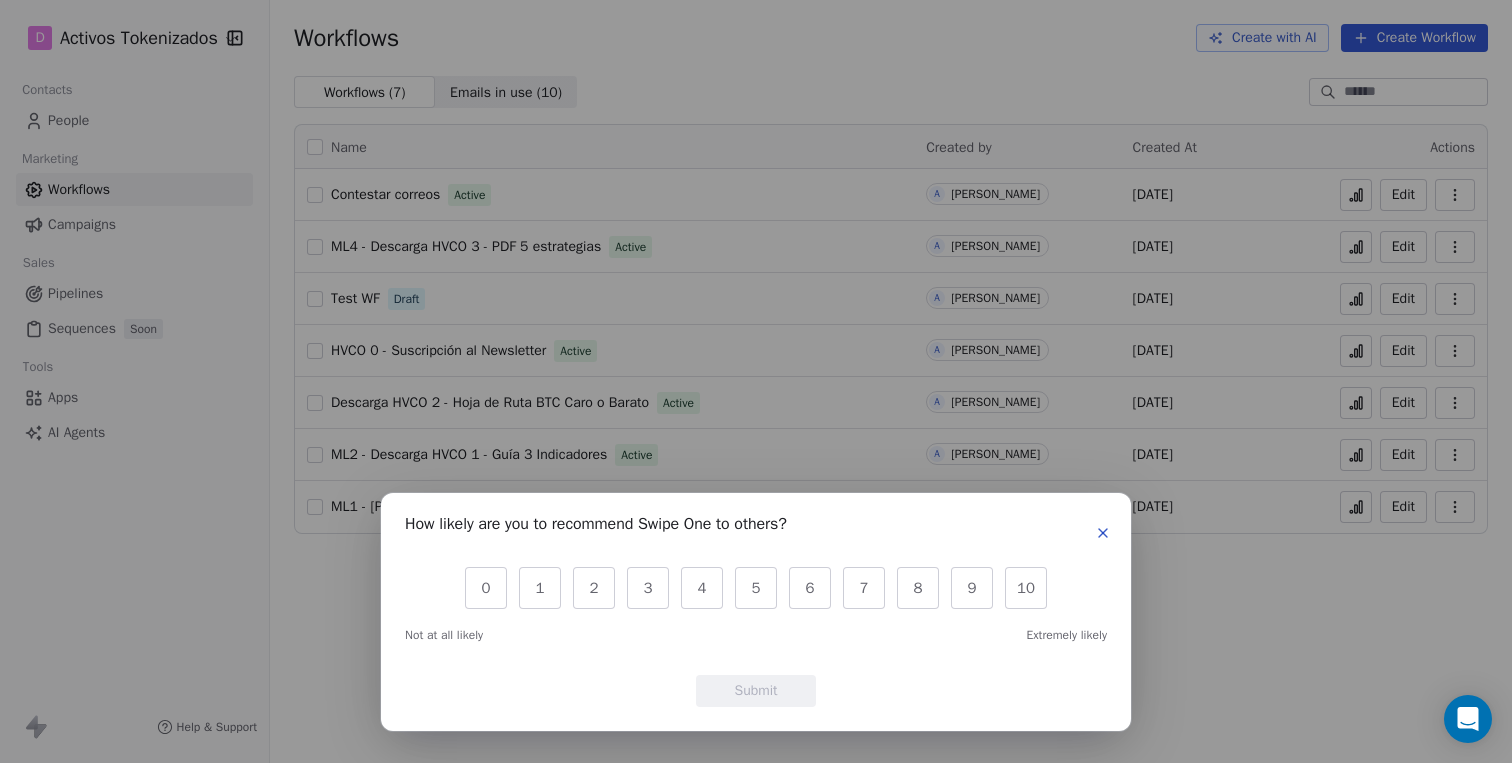 click at bounding box center [1103, 533] 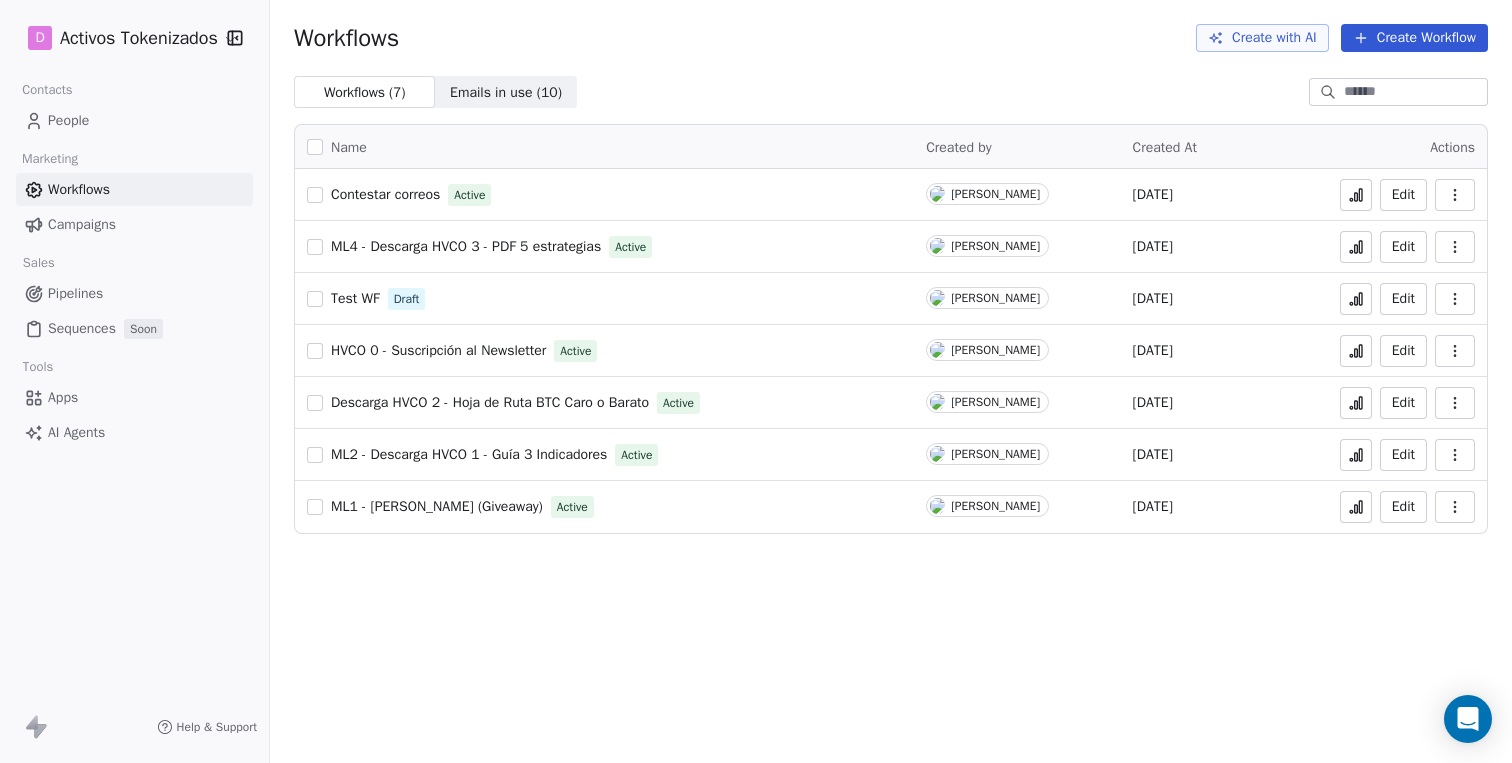 click on "People" at bounding box center (68, 120) 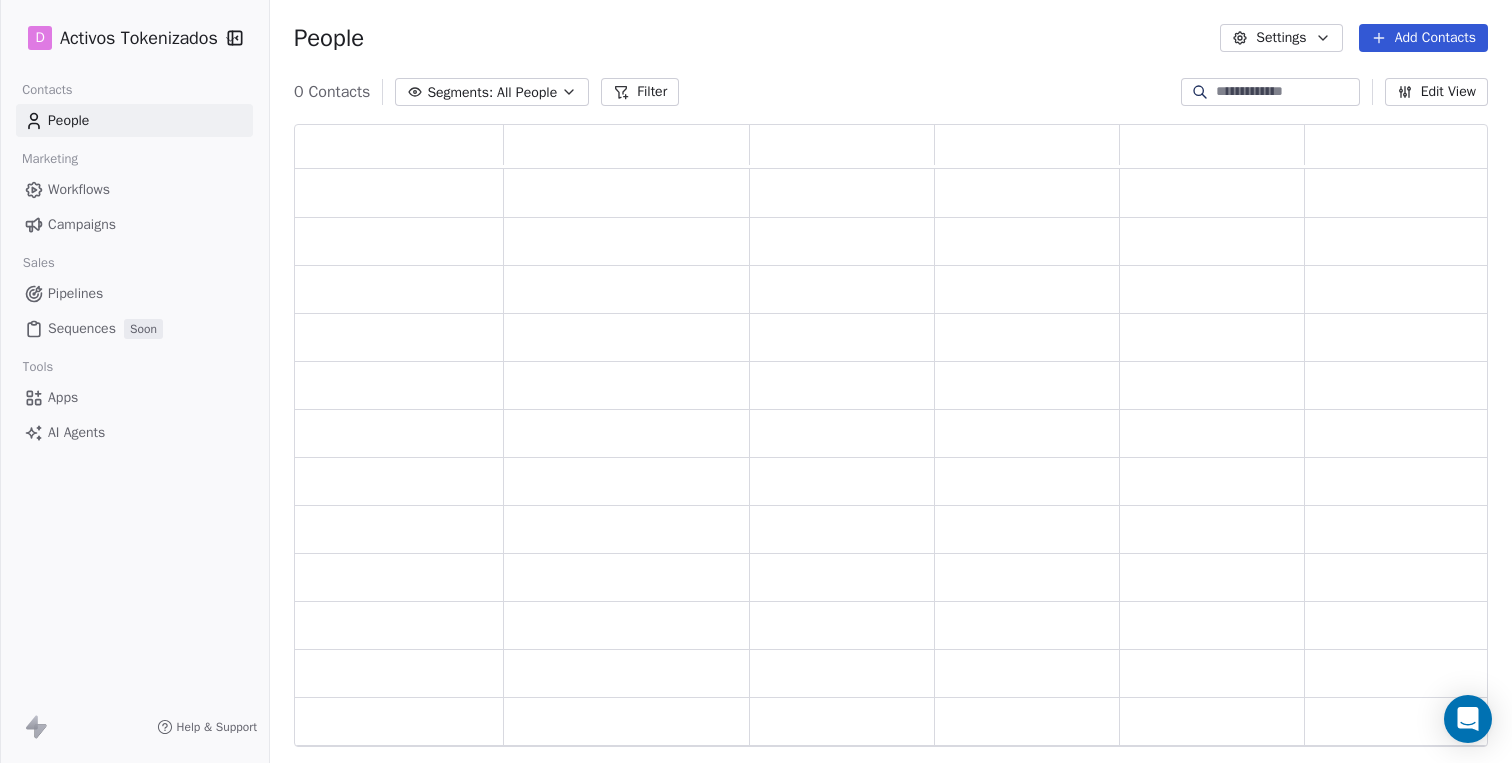 scroll, scrollTop: 0, scrollLeft: 1, axis: horizontal 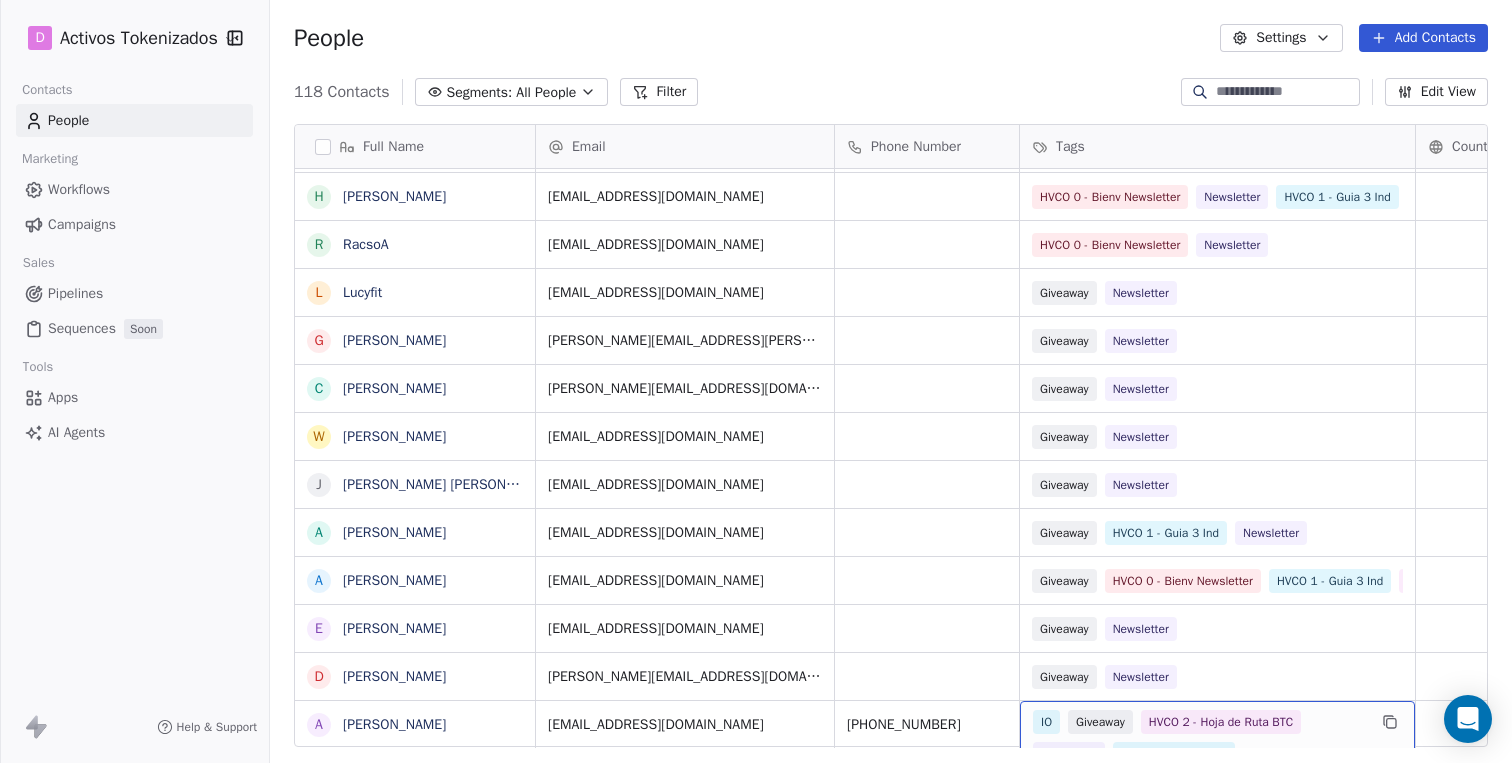click on "IO Giveaway HVCO 2 - Hoja de Ruta BTC Newsletter HVCO 1 - Guia 3 Ind HVCO 3 - PDF 5 Estrategias" at bounding box center (1217, 754) 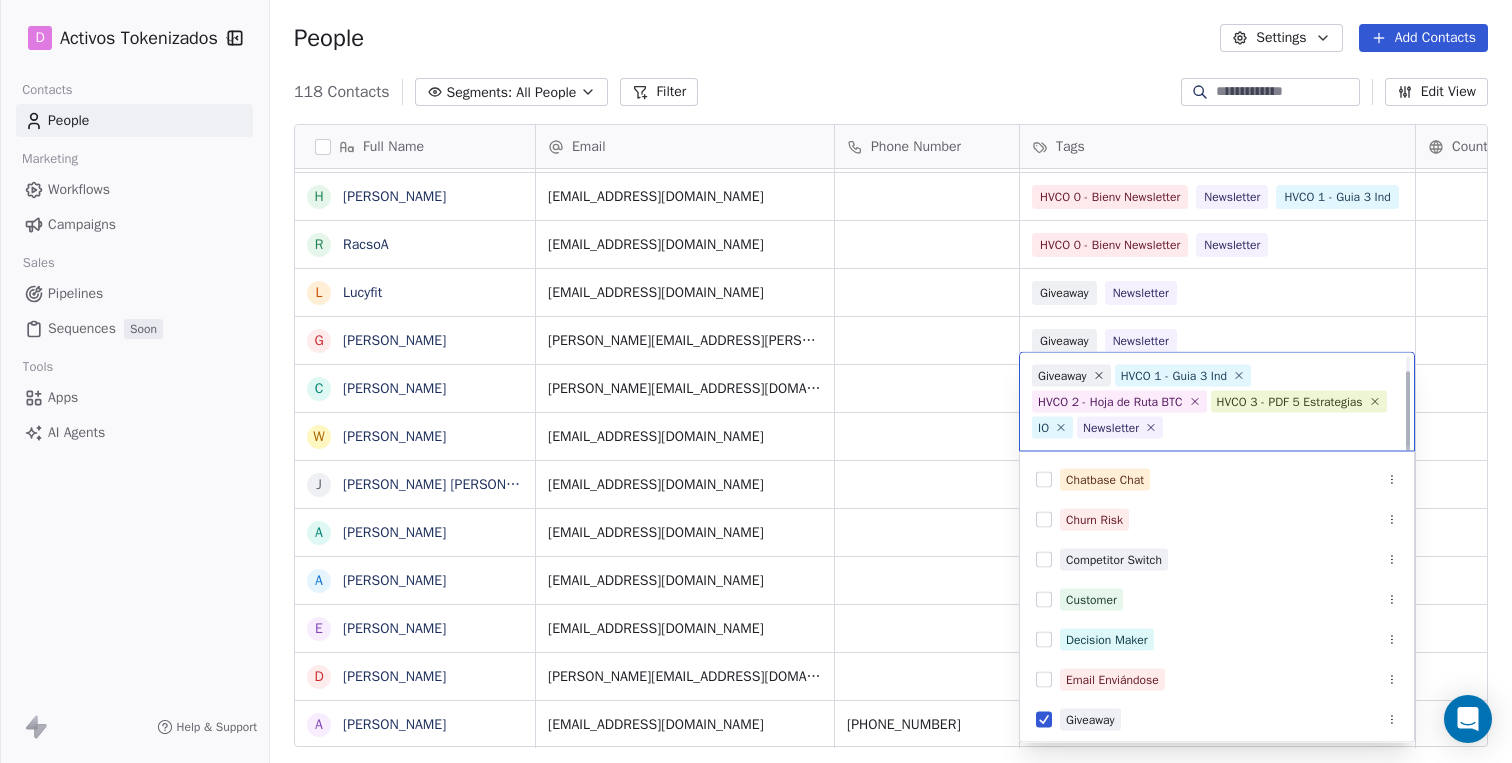 scroll, scrollTop: 19, scrollLeft: 0, axis: vertical 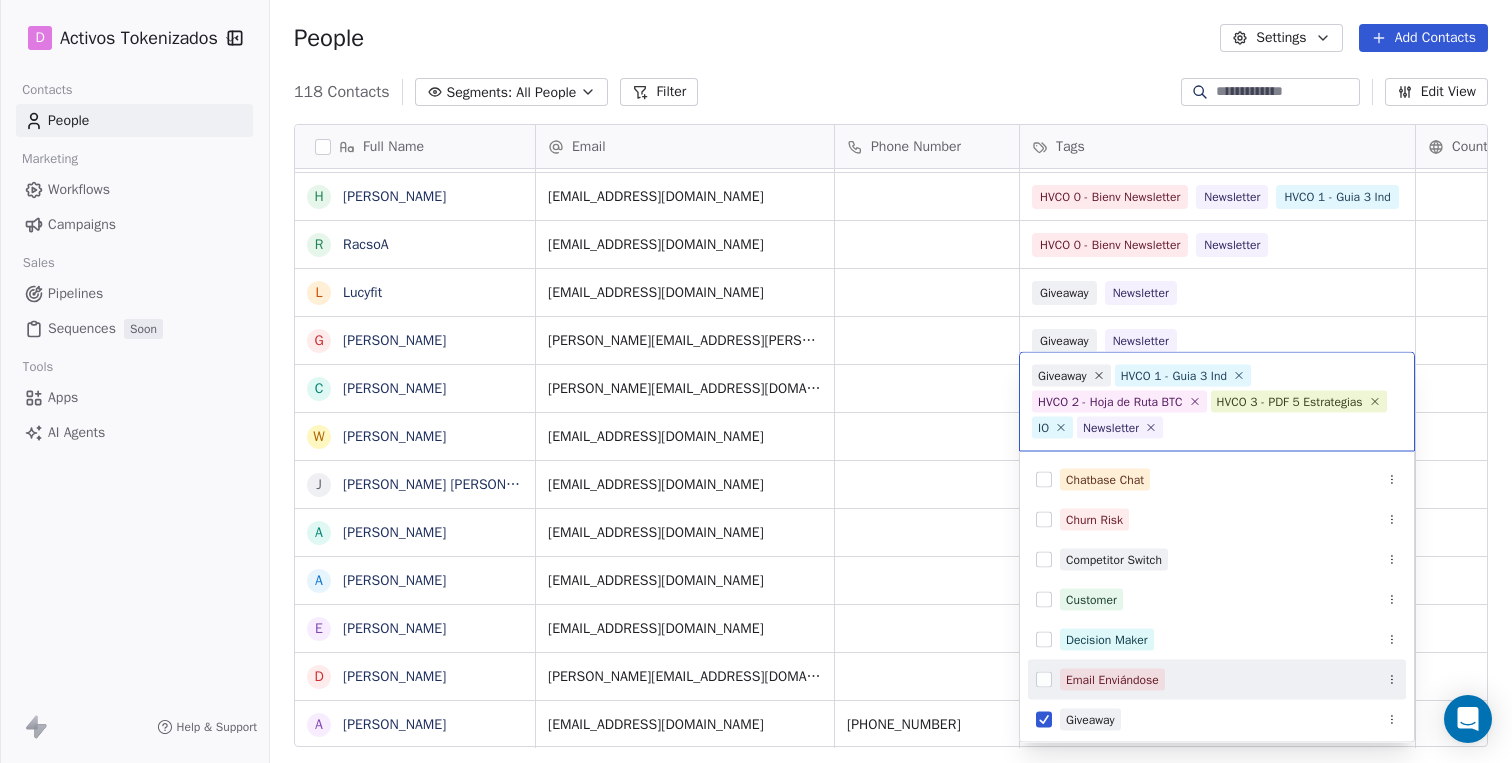click at bounding box center [1044, 680] 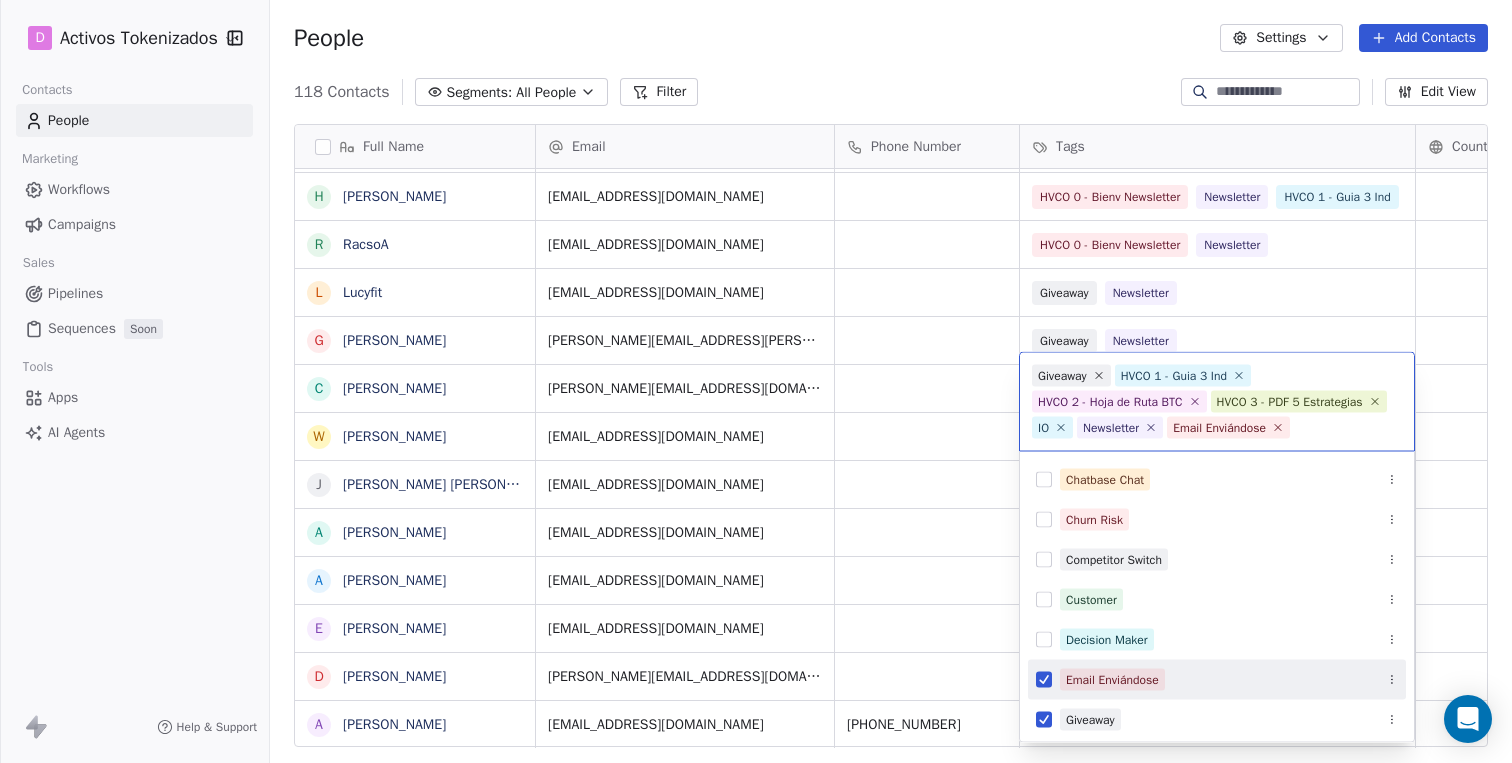 click on "D Activos Tokenizados Contacts People Marketing Workflows Campaigns Sales Pipelines Sequences Soon Tools Apps AI Agents Help & Support People Settings  Add Contacts 118 Contacts Segments: All People Filter  Edit View Tag Export Full Name H Humberto Y Yuban palma M Miguel Angel Ortega Gutierrez Y Yuban palma M Miguel K Kiwi E Estacfa L Luis F Félix Sequera j juan J Juan r ronald B Beto W Wilber Orobio d dragon D Digital player F Fernando H Cuervo C Cliver H Hans Daza S Sergio Rincón h howard R RacsoA L Lucyfit G Gerardo Bistrain C Carlos Serafin W Wellington Zambrano J JESUS DAVID SOLANO REYES a andrea A Aldo Barba E ELEAZAR JOSE YEGUEZRUIZ D Diego Soto A Aldo Barba Email Phone Number Tags Country Website Job Title Status humbepp74@gmail.com HVCO 1 - Guia 3 Ind Newsletter yubanromeropalma@gmail.com HVCO 1 - Guia 3 Ind Newsletter tordeote@hotmail.com HVCO 1 - Guia 3 Ind Newsletter yubanhesteryubannys01@gmail.com HVCO 1 - Guia 3 Ind Newsletter musteli2@yahoo.es HVCO 1 - Guia 3 Ind Newsletter Newsletter IO IO" at bounding box center (756, 381) 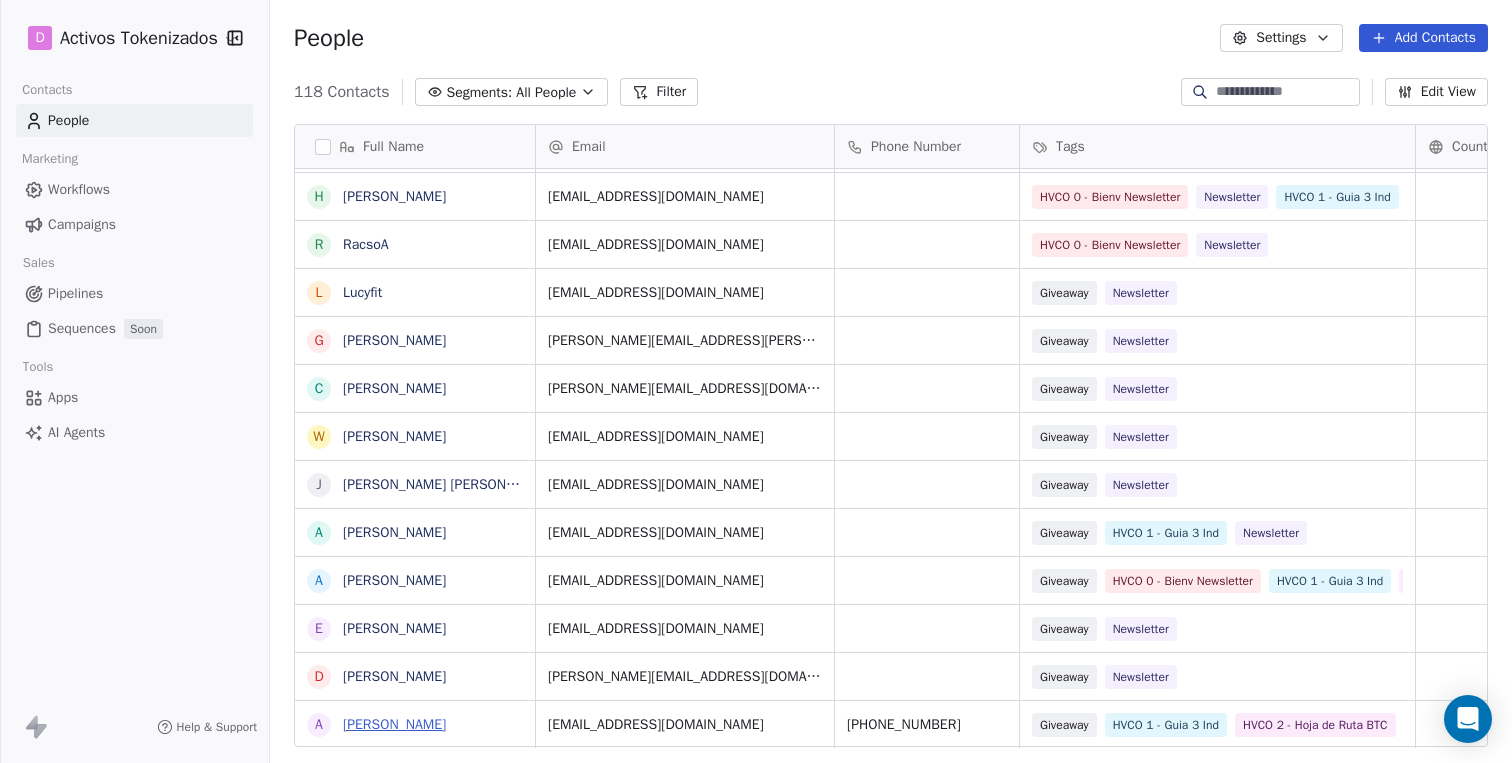 click on "[PERSON_NAME]" at bounding box center [394, 724] 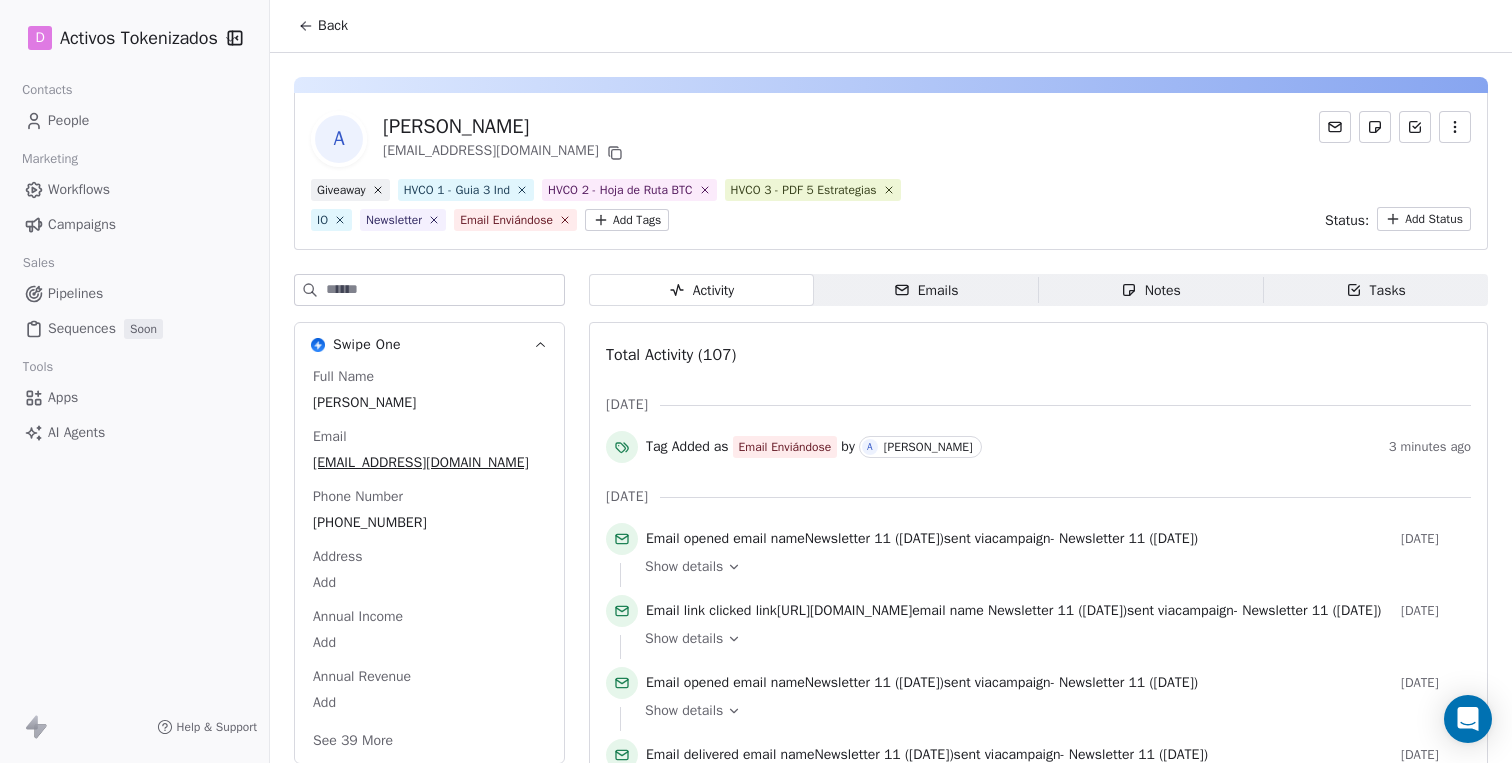 click 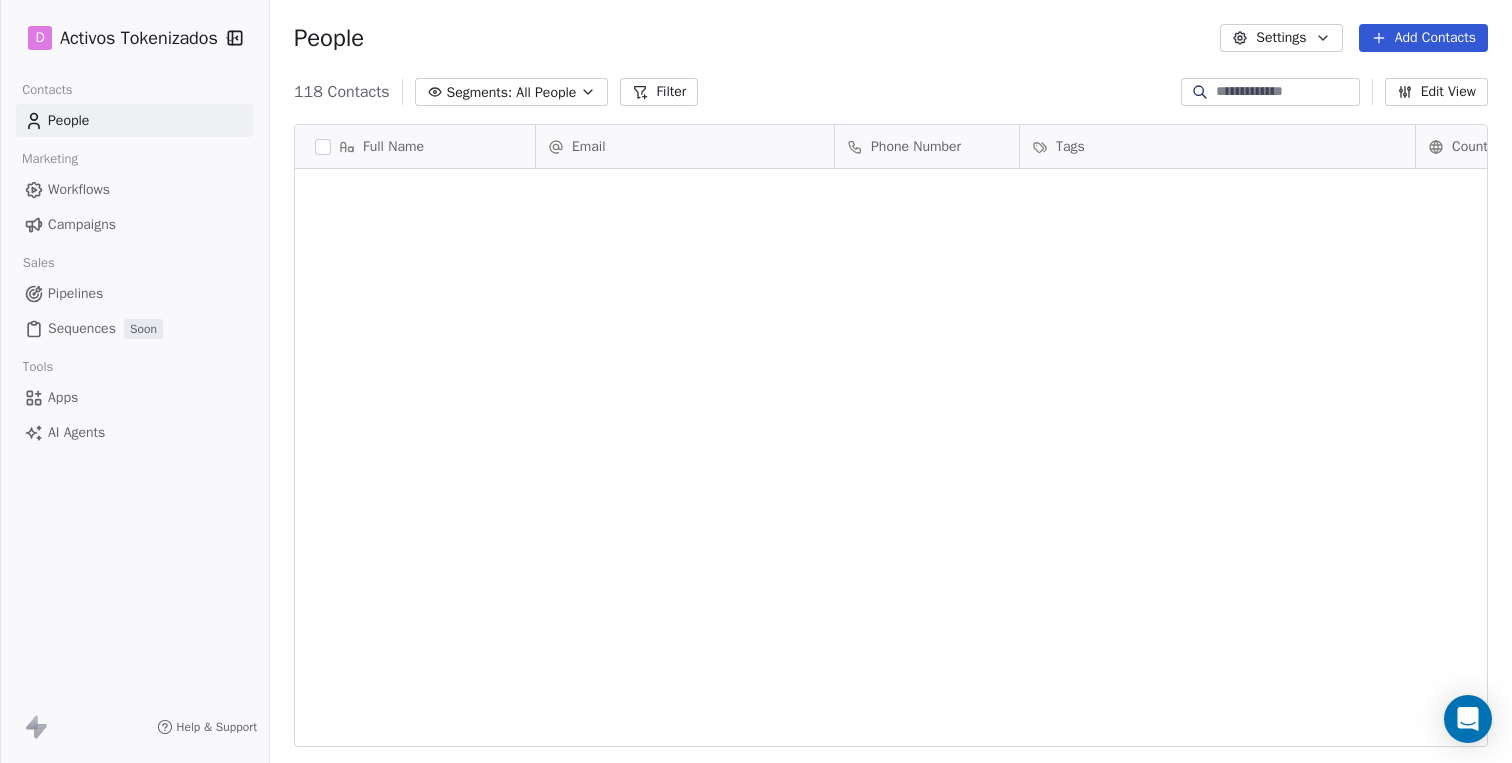 scroll, scrollTop: 5085, scrollLeft: 0, axis: vertical 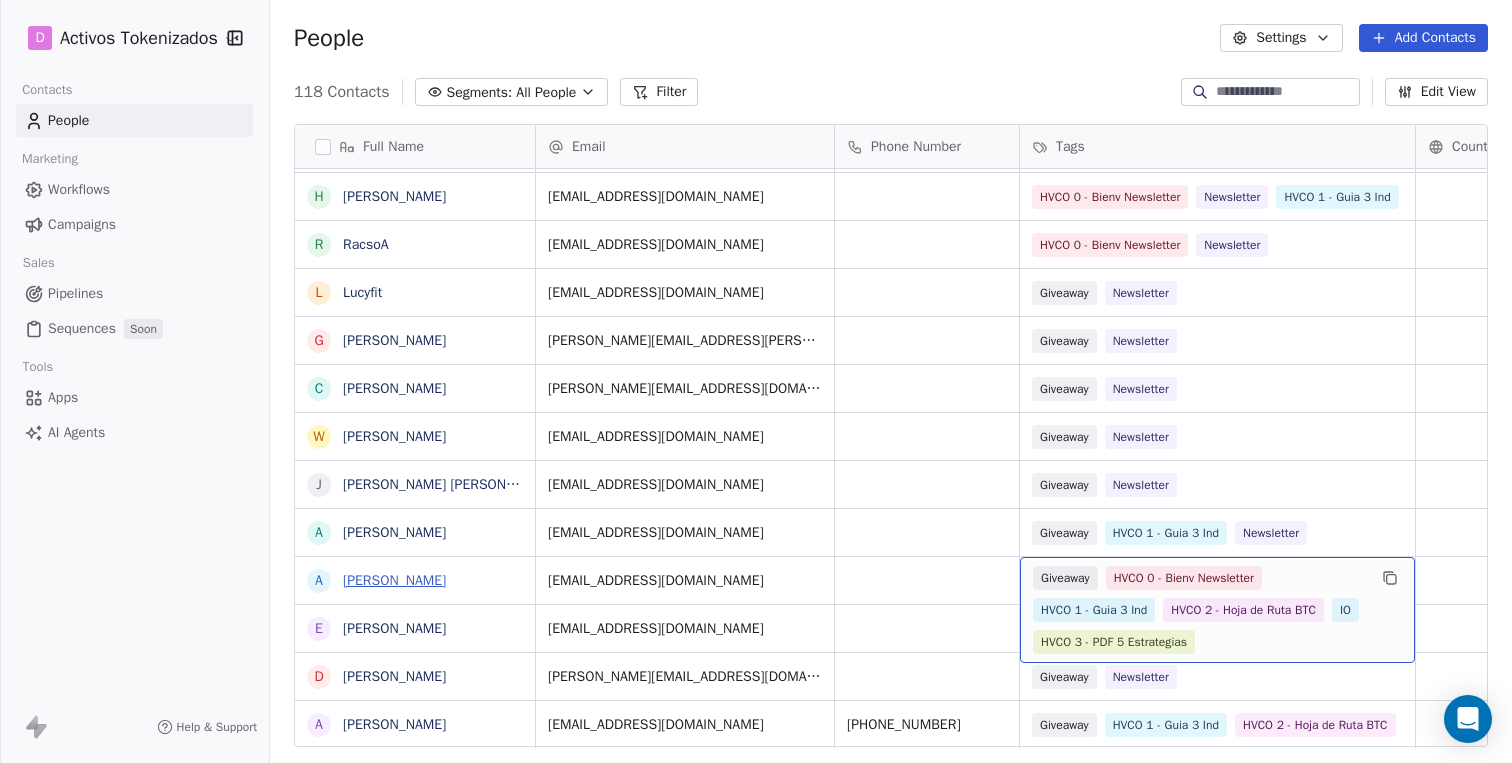 click on "Aldo Barba" at bounding box center (394, 580) 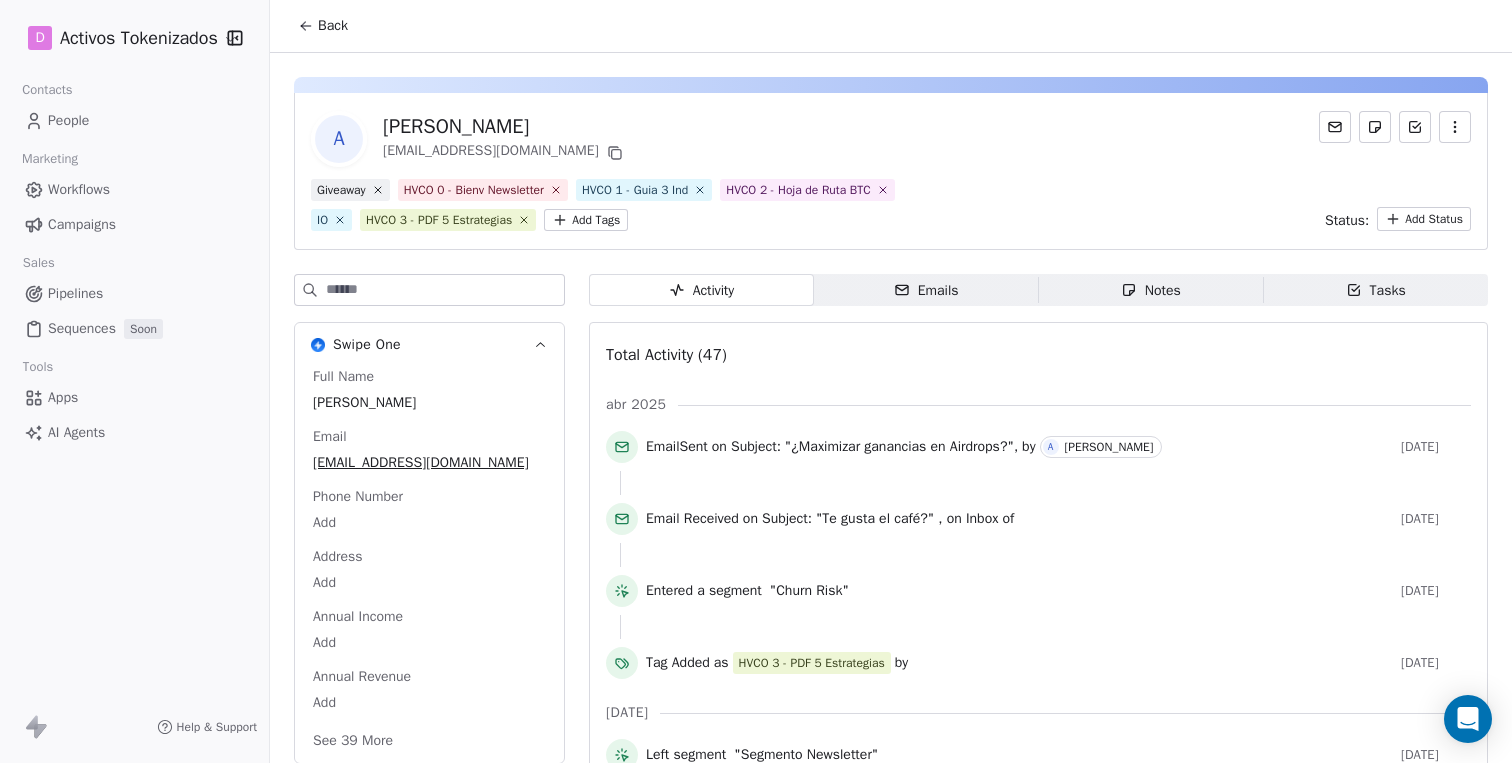 click on "D Activos Tokenizados Contacts People Marketing Workflows Campaigns Sales Pipelines Sequences Soon Tools Apps AI Agents Help & Support Back A Aldo Barba yook_look@hotmail.com Giveaway HVCO 0 - Bienv Newsletter HVCO 1 - Guia 3 Ind HVCO 2 - Hoja de Ruta BTC IO HVCO 3 - PDF 5 Estrategias  Add Tags Status:   Add Status Swipe One Full Name Aldo Barba Email yook_look@hotmail.com Phone Number Add Address Add Annual Income Add Annual Revenue Add See   39   More   Activity Activity Emails Emails   Notes   Notes Tasks Tasks Total Activity (47) abr 2025 Email  Sent on Subject:  " ¿Maximizar ganancias en Airdrops? ", by A Aldo Barba   2 months ago Email Received on Subject:  " Te gusta el café? " , on Inbox of  2 months ago Entered a segment "Churn Risk"   3 months ago Tag Added as HVCO 3 - PDF 5 Estrategias by   3 months ago mar 2025 Left segment "Segmento Newsletter"   3 months ago Tag Removed Newsletter by A Aldo Barba   3 months ago Email opened   email name  Newsletter 4 (25 Mar 25)  sent via  campaign  -      -" at bounding box center [756, 381] 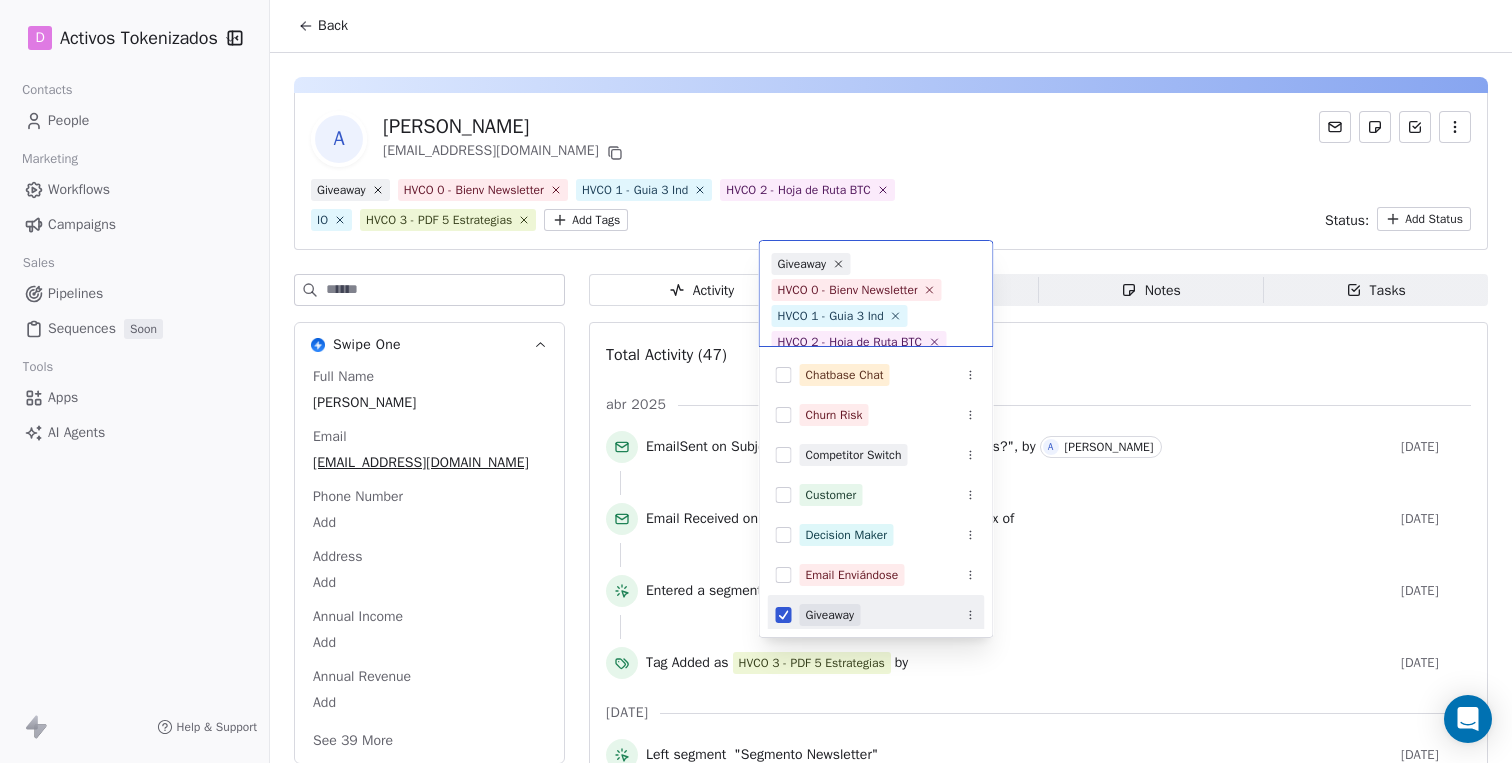 scroll, scrollTop: 71, scrollLeft: 0, axis: vertical 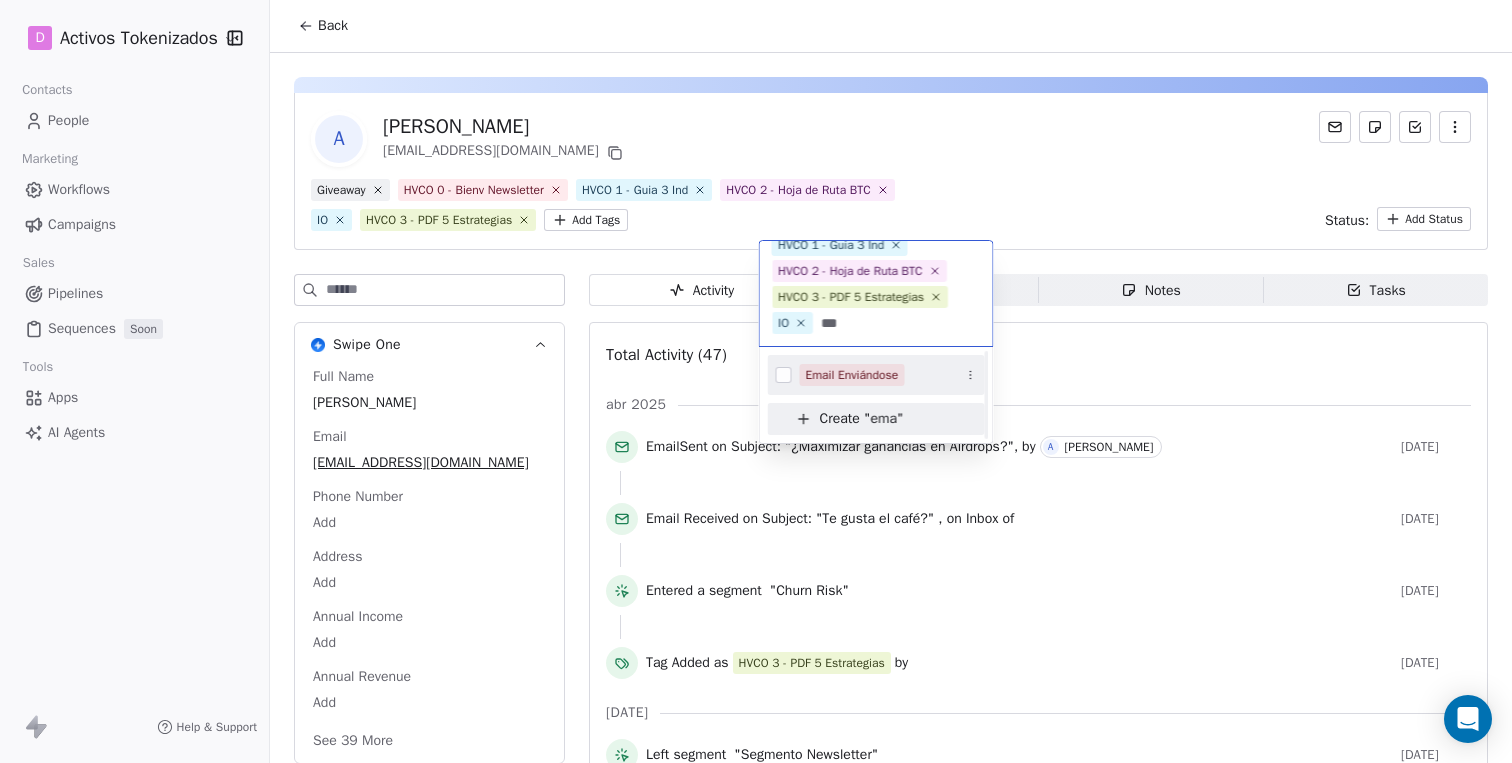type on "***" 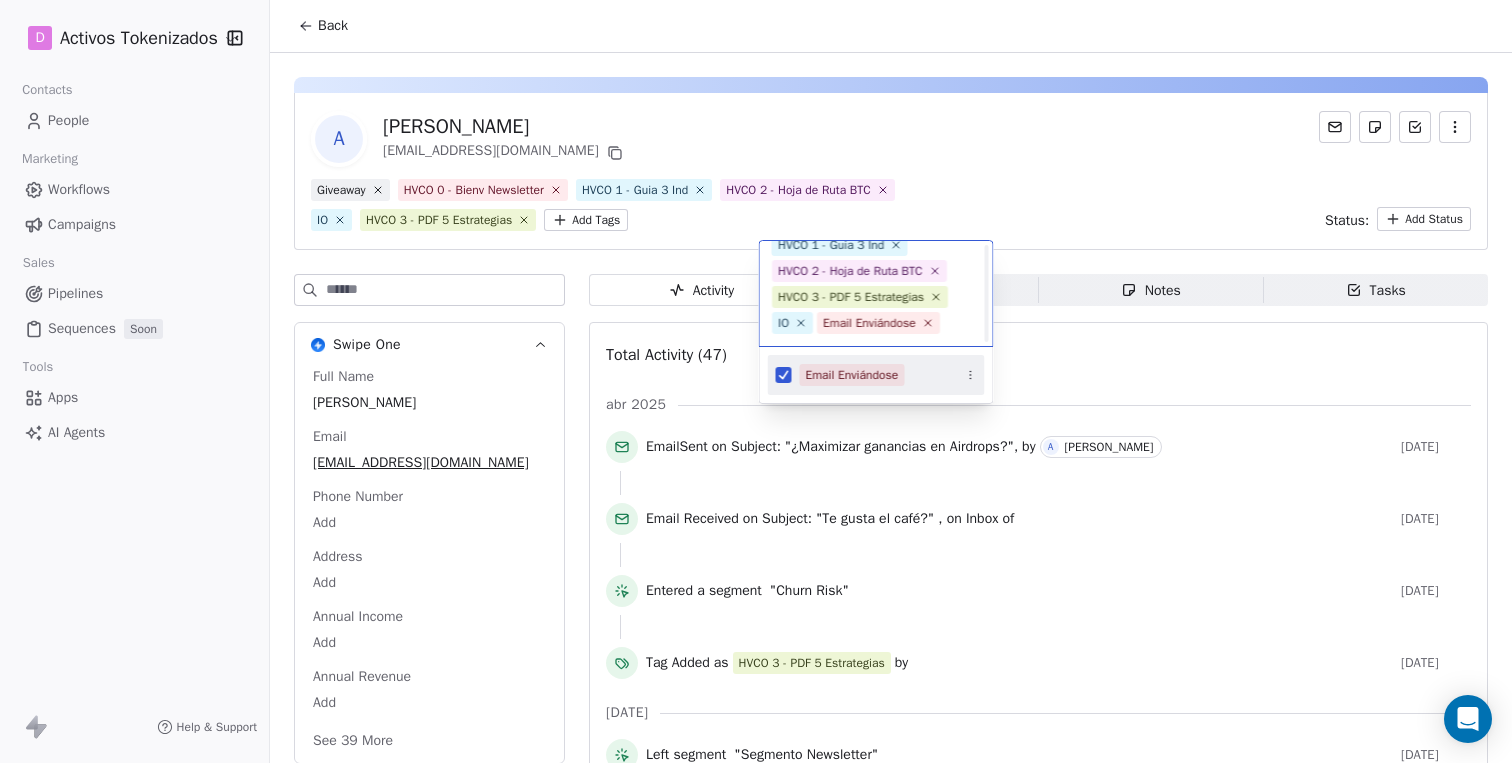 scroll, scrollTop: 97, scrollLeft: 0, axis: vertical 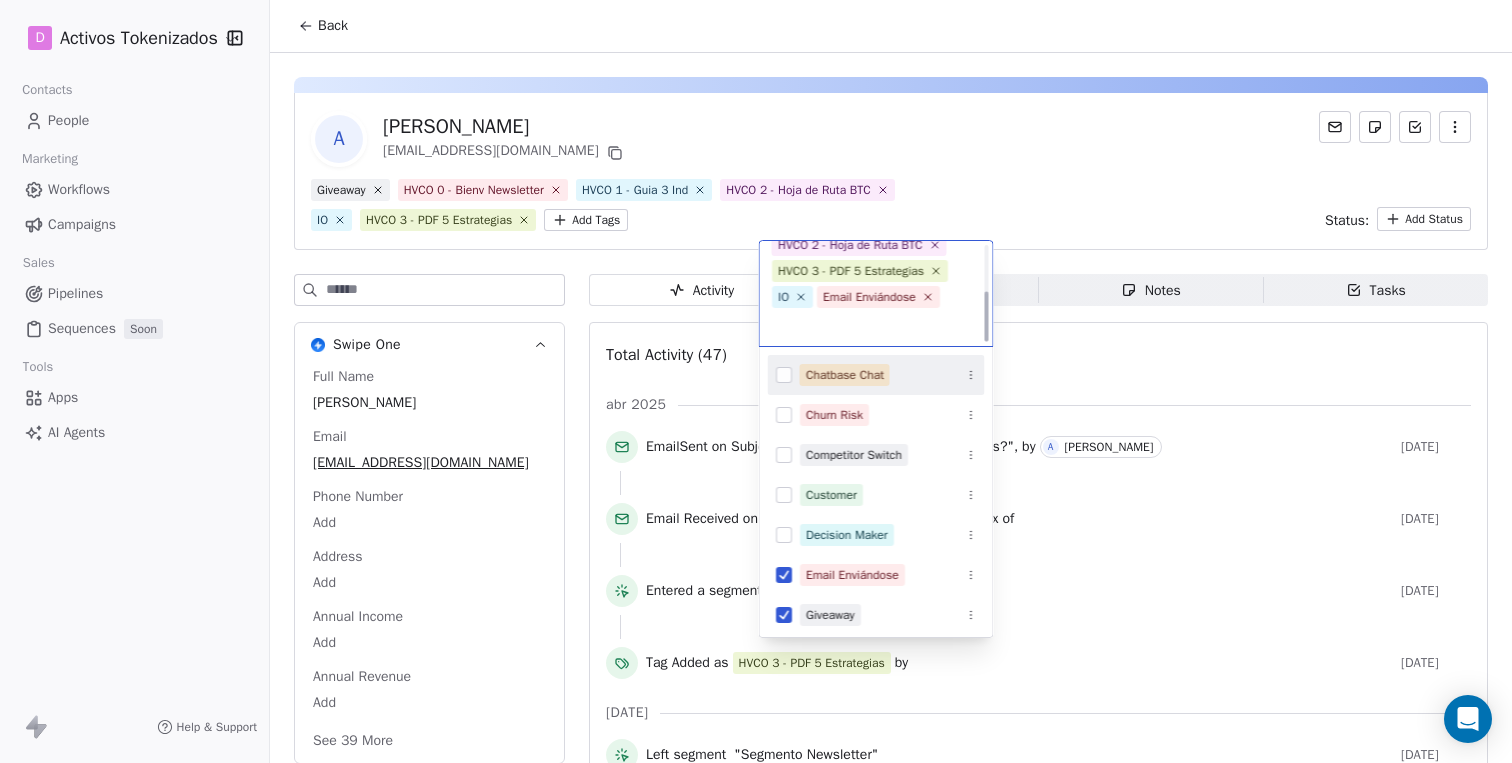 click on "D Activos Tokenizados Contacts People Marketing Workflows Campaigns Sales Pipelines Sequences Soon Tools Apps AI Agents Help & Support Back A Aldo Barba yook_look@hotmail.com Giveaway HVCO 0 - Bienv Newsletter HVCO 1 - Guia 3 Ind HVCO 2 - Hoja de Ruta BTC IO HVCO 3 - PDF 5 Estrategias  Add Tags Status:   Add Status Swipe One Full Name Aldo Barba Email yook_look@hotmail.com Phone Number Add Address Add Annual Income Add Annual Revenue Add See   39   More   Activity Activity Emails Emails   Notes   Notes Tasks Tasks Total Activity (47) abr 2025 Email  Sent on Subject:  " ¿Maximizar ganancias en Airdrops? ", by A Aldo Barba   2 months ago Email Received on Subject:  " Te gusta el café? " , on Inbox of  2 months ago Entered a segment "Churn Risk"   3 months ago Tag Added as HVCO 3 - PDF 5 Estrategias by   3 months ago mar 2025 Left segment "Segmento Newsletter"   3 months ago Tag Removed Newsletter by A Aldo Barba   3 months ago Email opened   email name  Newsletter 4 (25 Mar 25)  sent via  campaign  -      -" at bounding box center [756, 381] 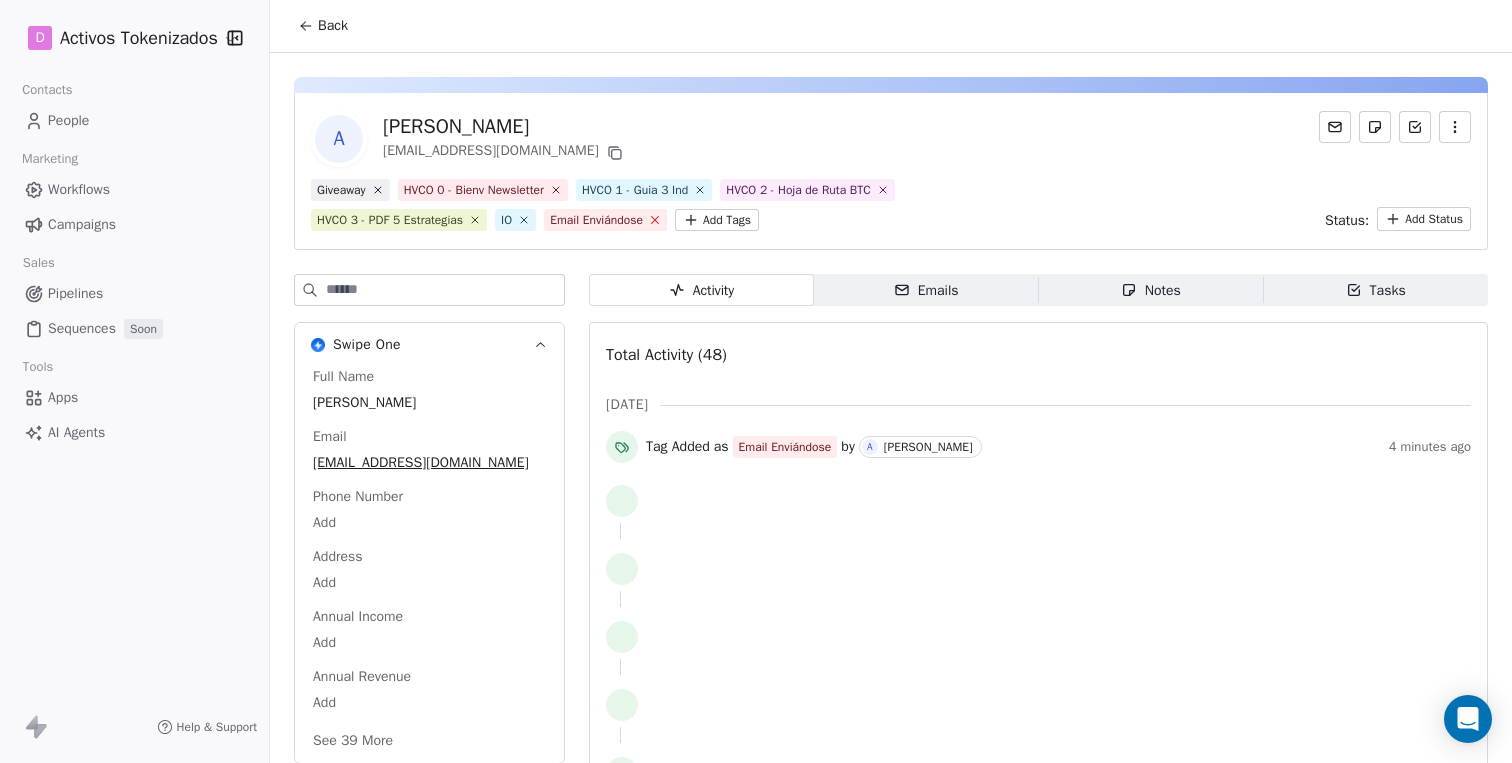 click 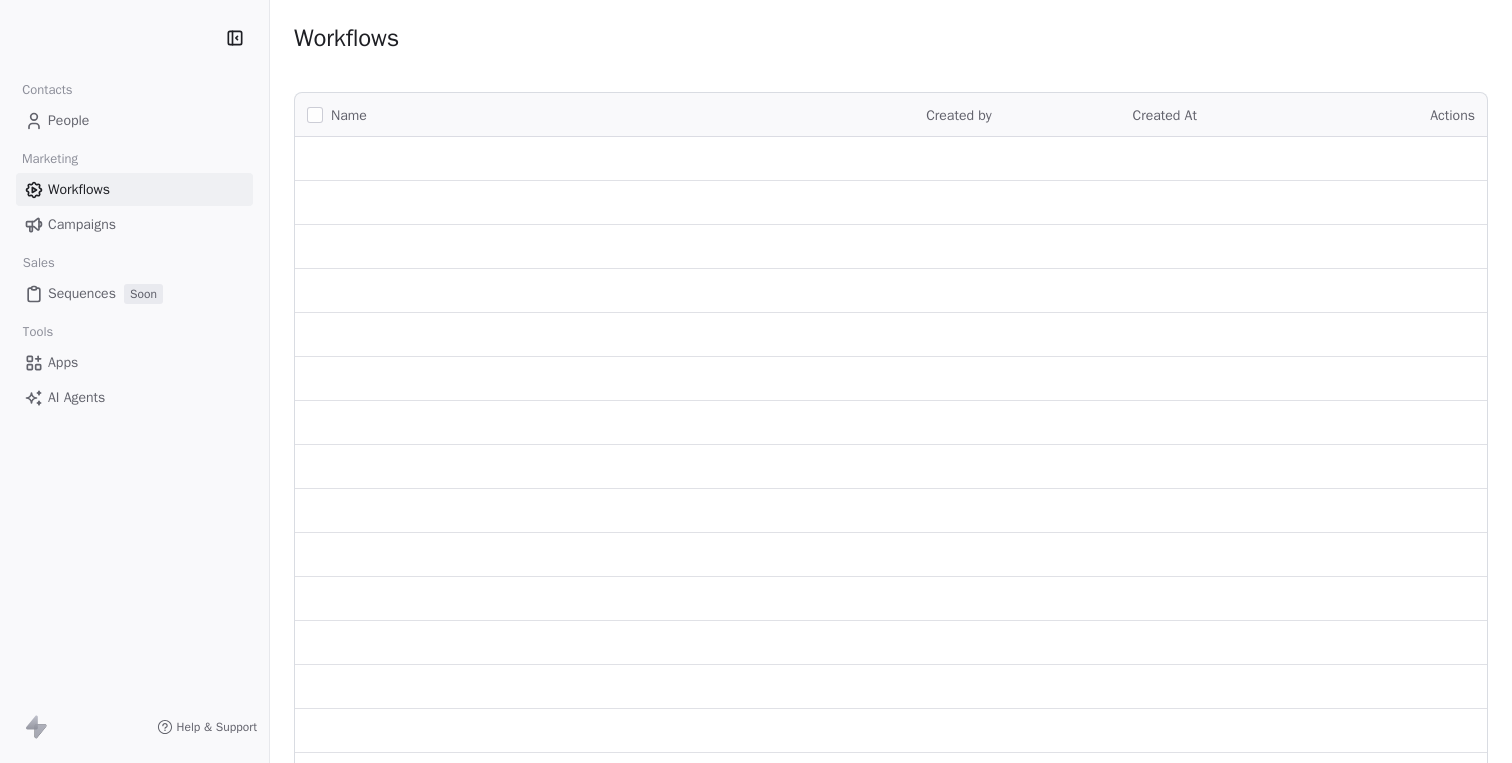 scroll, scrollTop: 0, scrollLeft: 0, axis: both 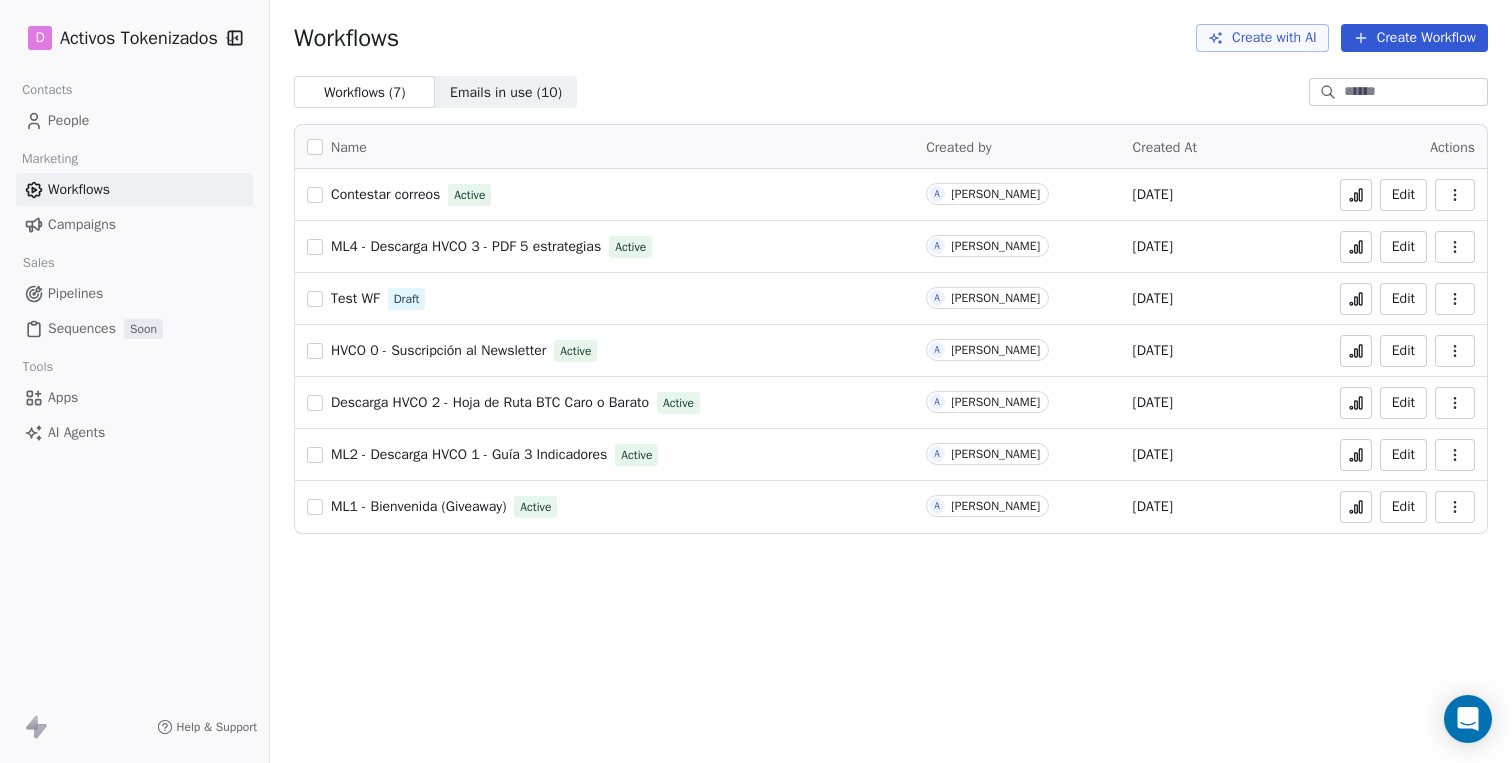 click on "Edit" at bounding box center [1403, 195] 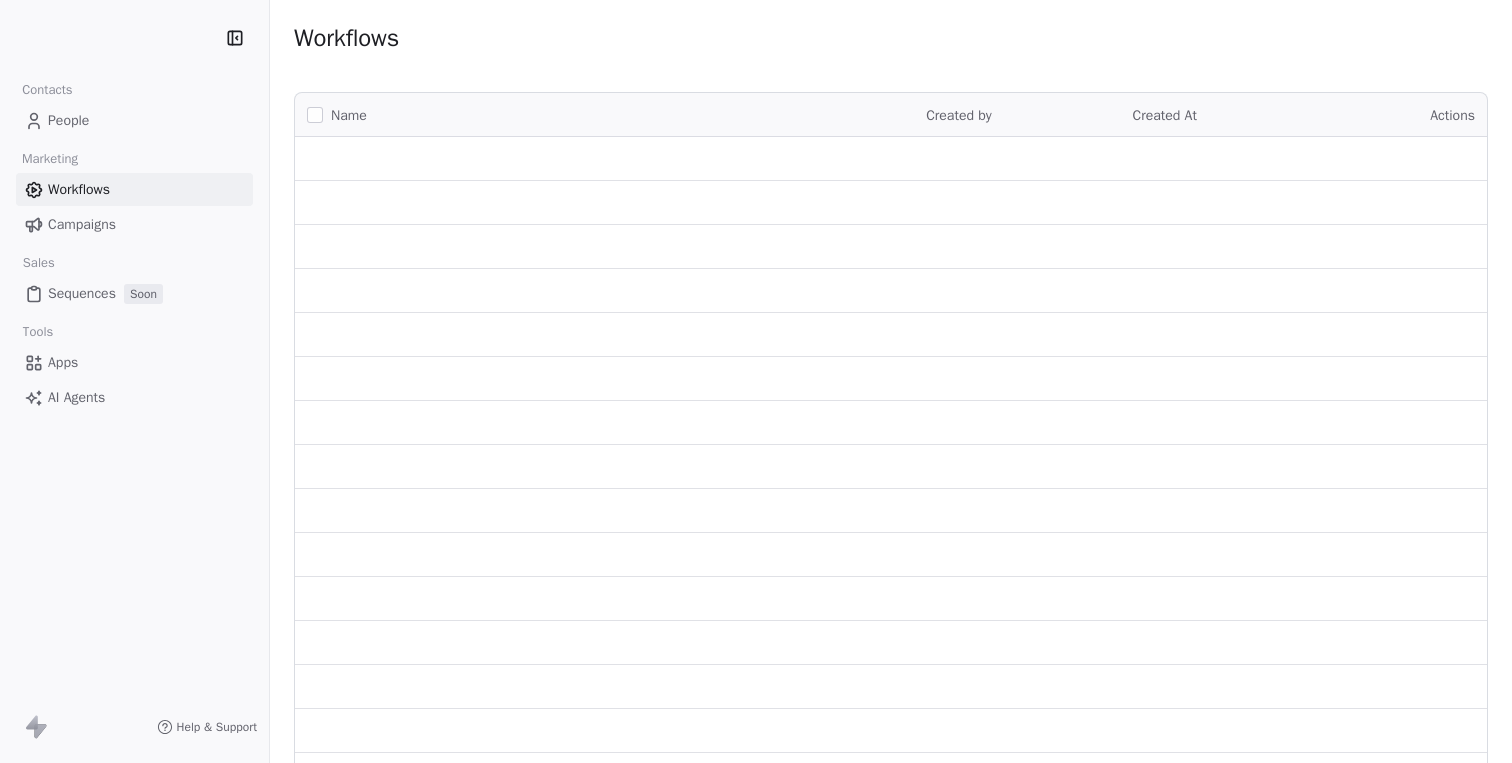 scroll, scrollTop: 0, scrollLeft: 0, axis: both 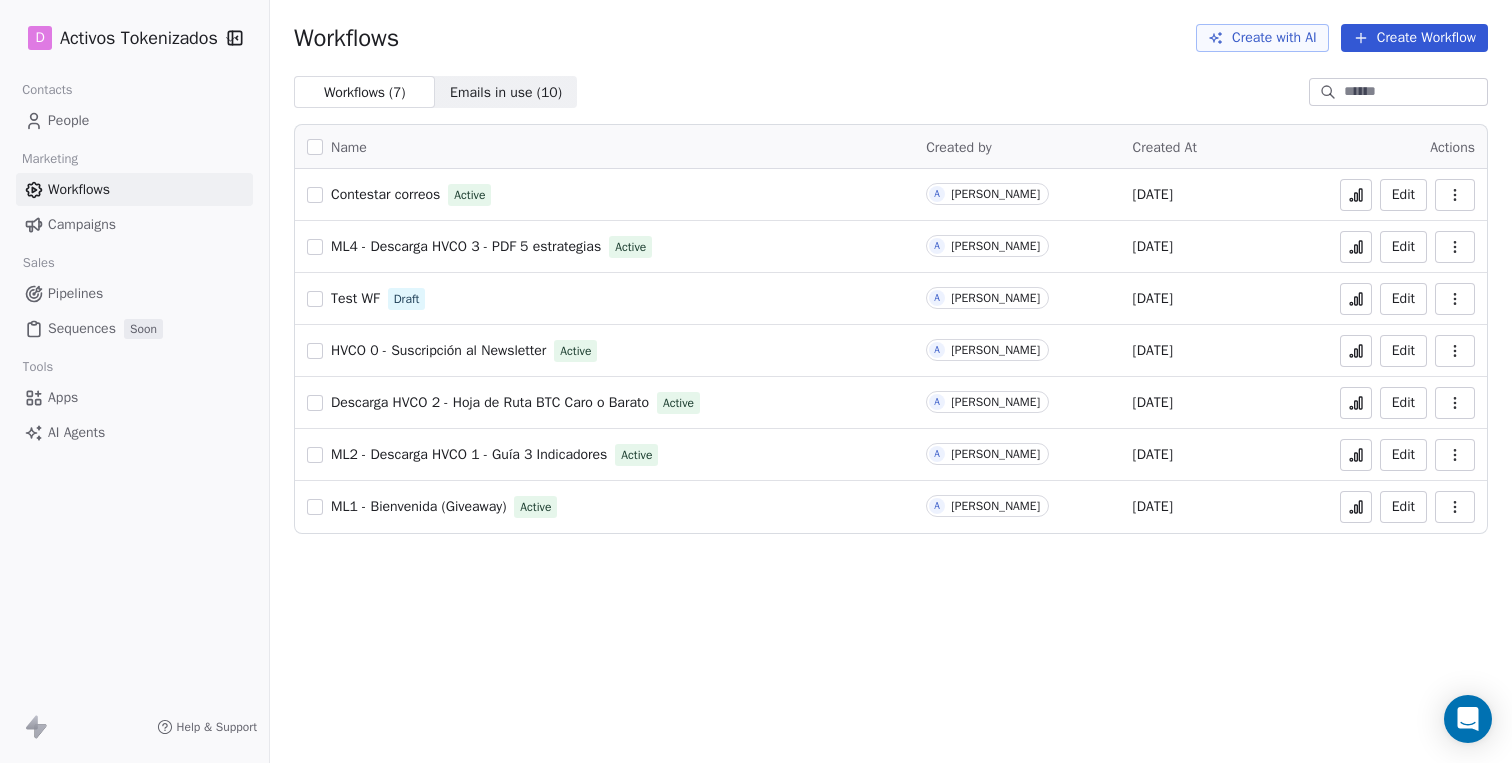 click on "Edit" at bounding box center (1403, 195) 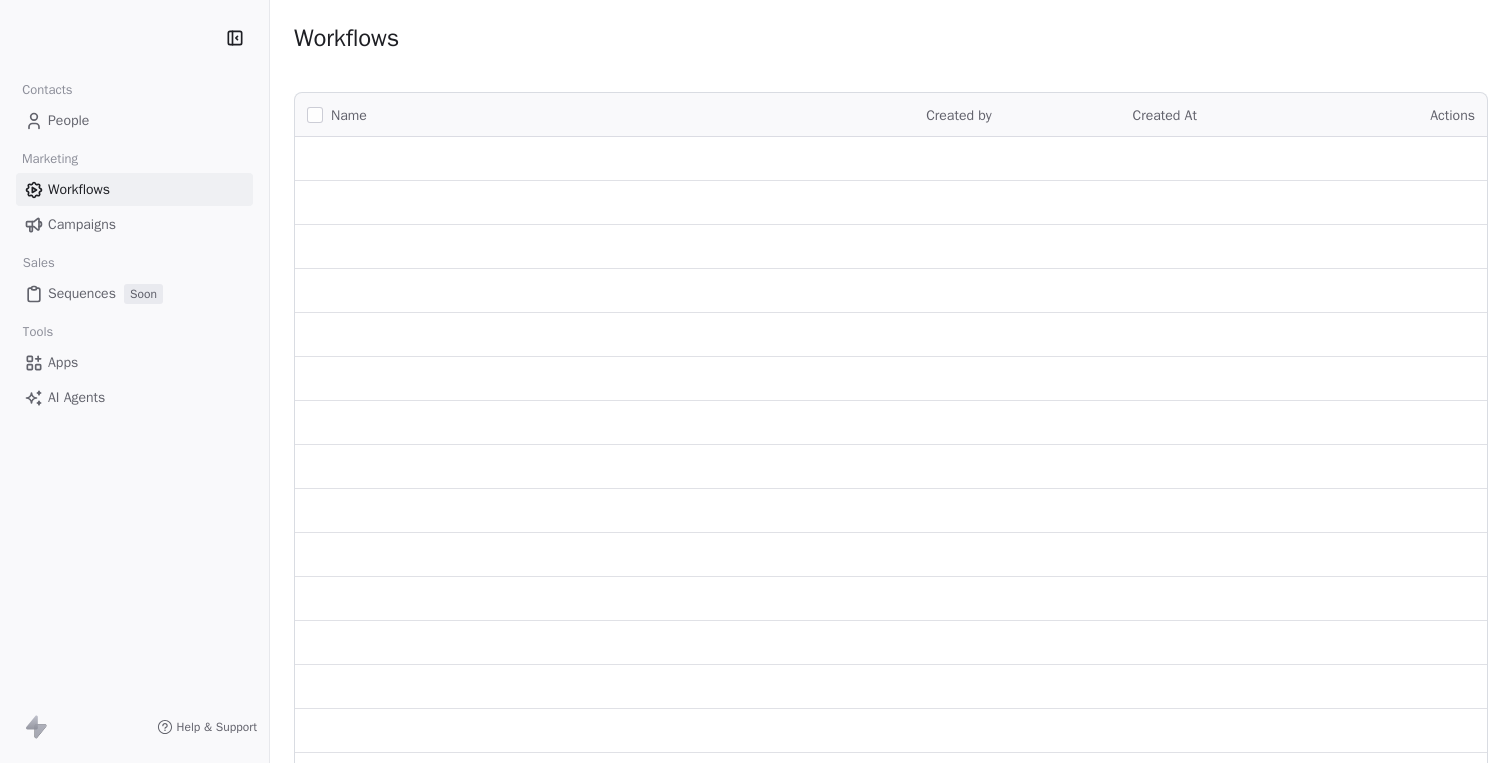 scroll, scrollTop: 0, scrollLeft: 0, axis: both 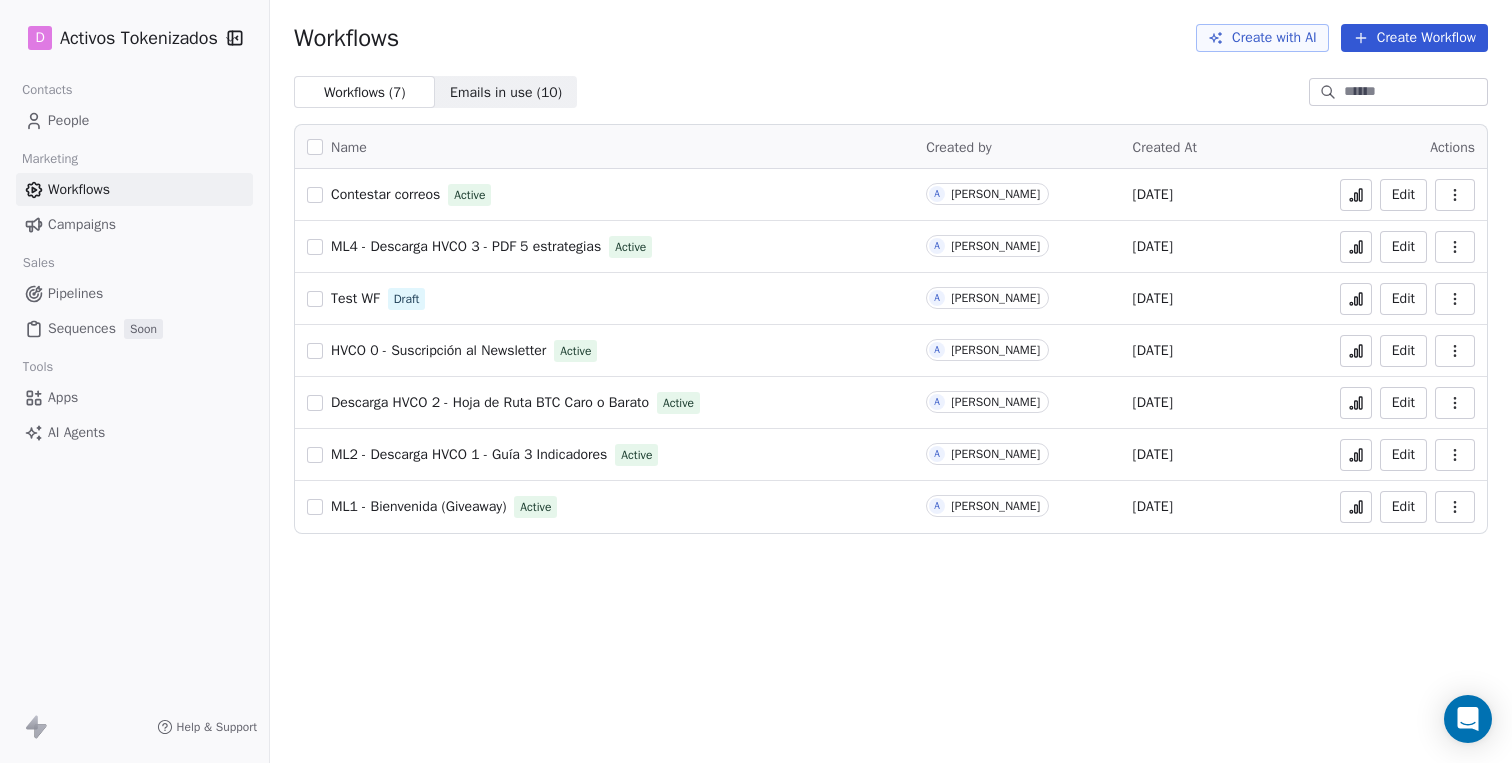 click 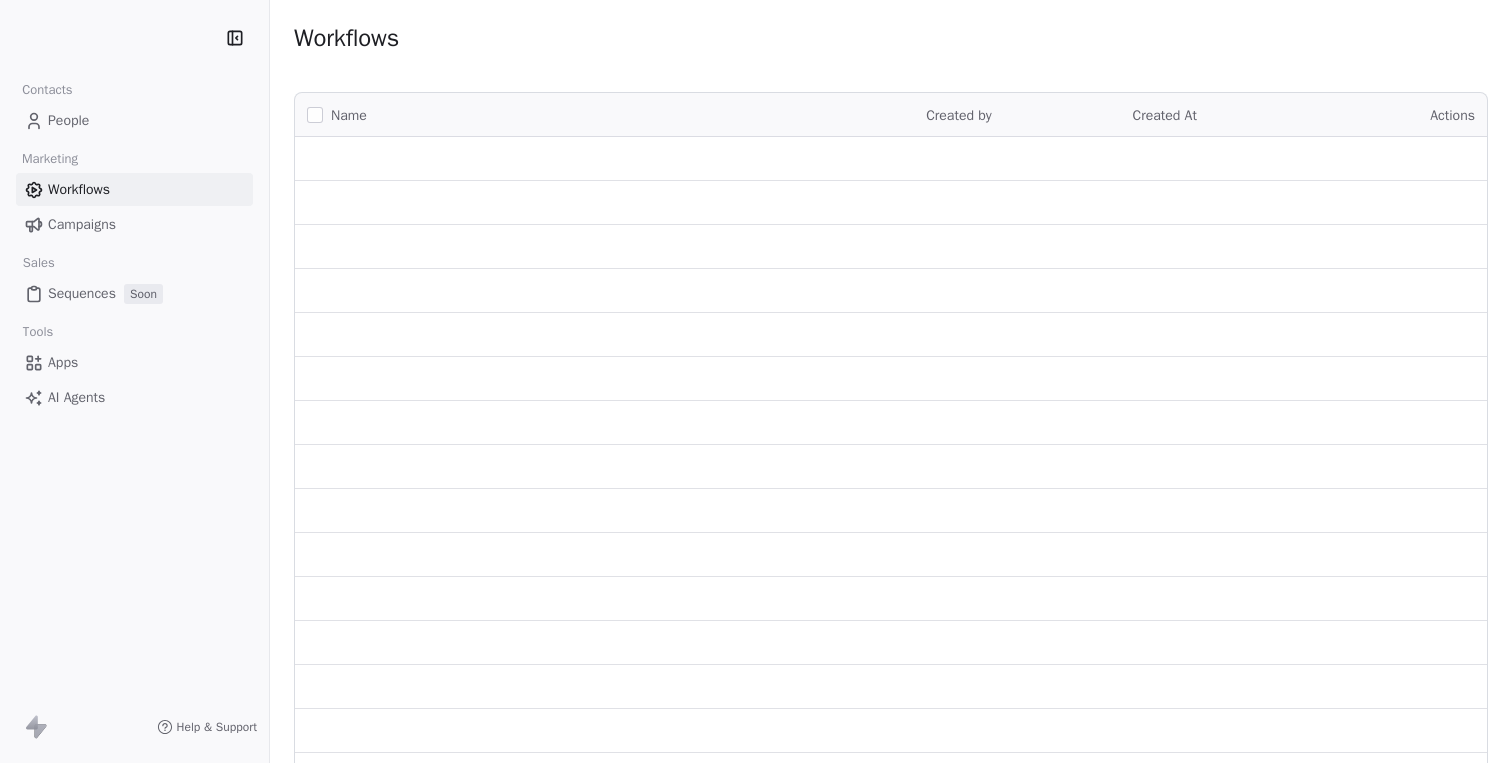 scroll, scrollTop: 0, scrollLeft: 0, axis: both 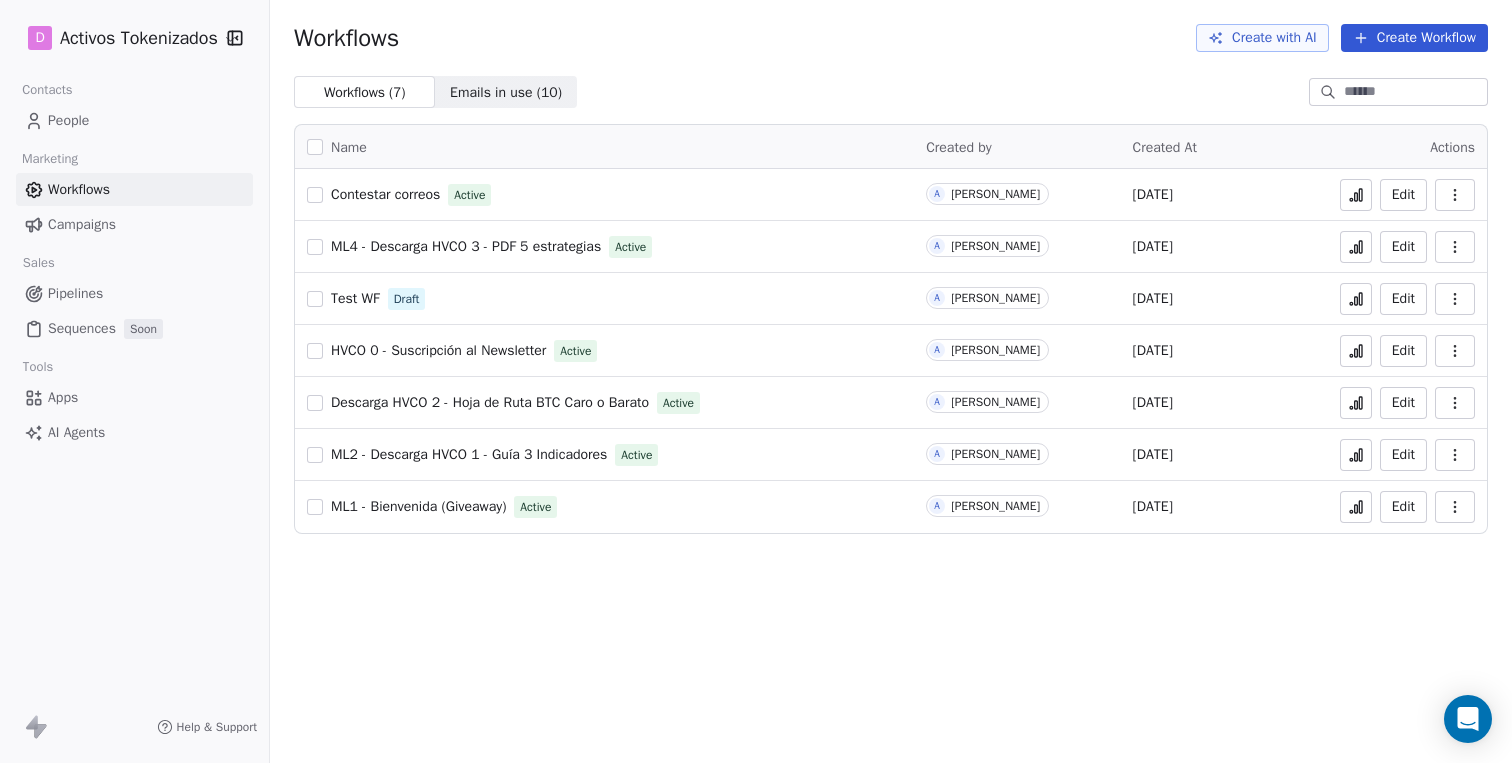 click on "Edit" at bounding box center (1403, 195) 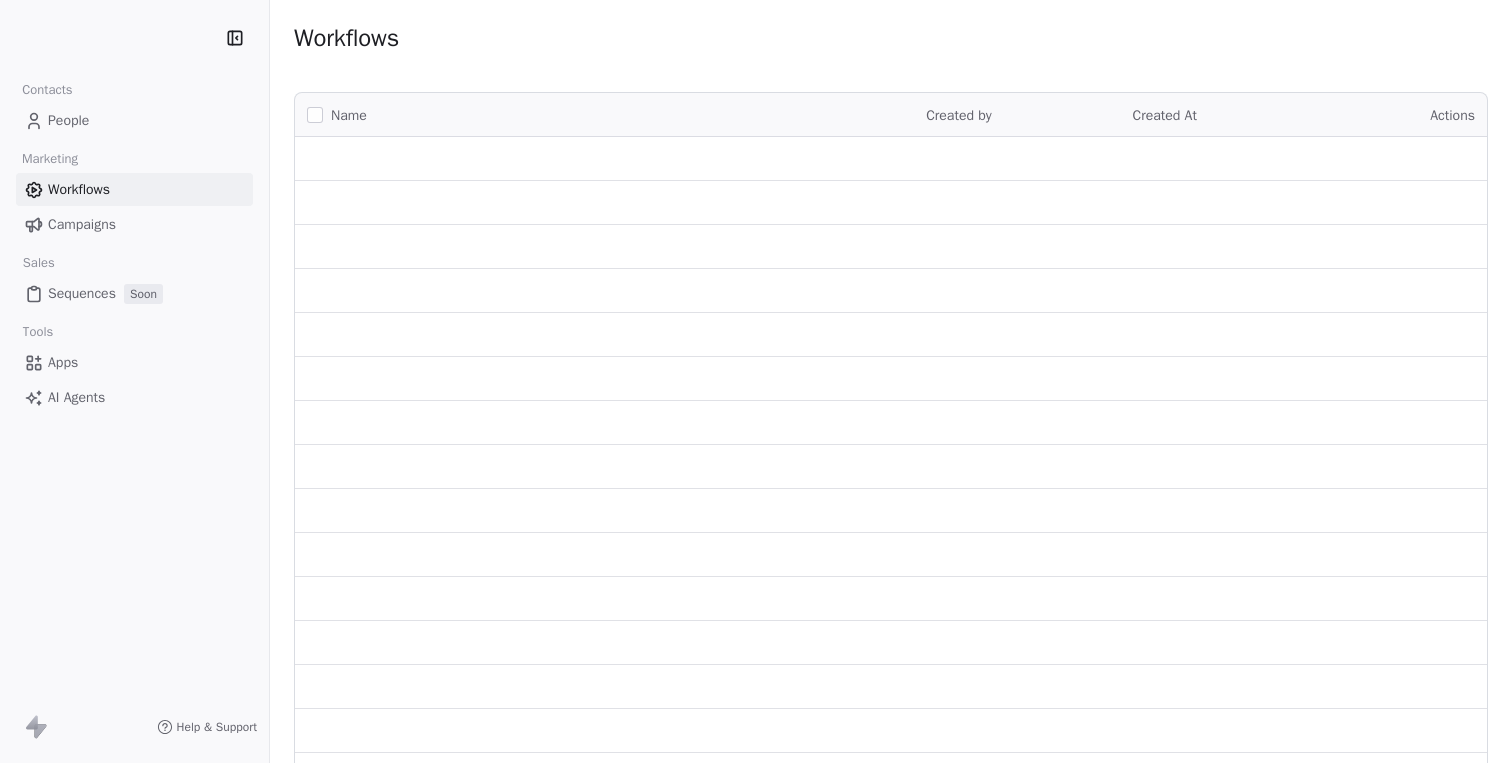 scroll, scrollTop: 0, scrollLeft: 0, axis: both 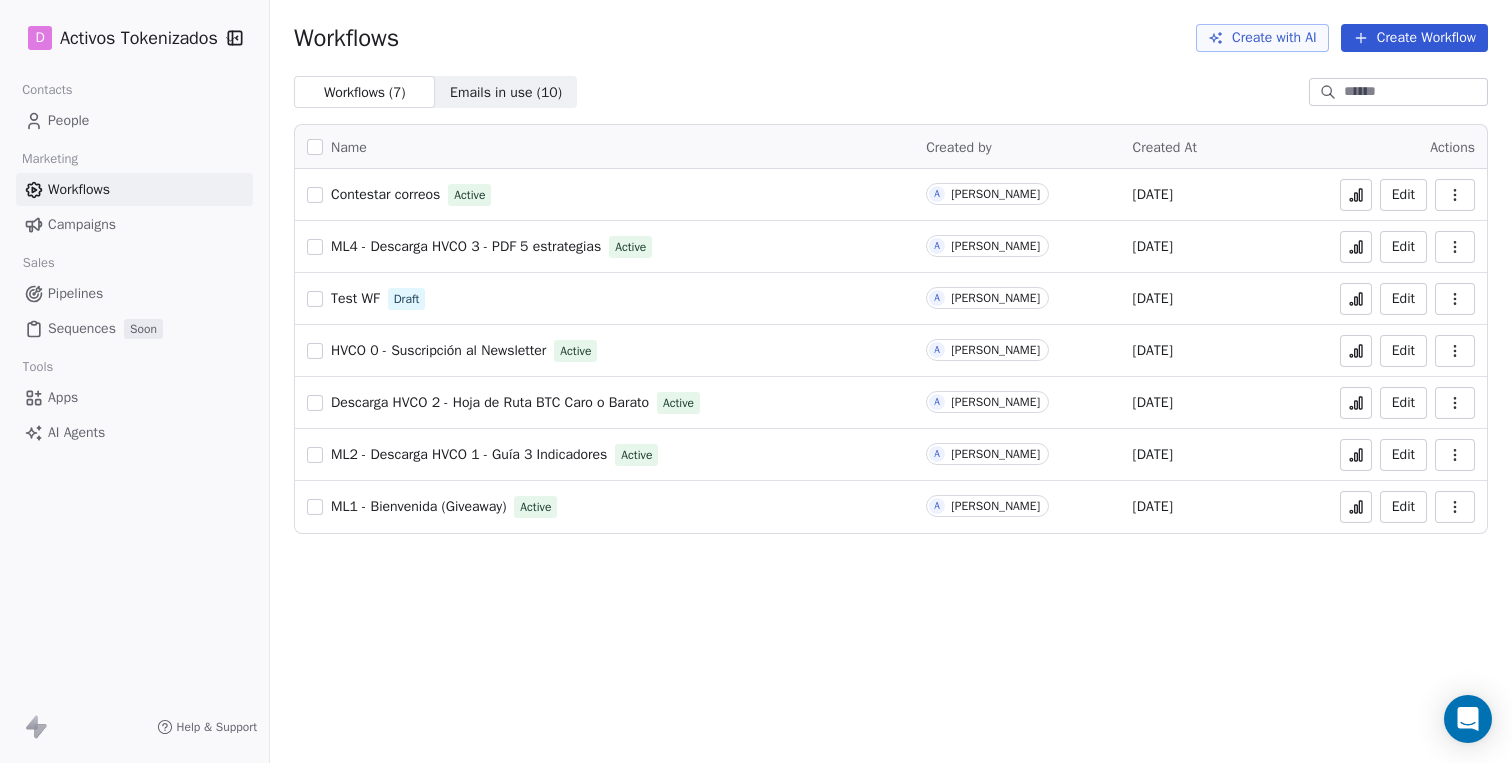click 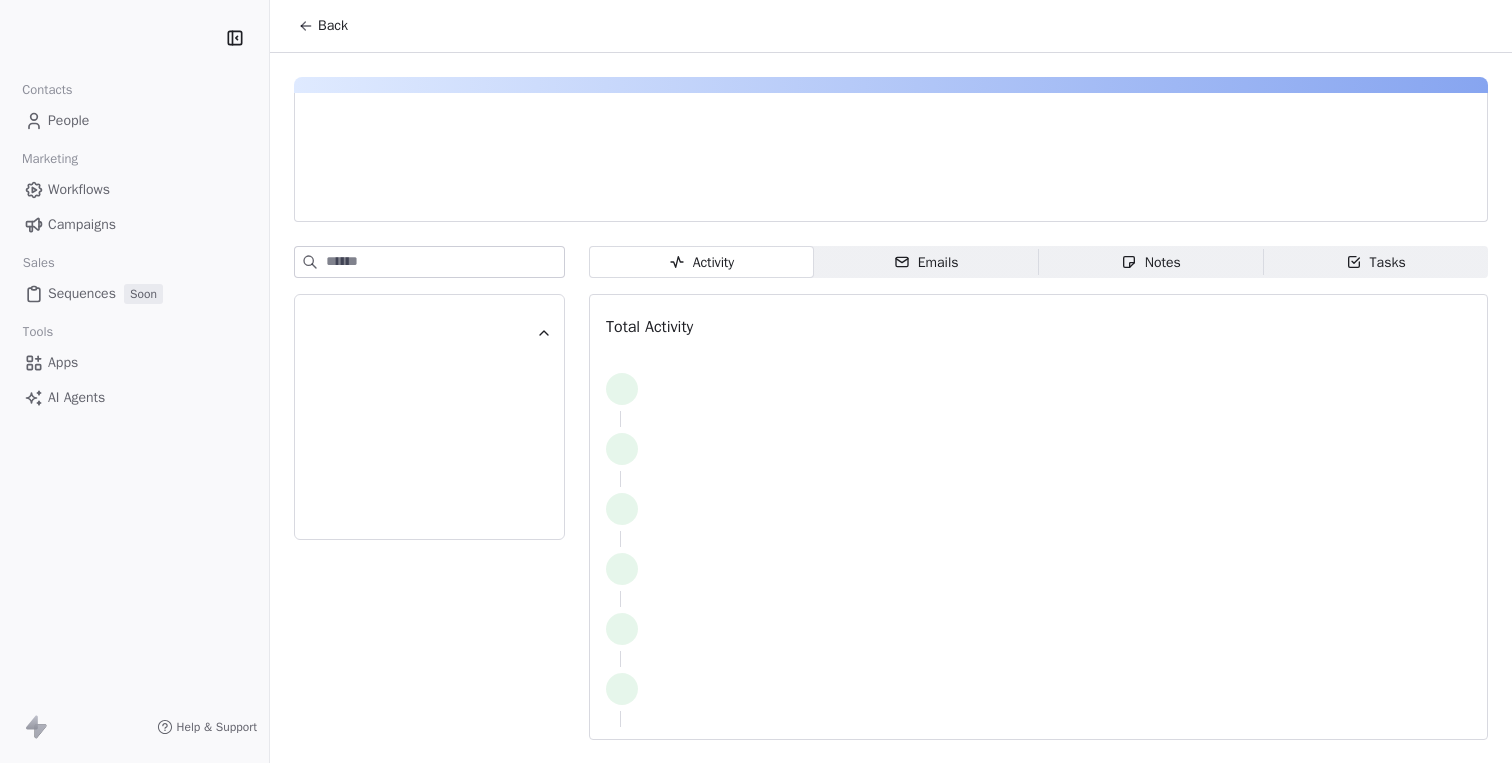 scroll, scrollTop: 0, scrollLeft: 0, axis: both 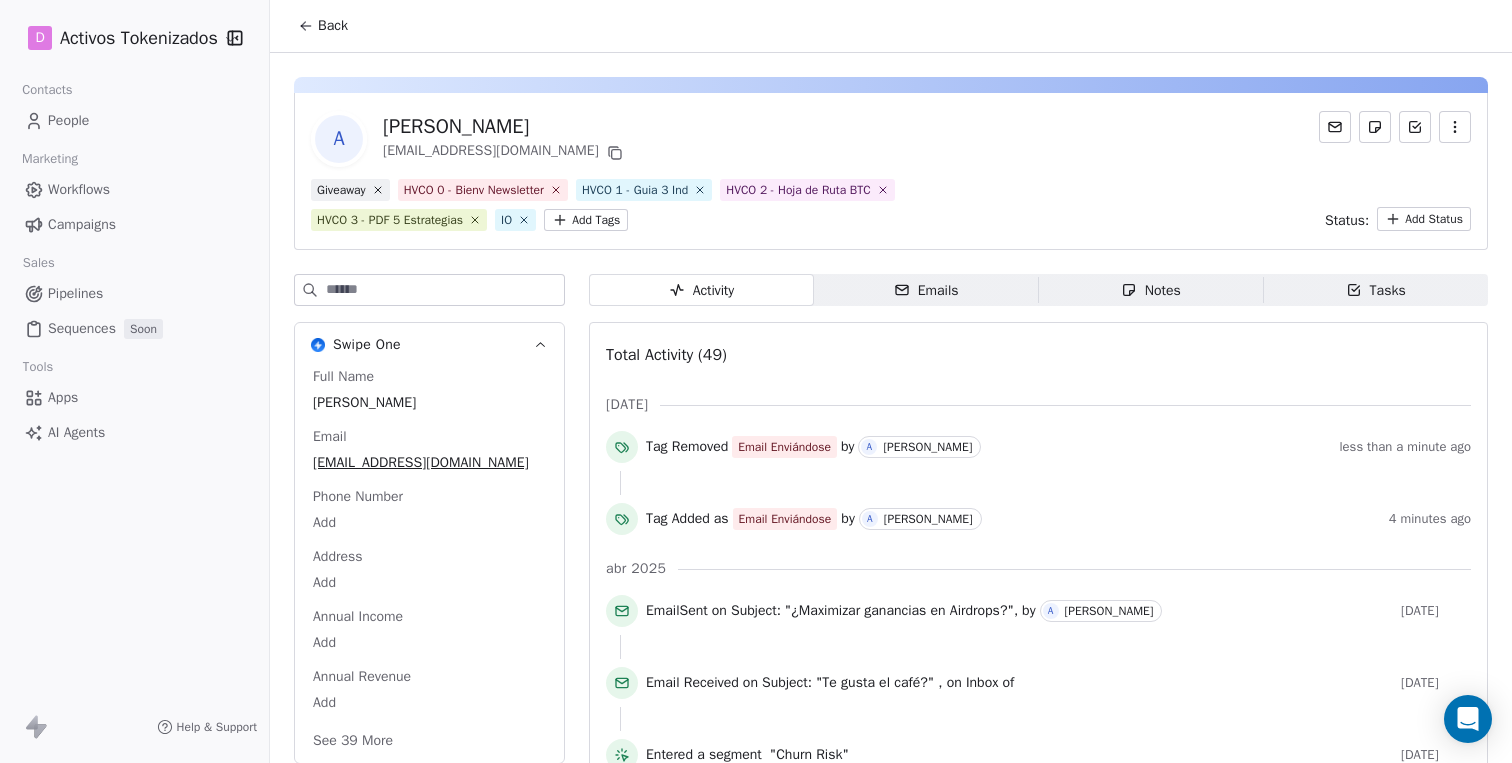 click on "Back" at bounding box center (323, 26) 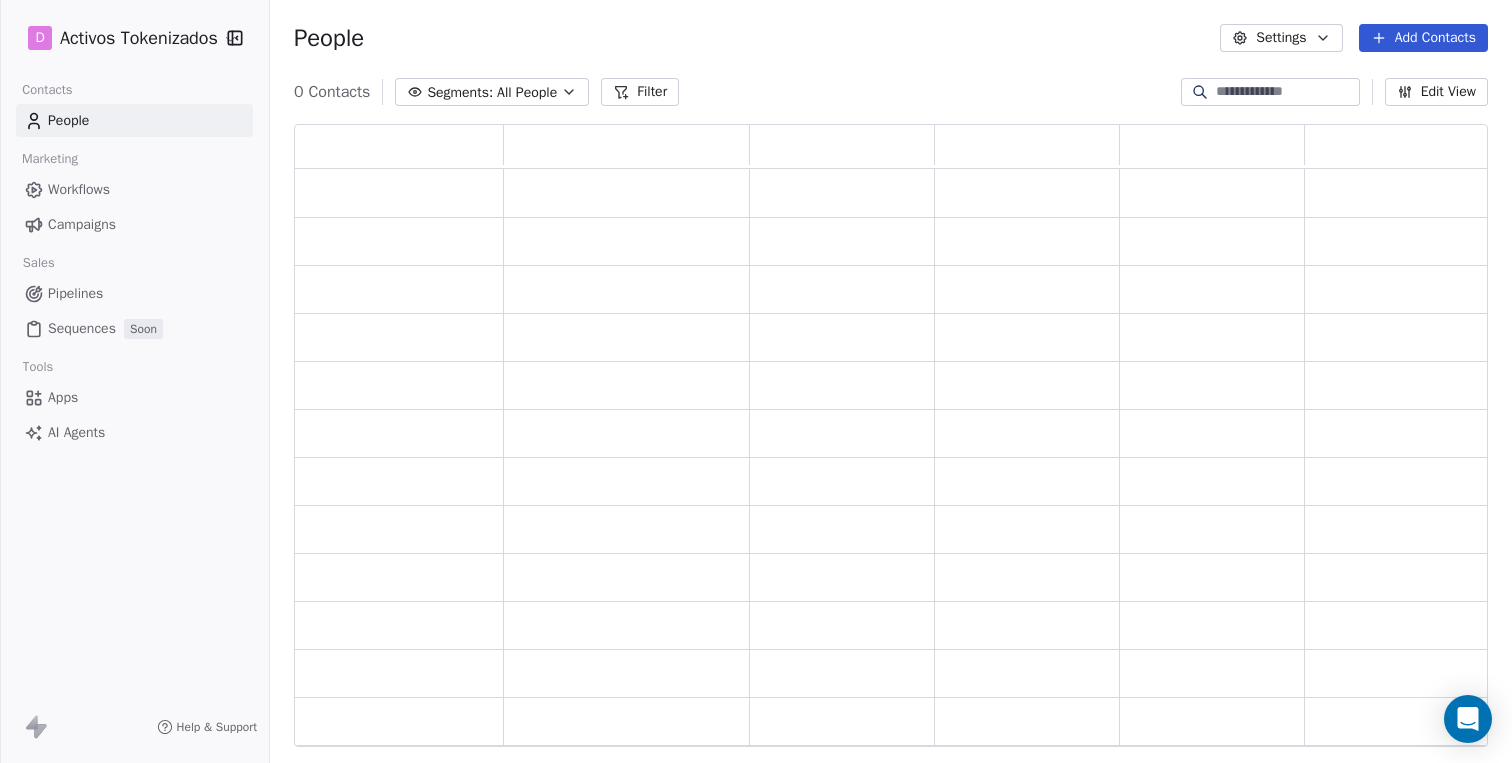 scroll, scrollTop: 0, scrollLeft: 1, axis: horizontal 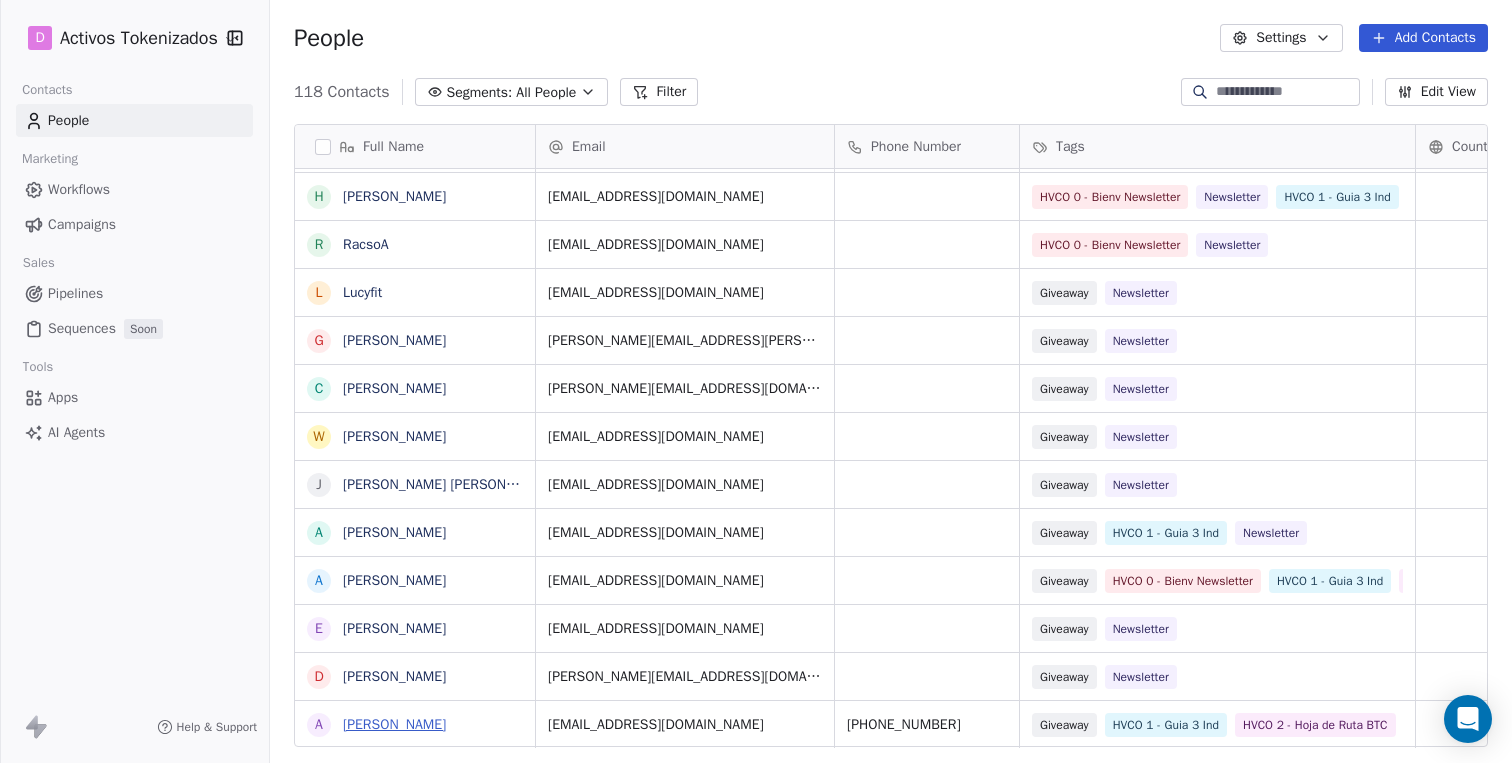 click on "[PERSON_NAME]" at bounding box center (394, 724) 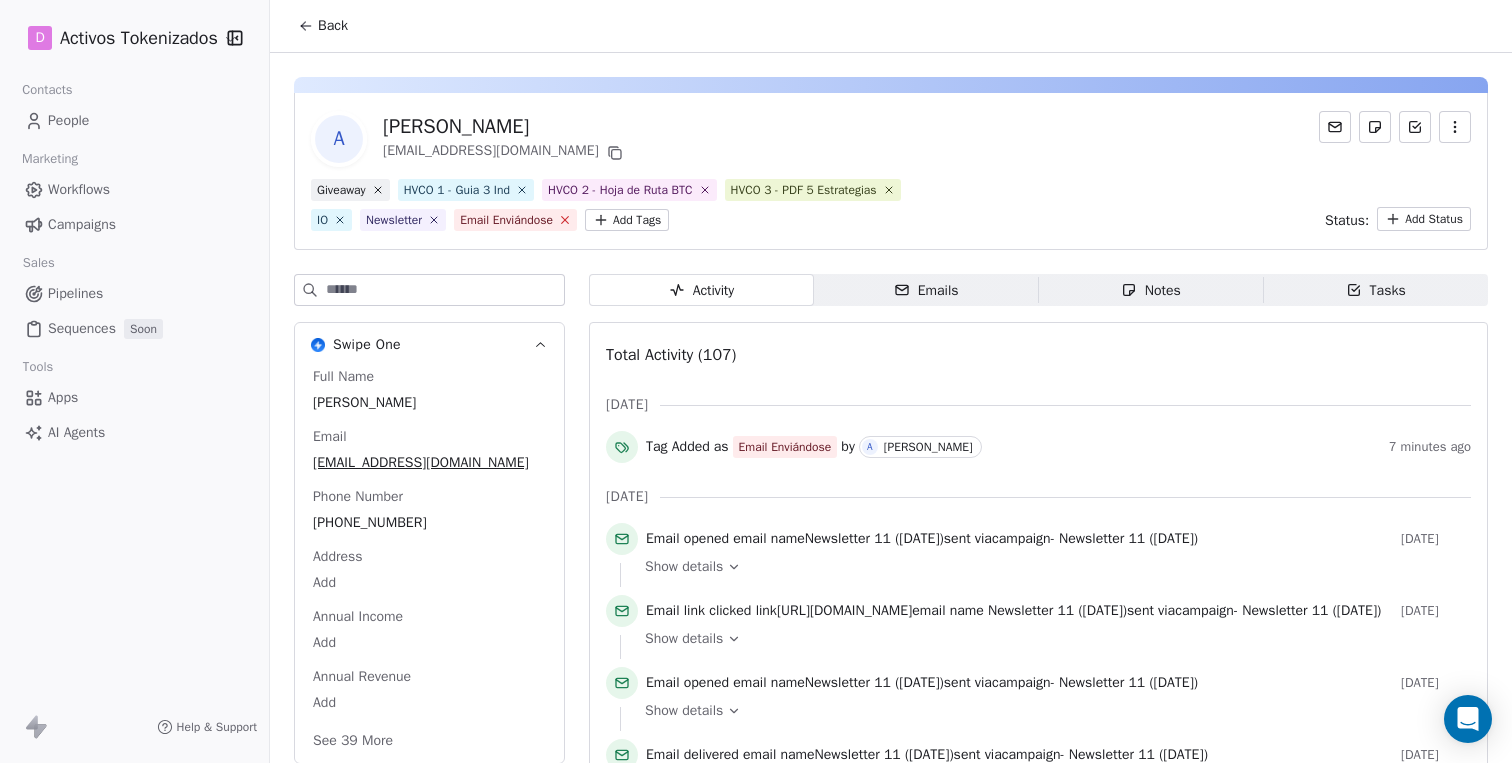 click 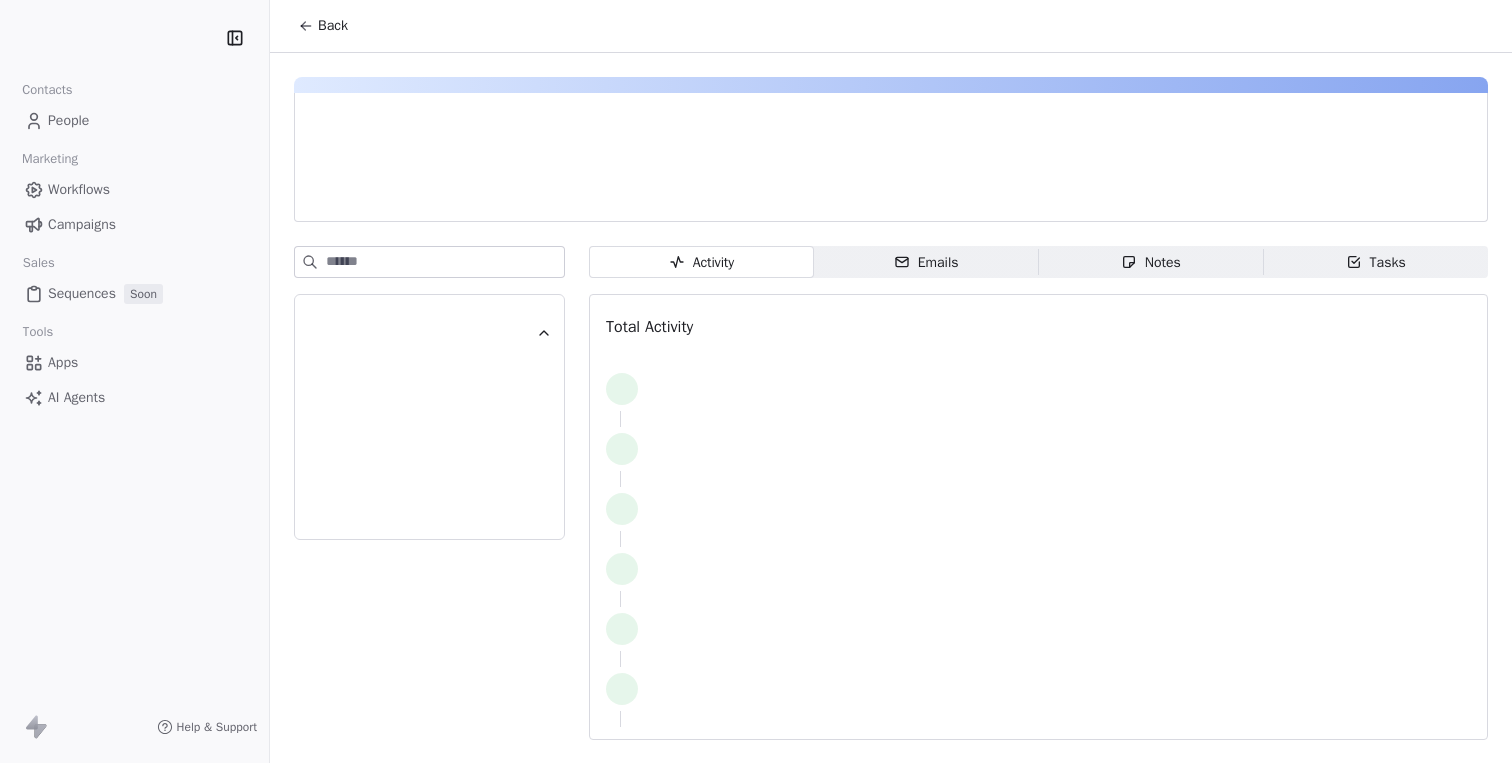 scroll, scrollTop: 0, scrollLeft: 0, axis: both 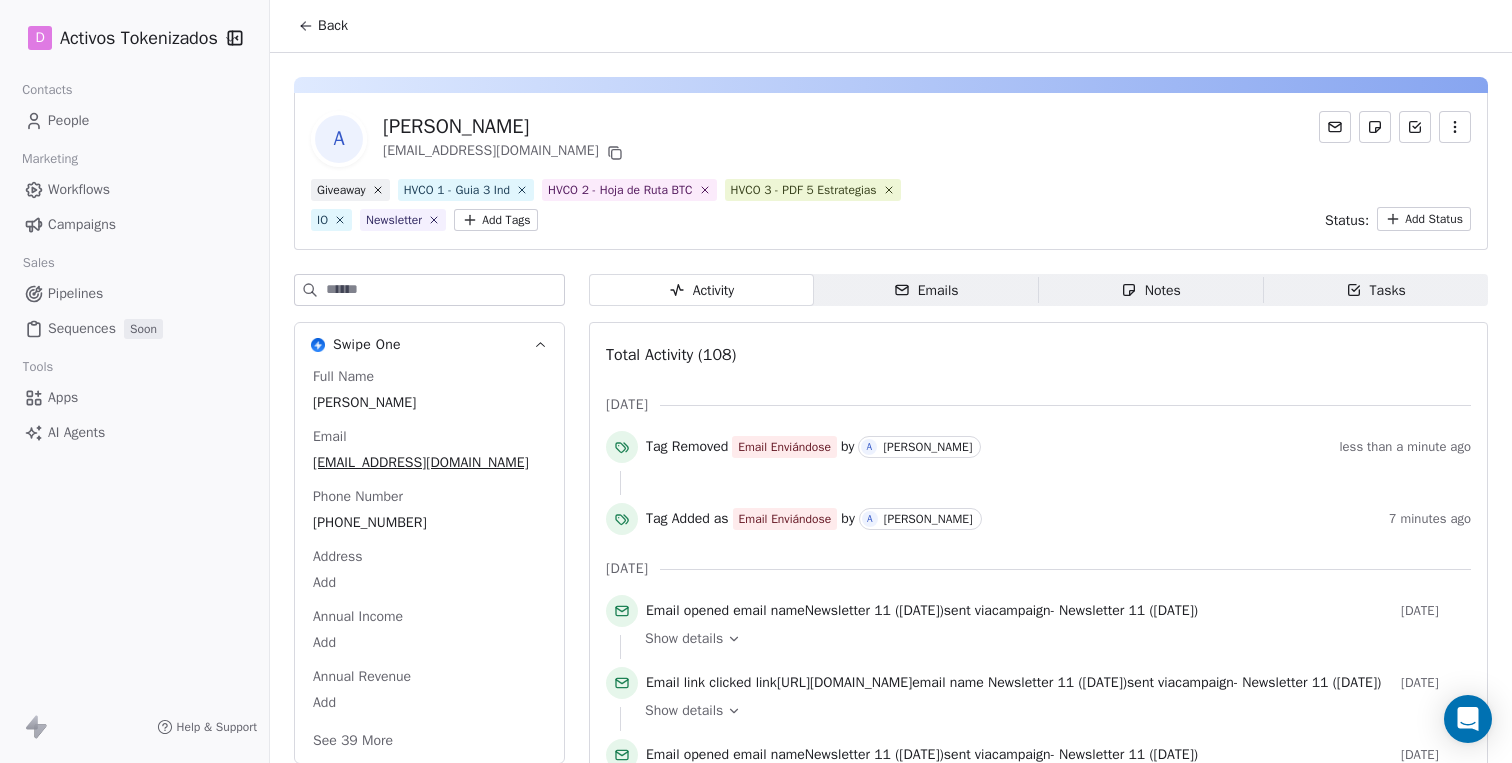 click on "D Activos Tokenizados Contacts People Marketing Workflows Campaigns Sales Pipelines Sequences Soon Tools Apps AI Agents Help & Support Back A [PERSON_NAME] [EMAIL_ADDRESS][DOMAIN_NAME] Giveaway HVCO 1 - Guia 3 Ind HVCO 2 - Hoja de Ruta BTC HVCO 3 - PDF 5 Estrategias IO Newsletter  Add Tags Status:   Add Status Swipe One Full Name [PERSON_NAME] Email [EMAIL_ADDRESS][DOMAIN_NAME] Phone Number [PHONE_NUMBER] Address Add Annual Income Add Annual Revenue Add See   39   More   Activity Activity Emails Emails   Notes   Notes Tasks Tasks Total Activity (108) [DATE] Tag Removed Email Enviándose by A [PERSON_NAME]   less than a minute ago Tag Added as Email Enviándose by A [PERSON_NAME]   7 minutes ago [DATE] Email opened   email name  Newsletter 11 ([DATE])  sent via  campaign  -   Newsletter 11 ([DATE]) [DATE] Show details Email link clicked   link  [URL][DOMAIN_NAME]  email name   Newsletter 11 ([DATE])  sent via  campaign  -   Newsletter 11 ([DATE]) [DATE] Show details Email opened   email name   -" at bounding box center (756, 381) 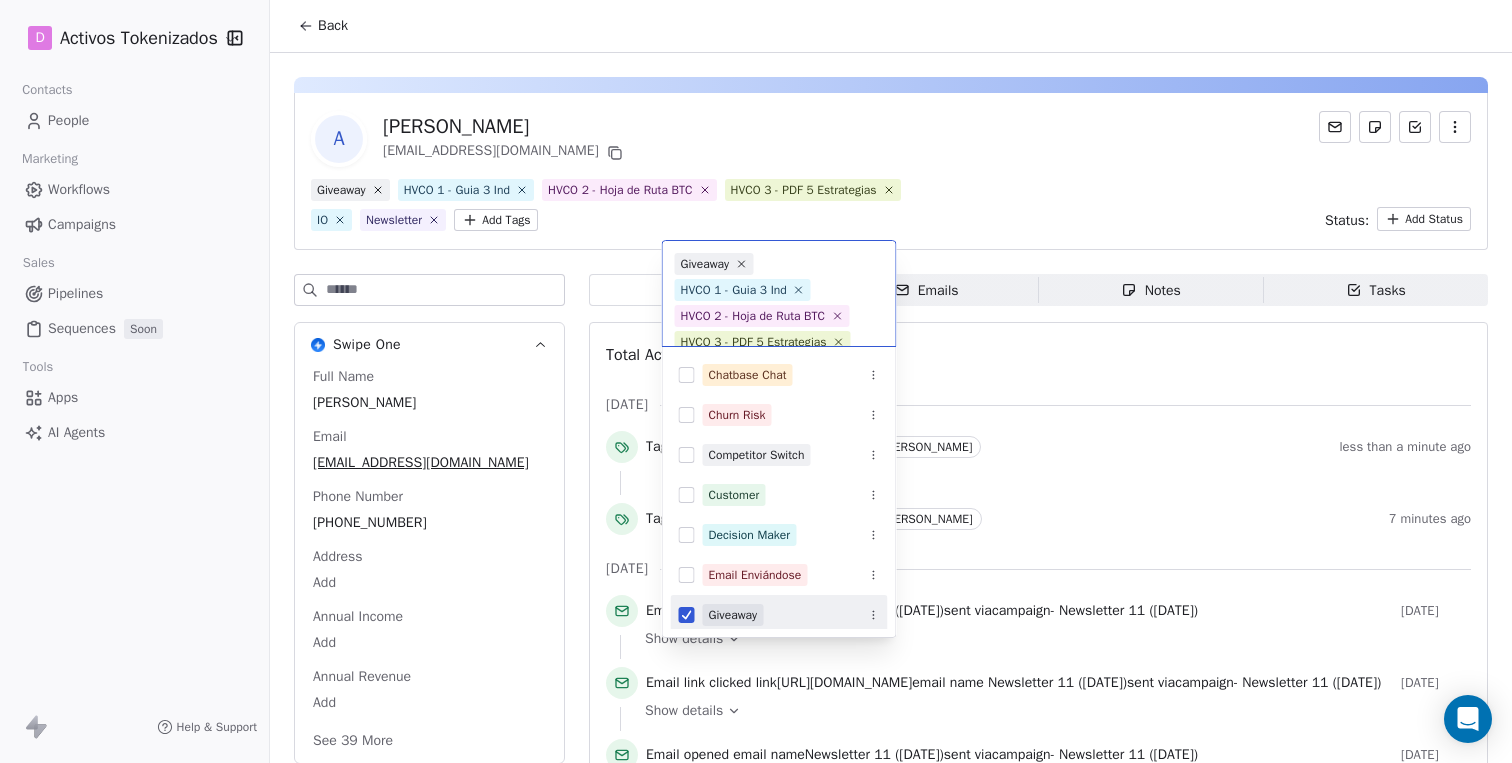 scroll, scrollTop: 45, scrollLeft: 0, axis: vertical 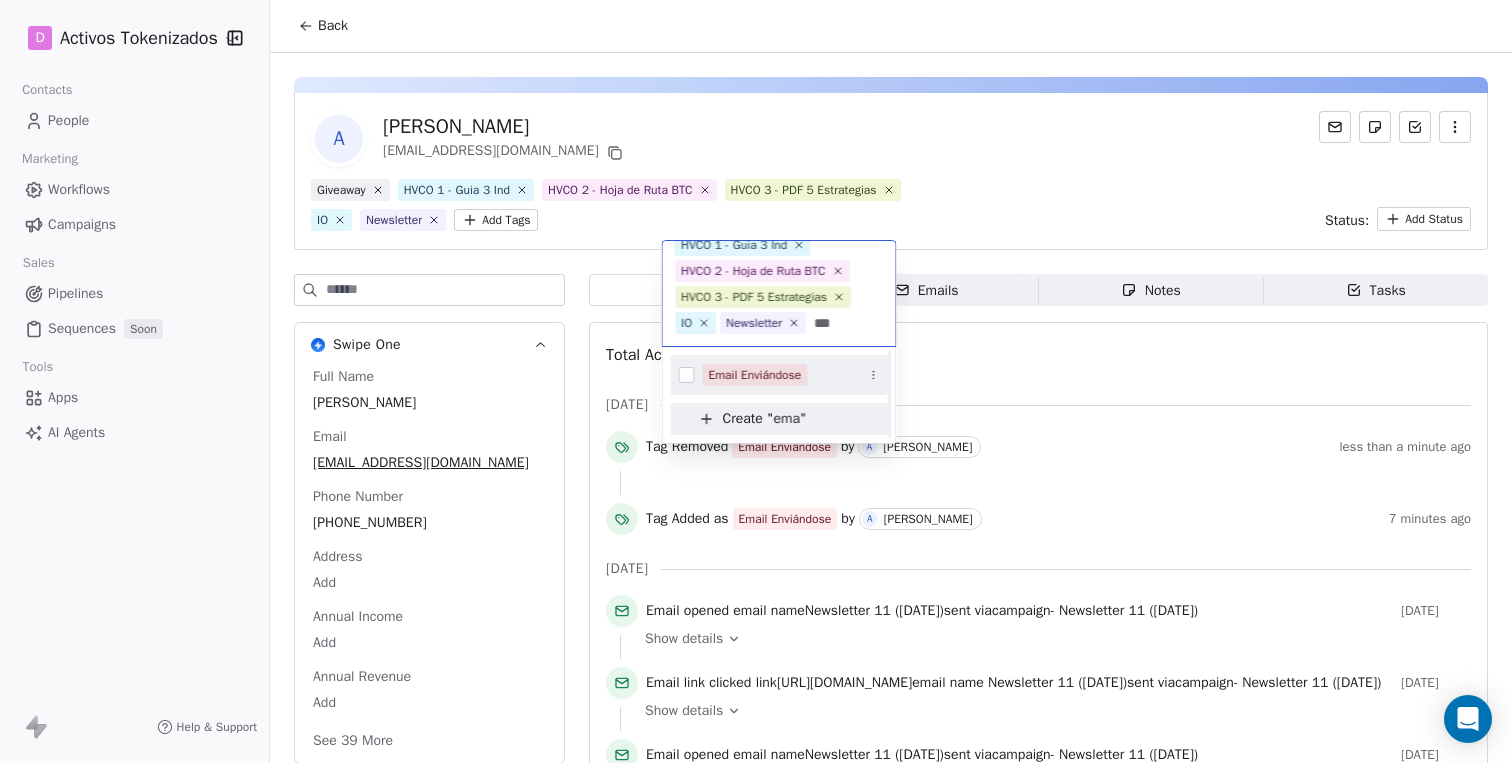 type on "***" 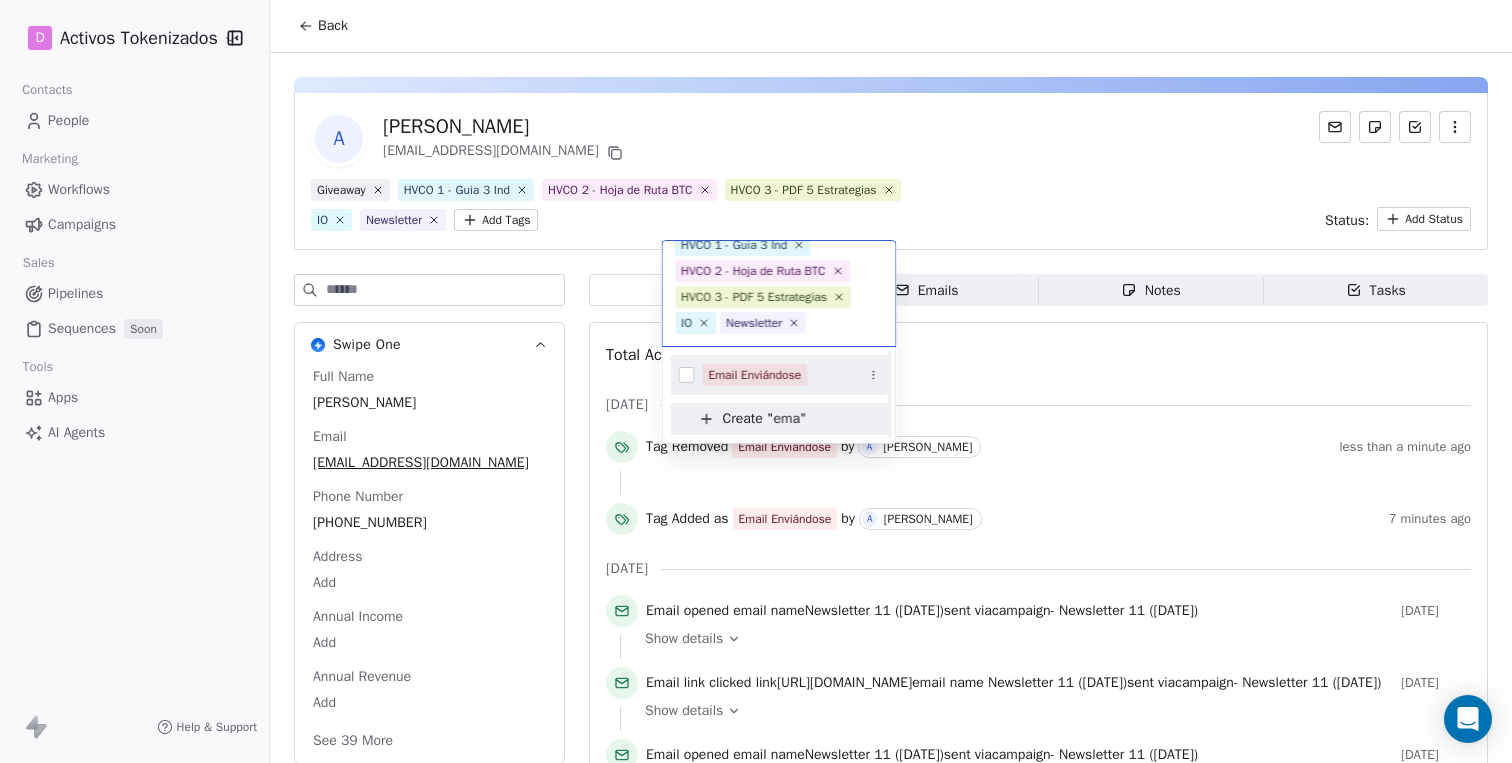 scroll, scrollTop: 71, scrollLeft: 0, axis: vertical 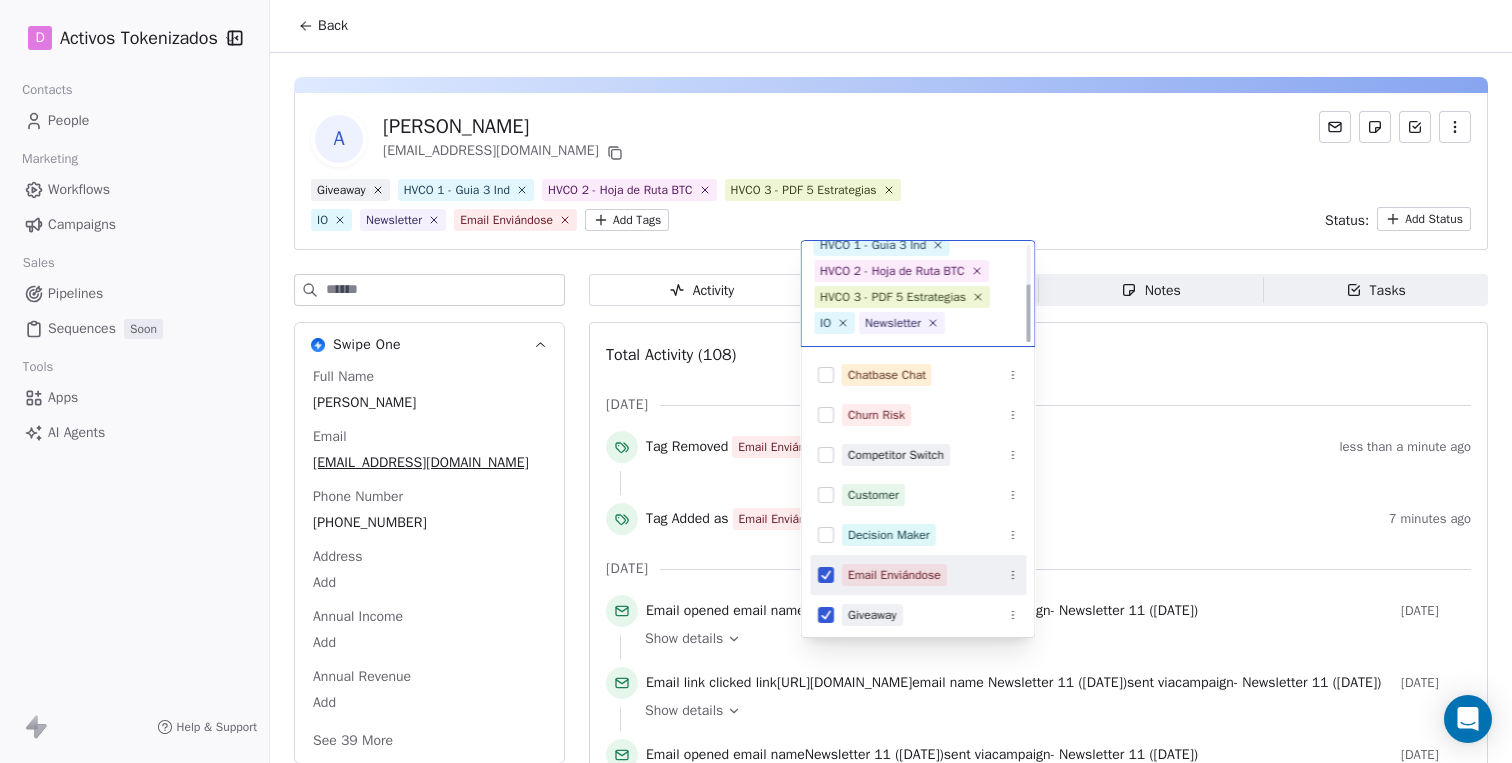 click on "D Activos Tokenizados Contacts People Marketing Workflows Campaigns Sales Pipelines Sequences Soon Tools Apps AI Agents Help & Support Back A [PERSON_NAME] [EMAIL_ADDRESS][DOMAIN_NAME] Giveaway HVCO 1 - Guia 3 Ind HVCO 2 - Hoja de Ruta BTC HVCO 3 - PDF 5 Estrategias IO Newsletter Email Enviándose  Add Tags Status:   Add Status Swipe One Full Name [PERSON_NAME] Email [EMAIL_ADDRESS][DOMAIN_NAME] Phone Number [PHONE_NUMBER] Address Add Annual Income Add Annual Revenue Add See   39   More   Activity Activity Emails Emails   Notes   Notes Tasks Tasks Total Activity (108) [DATE] Tag Removed Email Enviándose by A [PERSON_NAME]   less than a minute ago Tag Added as Email Enviándose by A [PERSON_NAME]   7 minutes ago [DATE] Email opened   email name  Newsletter 11 ([DATE])  sent via  campaign  -   Newsletter 11 ([DATE]) [DATE] Show details Email link clicked   link  [URL][DOMAIN_NAME]  email name   Newsletter 11 ([DATE])  sent via  campaign  -   Newsletter 11 ([DATE]) [DATE] Show details Email opened" at bounding box center [756, 381] 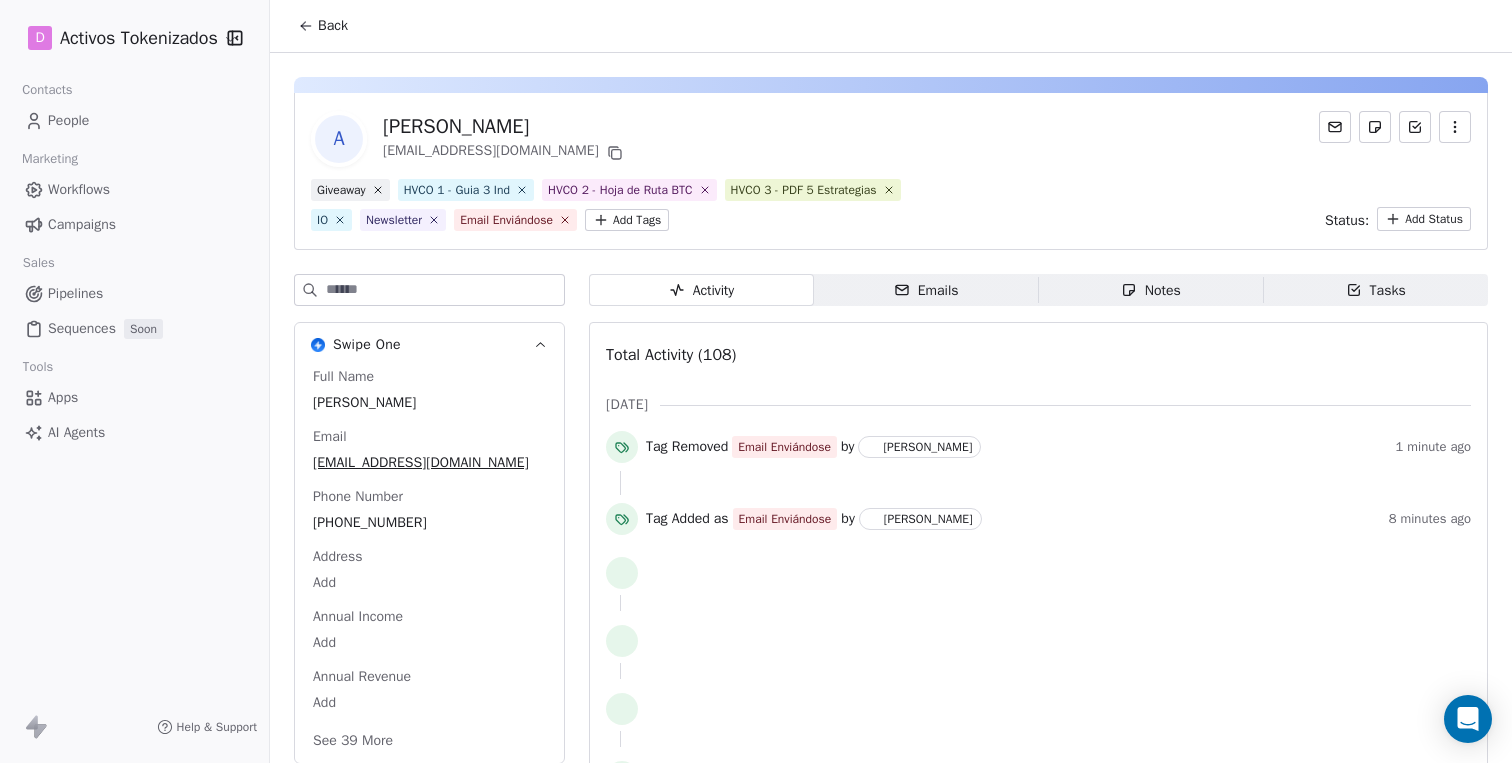 type 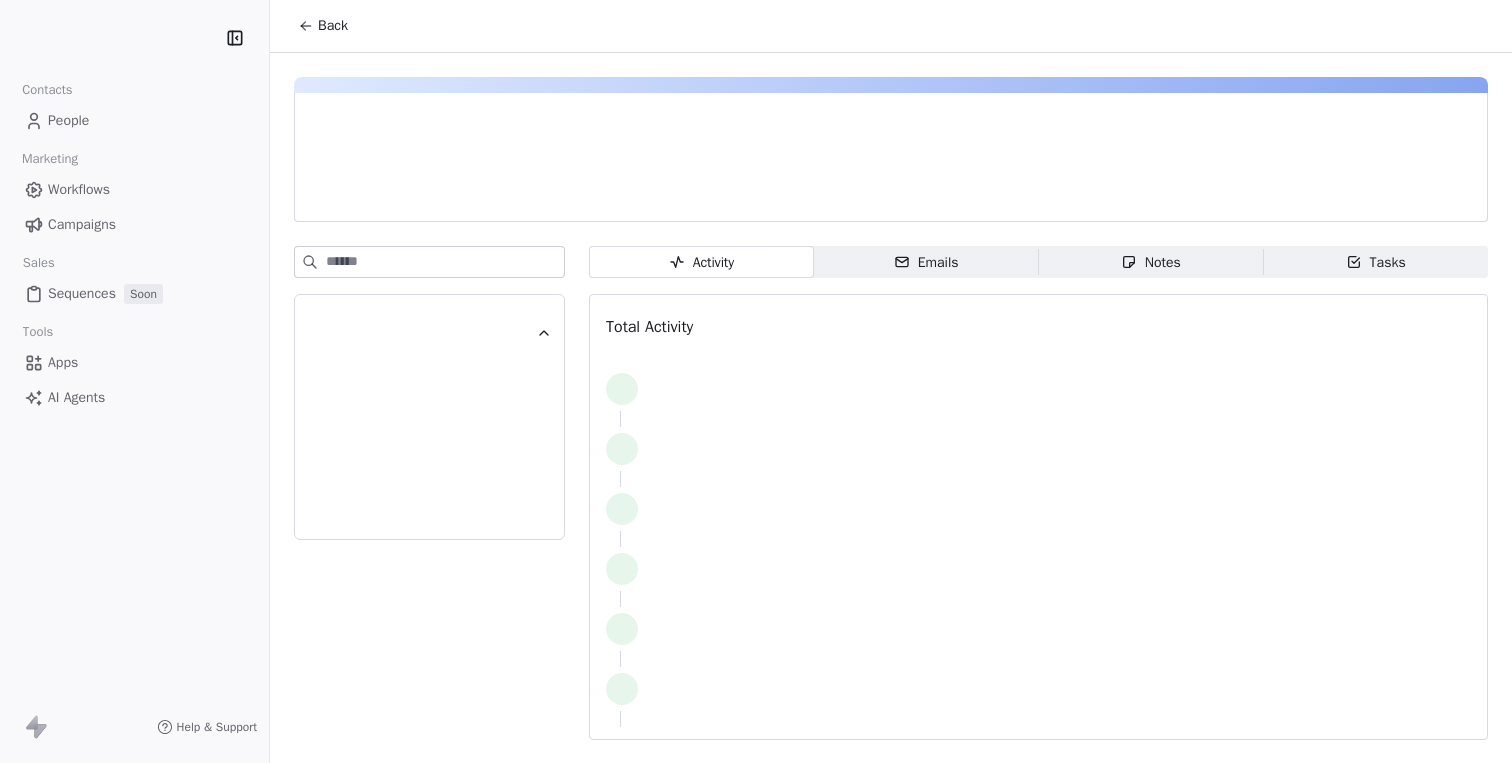 scroll, scrollTop: 0, scrollLeft: 0, axis: both 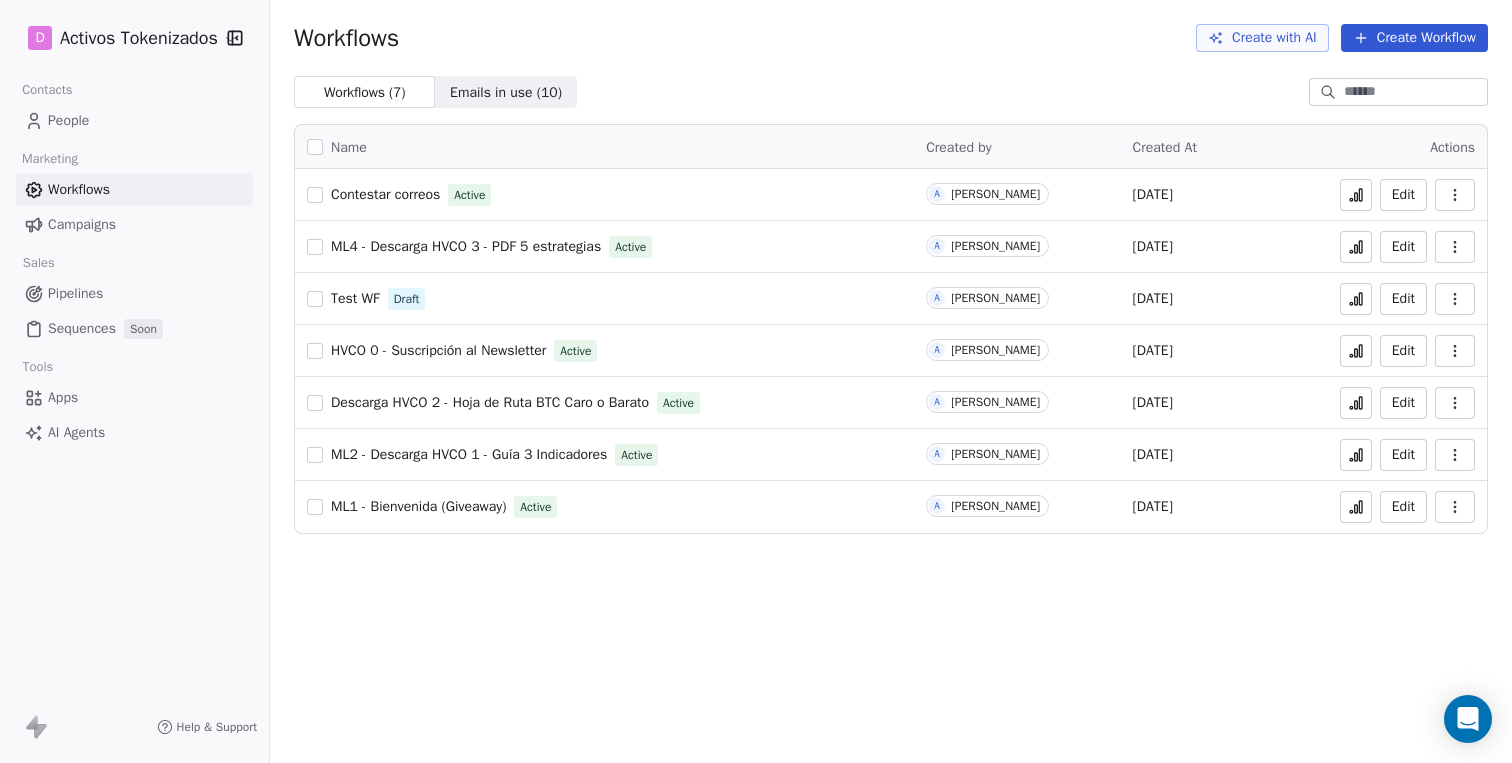 click on "D Activos Tokenizados Contacts People Marketing Workflows Campaigns Sales Pipelines Sequences Soon Tools Apps AI Agents Help & Support Workflows  Create with AI  Create Workflow Workflows ( 7 ) Workflows ( 7 ) Emails in use ( 10 ) Emails in use ( 10 ) Name Created by Created At Actions Contestar correos Active A [PERSON_NAME] [DATE] Edit ML4 - Descarga HVCO 3 - PDF 5 estrategias Active A [PERSON_NAME] [DATE] Edit Test WF Draft A [PERSON_NAME] [DATE] Edit HVCO 0 - Suscripción al Newsletter Active A [PERSON_NAME] [DATE] Edit Descarga HVCO 2 - Hoja de Ruta BTC Caro o Barato Active A [PERSON_NAME] [DATE] Edit ML2 - Descarga HVCO 1 - Guía 3 Indicadores Active A [PERSON_NAME] [DATE] Edit ML1 - [PERSON_NAME] (Giveaway) Active A [PERSON_NAME] [DATE] Edit" at bounding box center [756, 381] 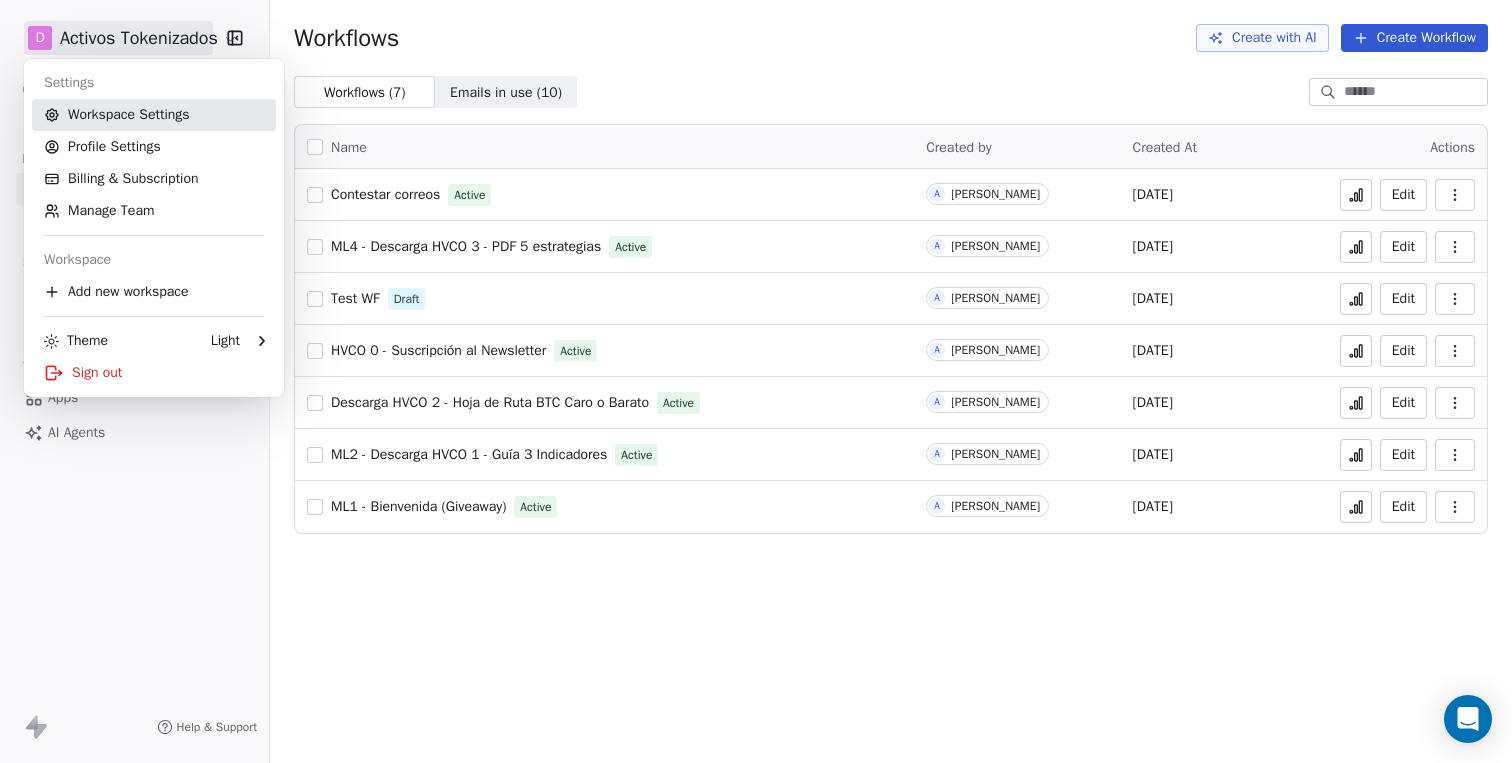 click on "Workspace Settings" at bounding box center [154, 115] 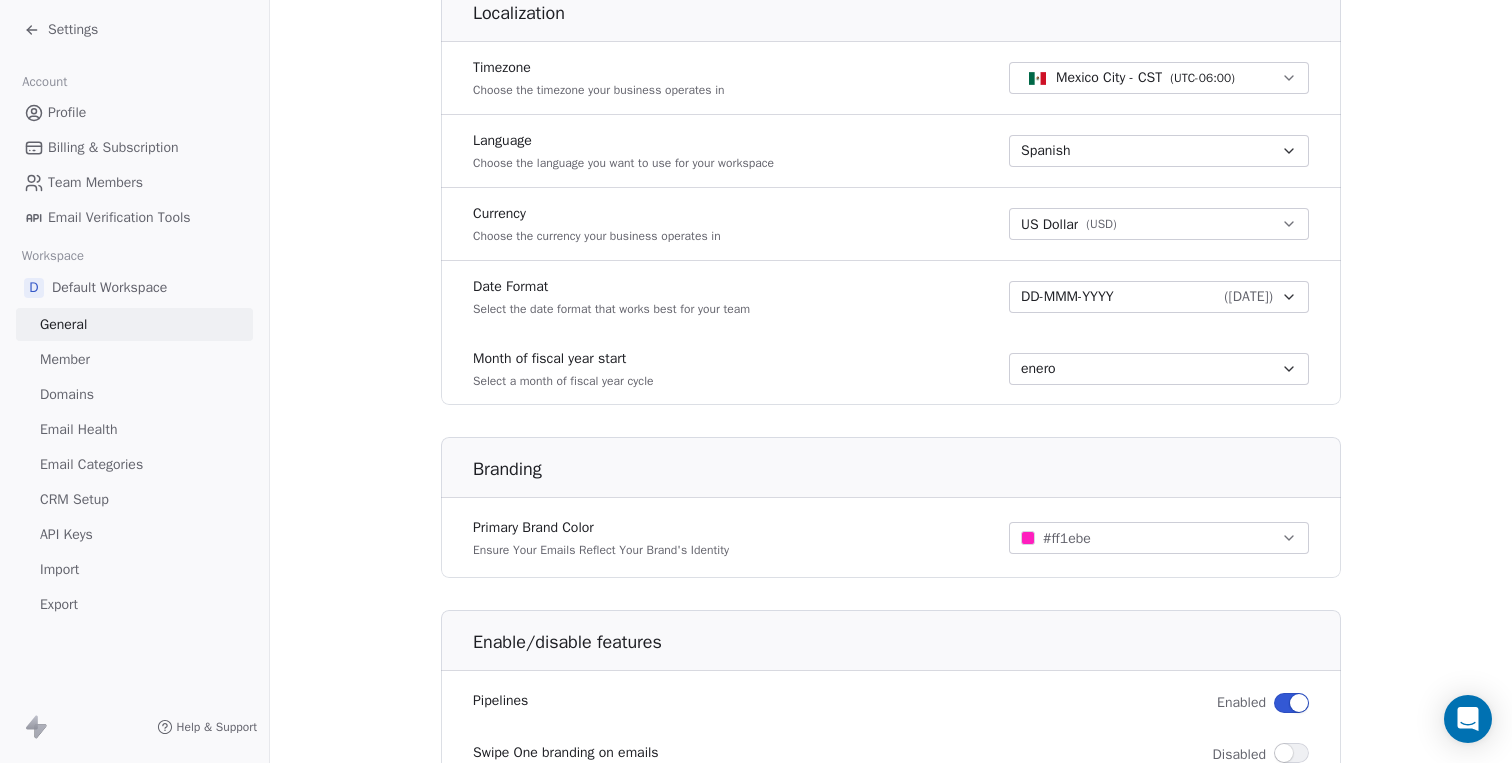 scroll, scrollTop: 847, scrollLeft: 0, axis: vertical 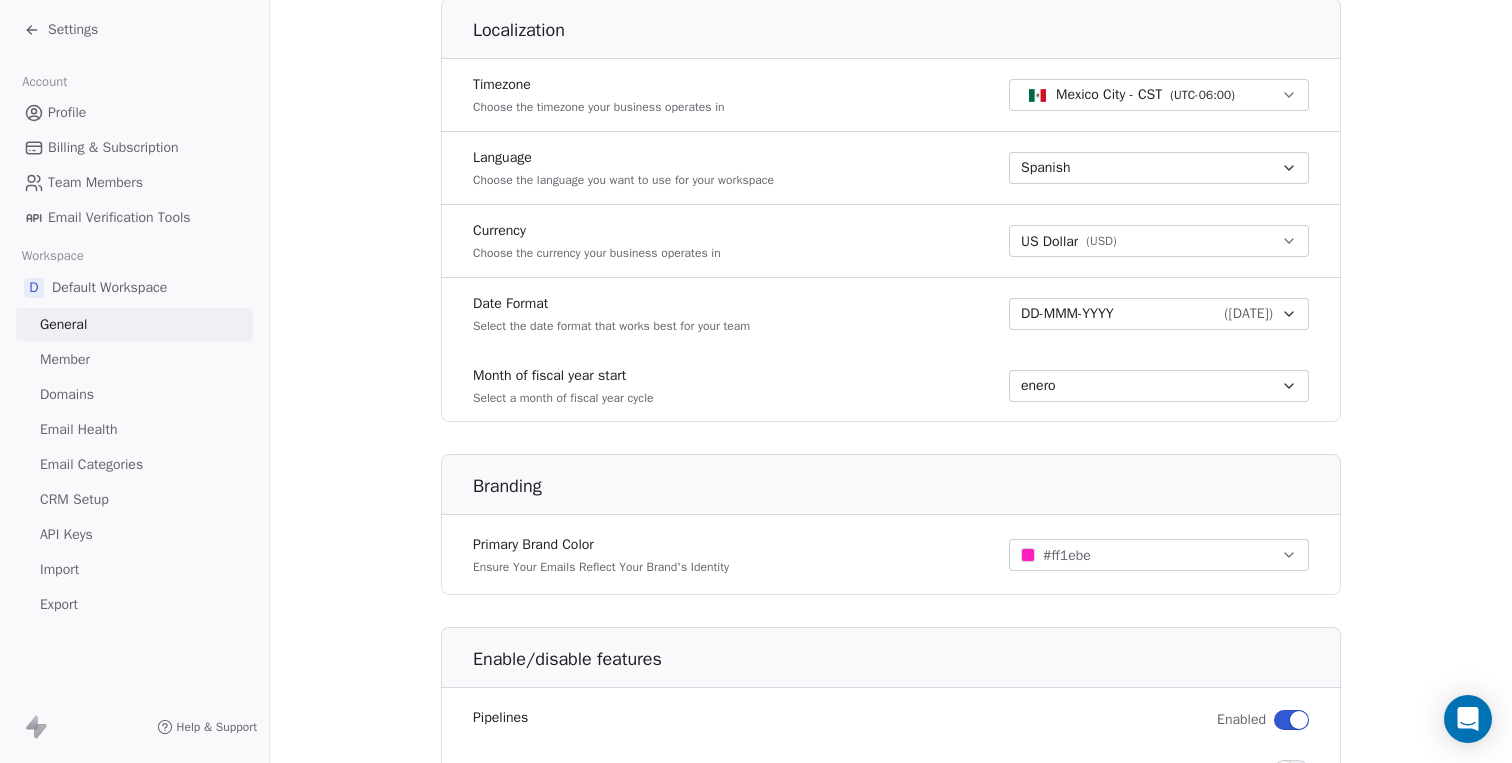 click on "Email Verification Tools" at bounding box center (119, 217) 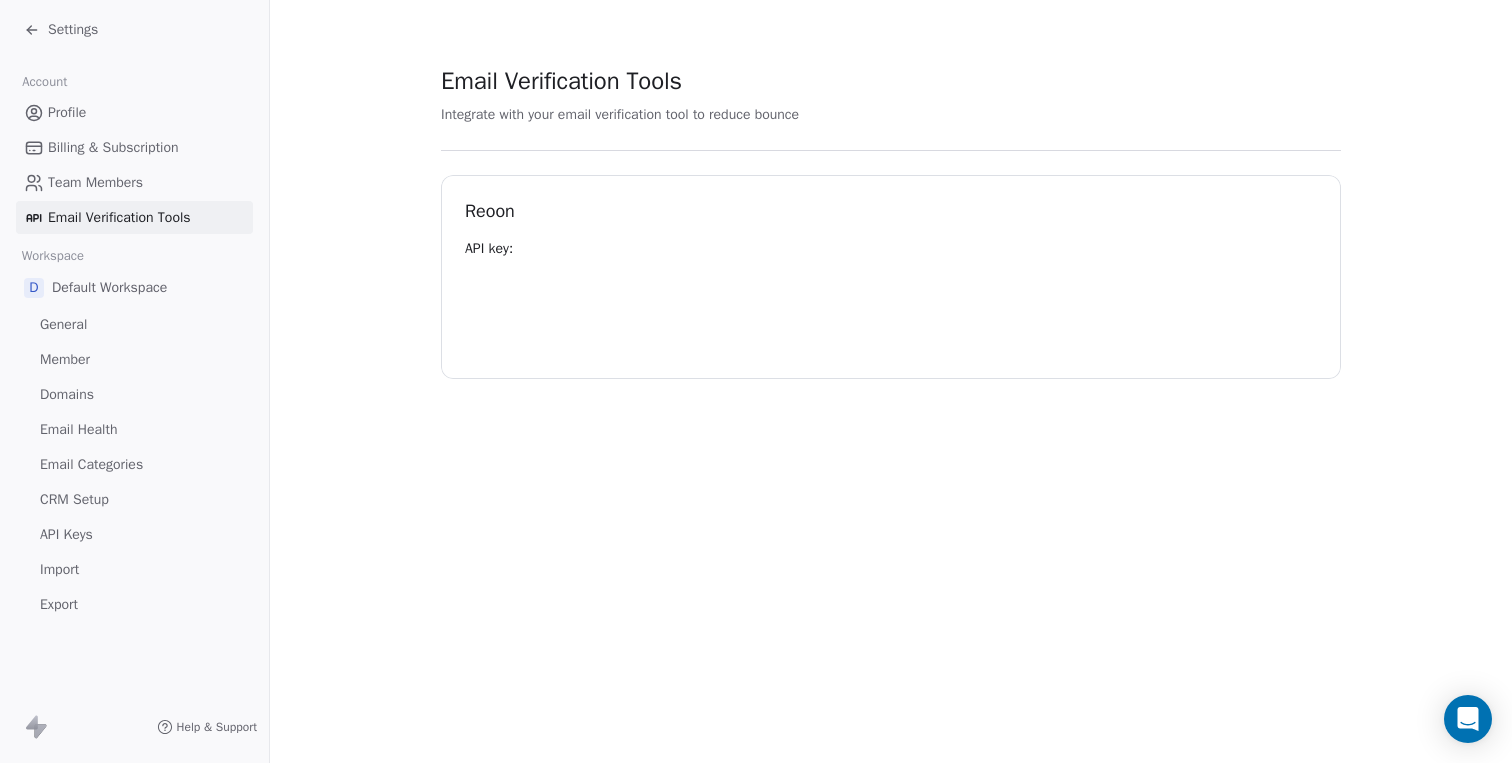 scroll, scrollTop: 0, scrollLeft: 0, axis: both 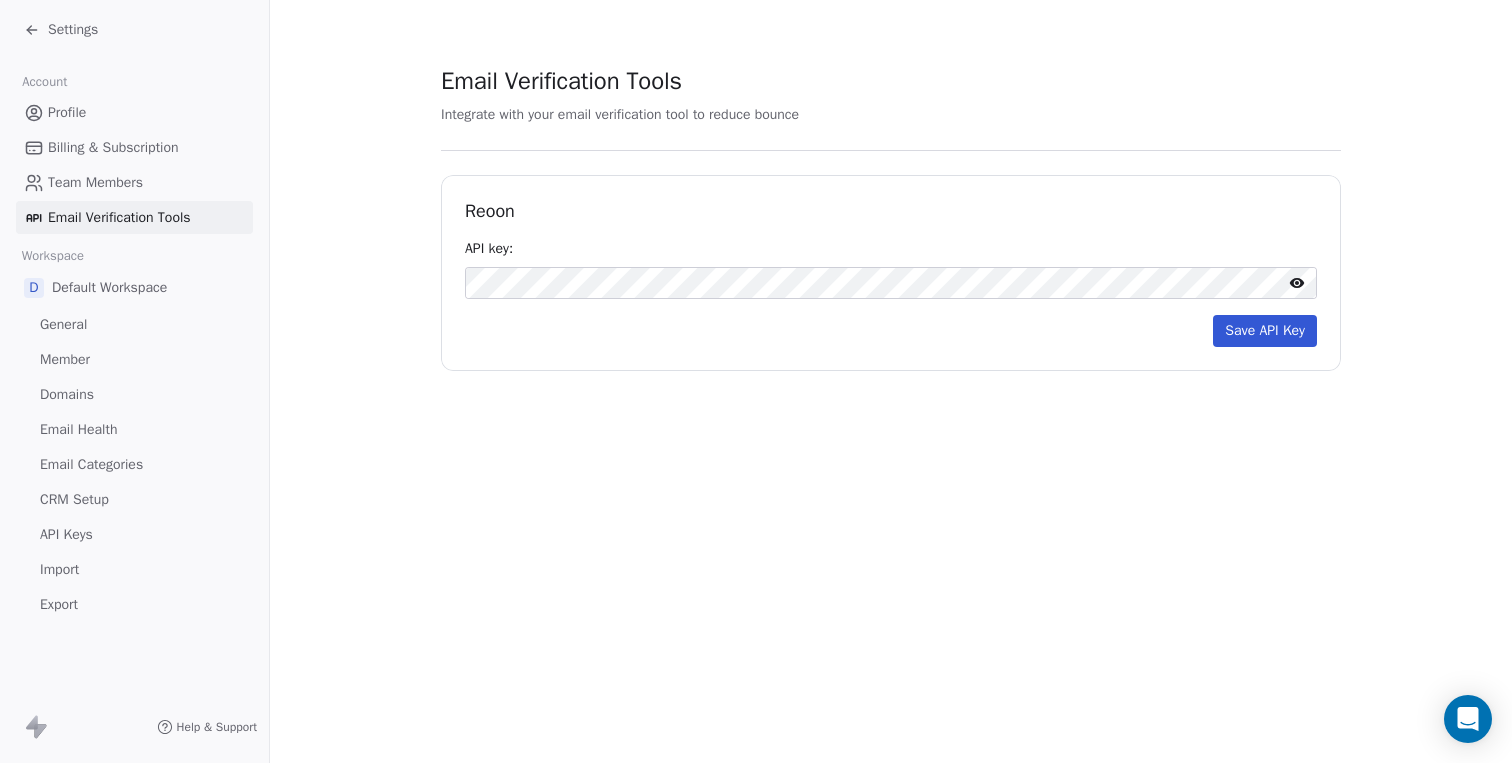 click 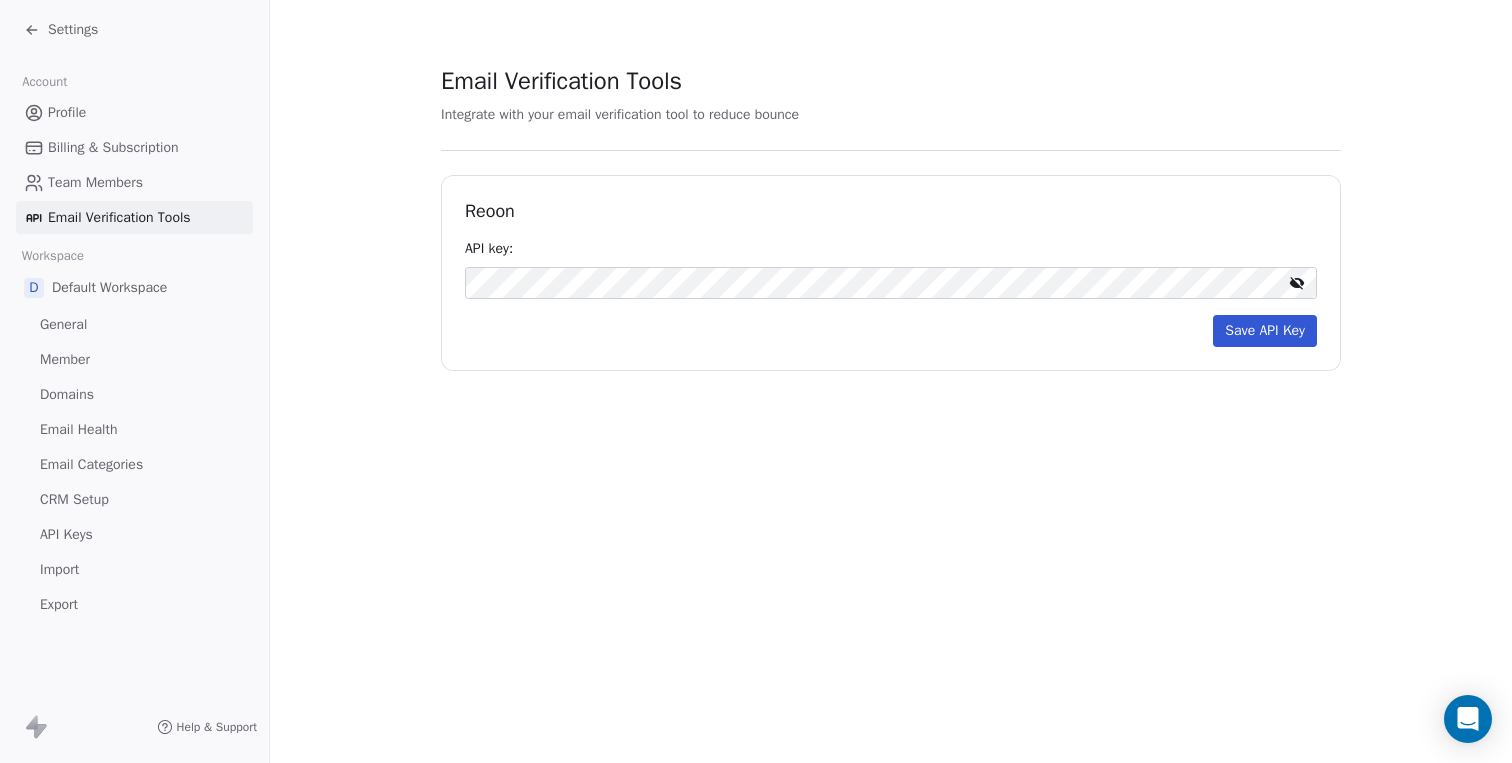 click 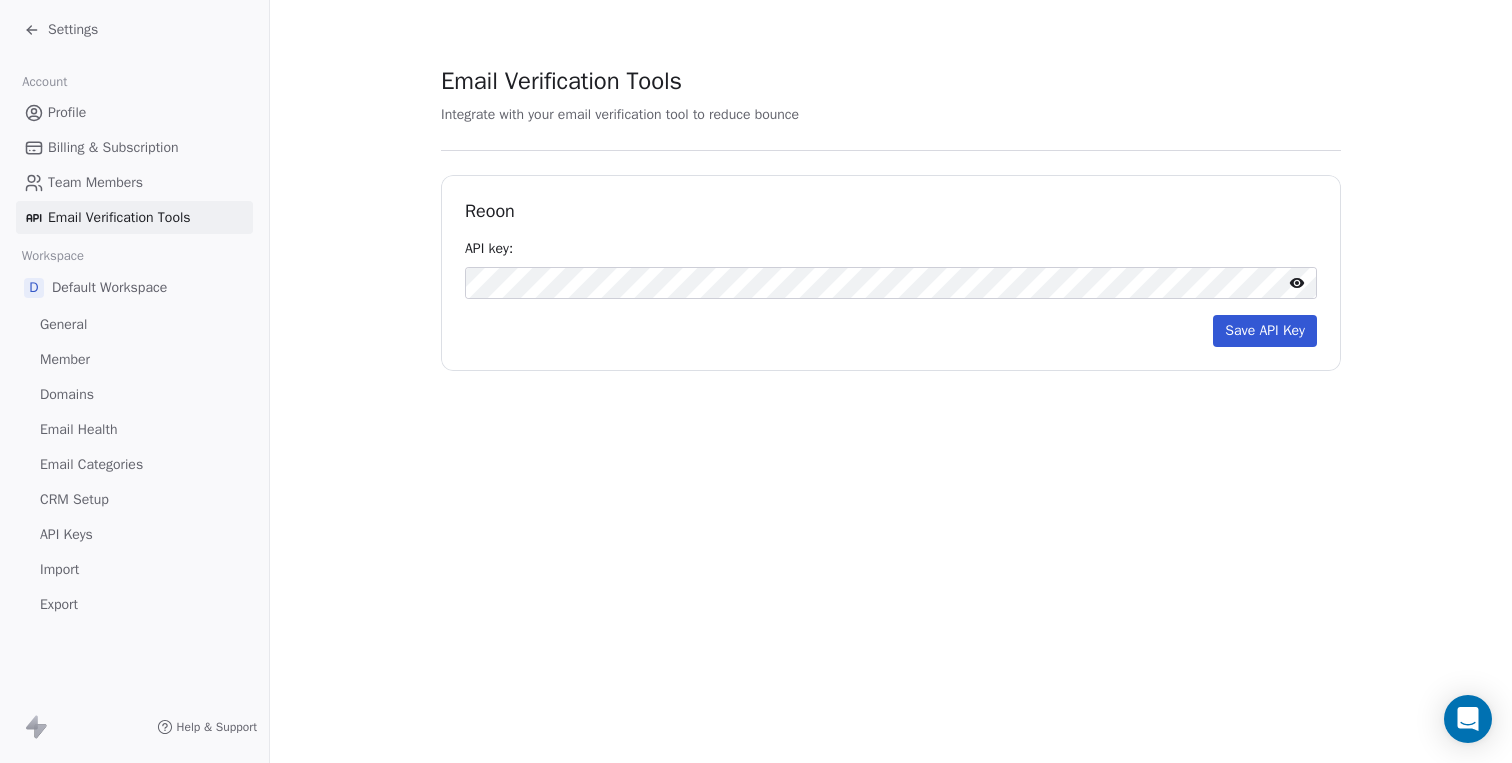 click on "Save API Key" at bounding box center (1265, 331) 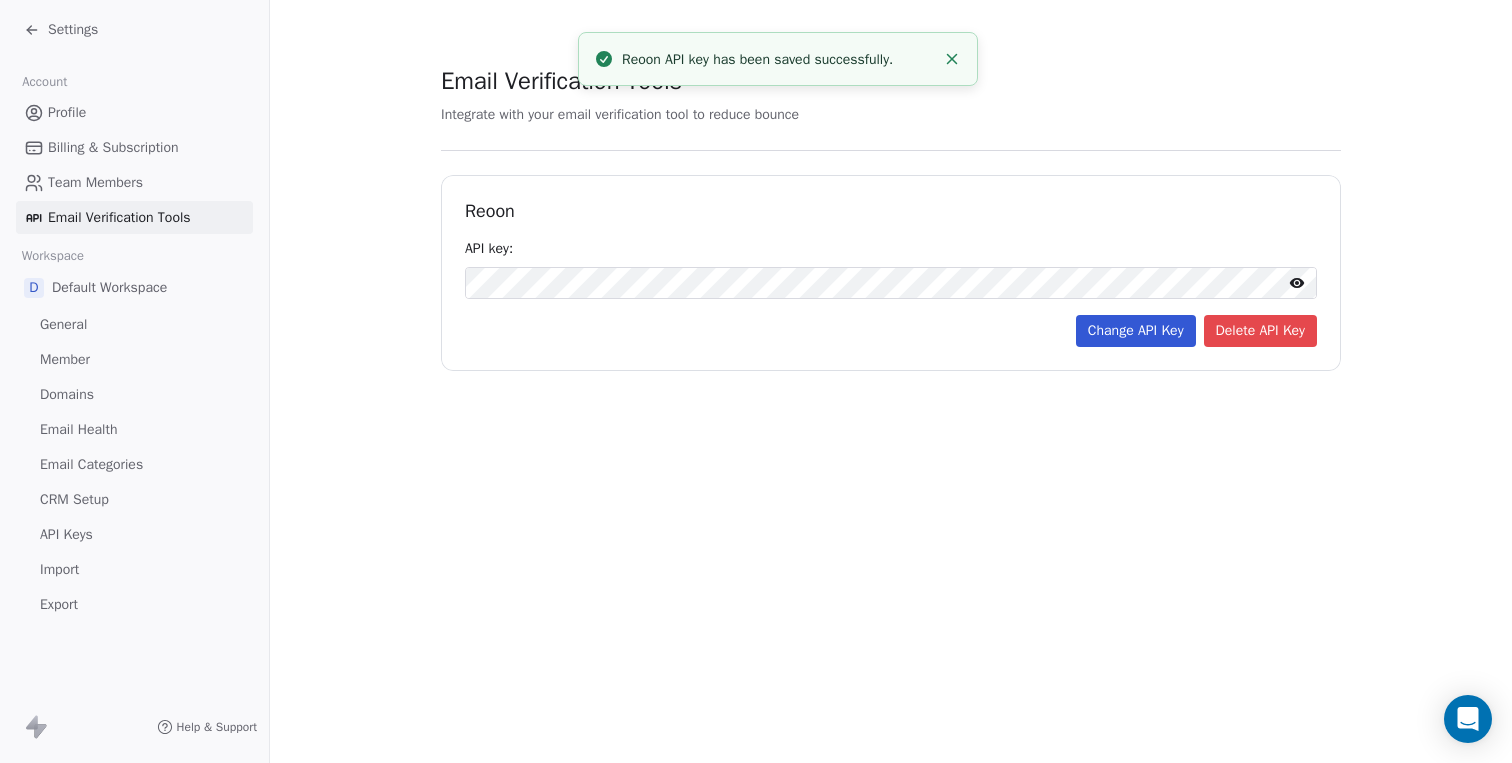 click on "Settings" at bounding box center (73, 30) 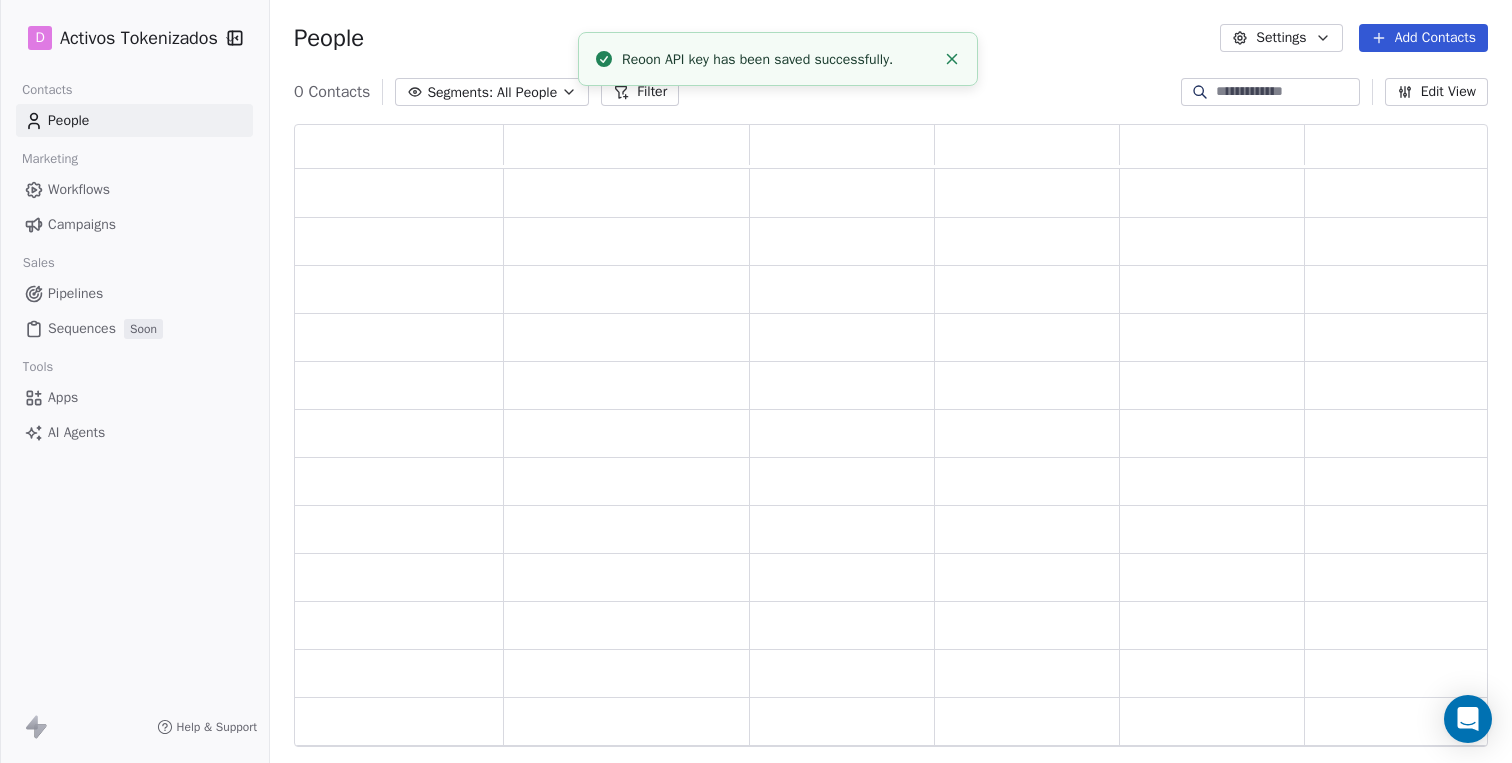 scroll, scrollTop: 0, scrollLeft: 1, axis: horizontal 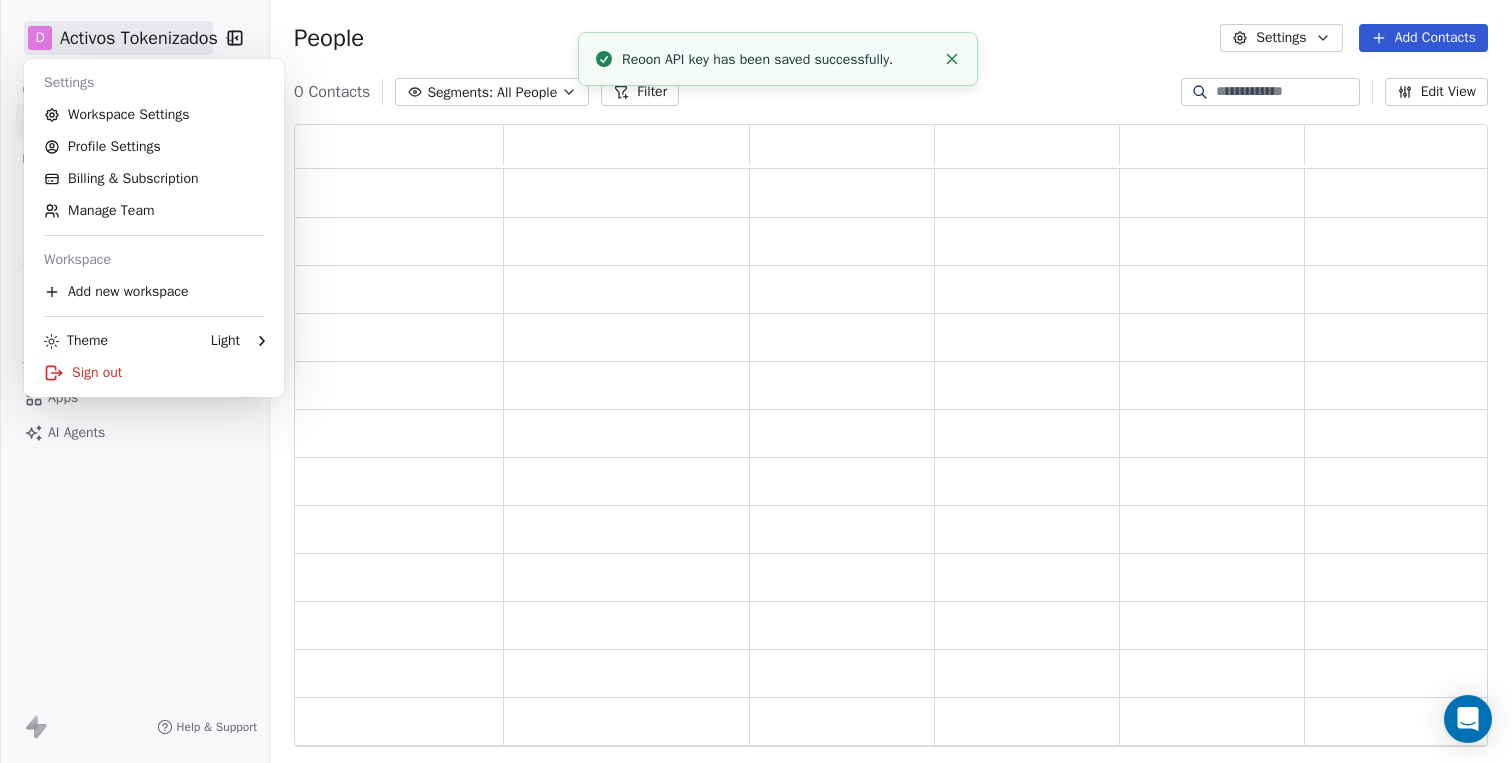 click on "D Activos Tokenizados Contacts People Marketing Workflows Campaigns Sales Pipelines Sequences Soon Tools Apps AI Agents Help & Support People Settings  Add Contacts 0 Contacts Segments: All People Filter  Edit View Tag Export   Reoon API key has been saved successfully.
Settings Workspace Settings Profile Settings Billing & Subscription Manage Team   Workspace Add new workspace Theme Light Sign out" at bounding box center [756, 381] 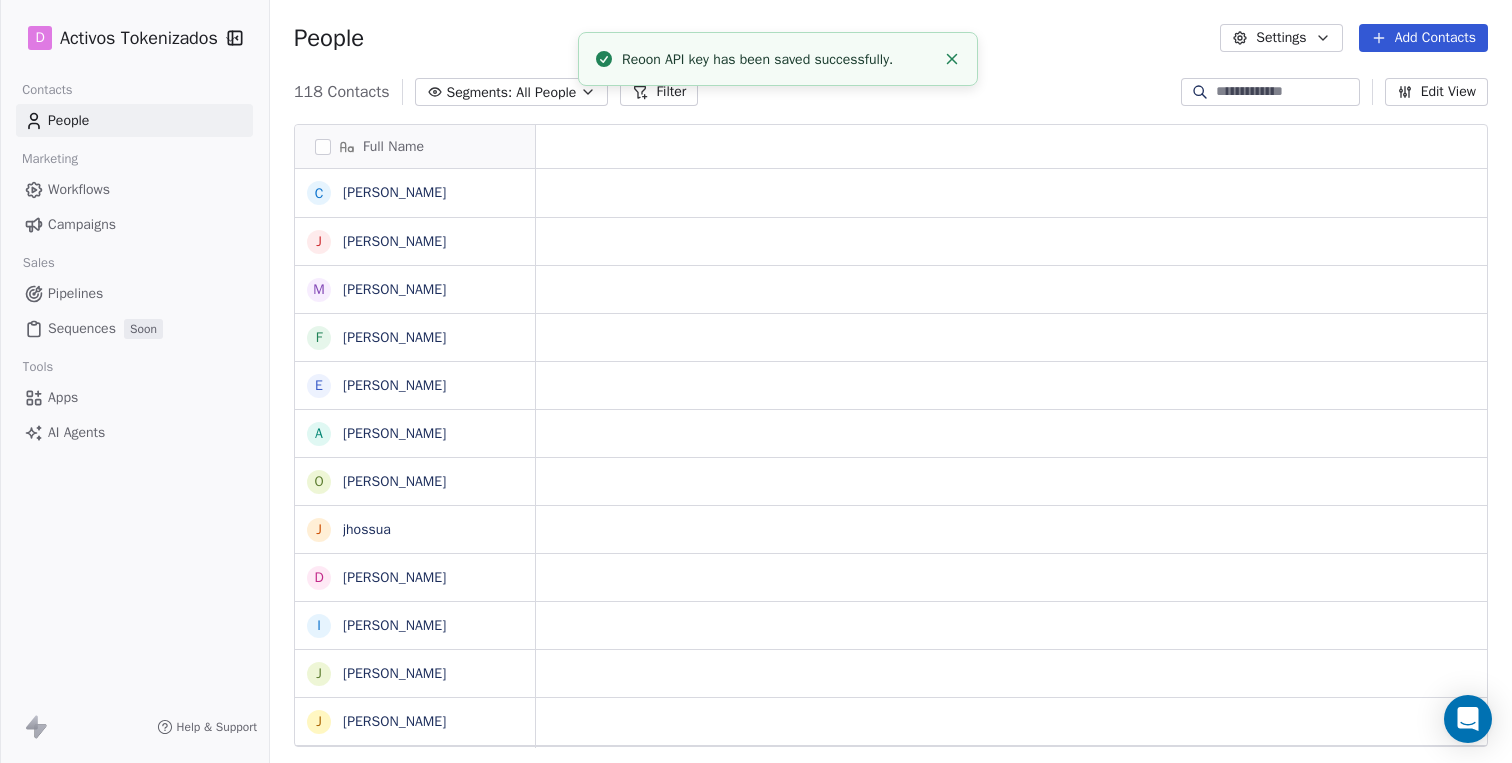 scroll, scrollTop: 0, scrollLeft: 1, axis: horizontal 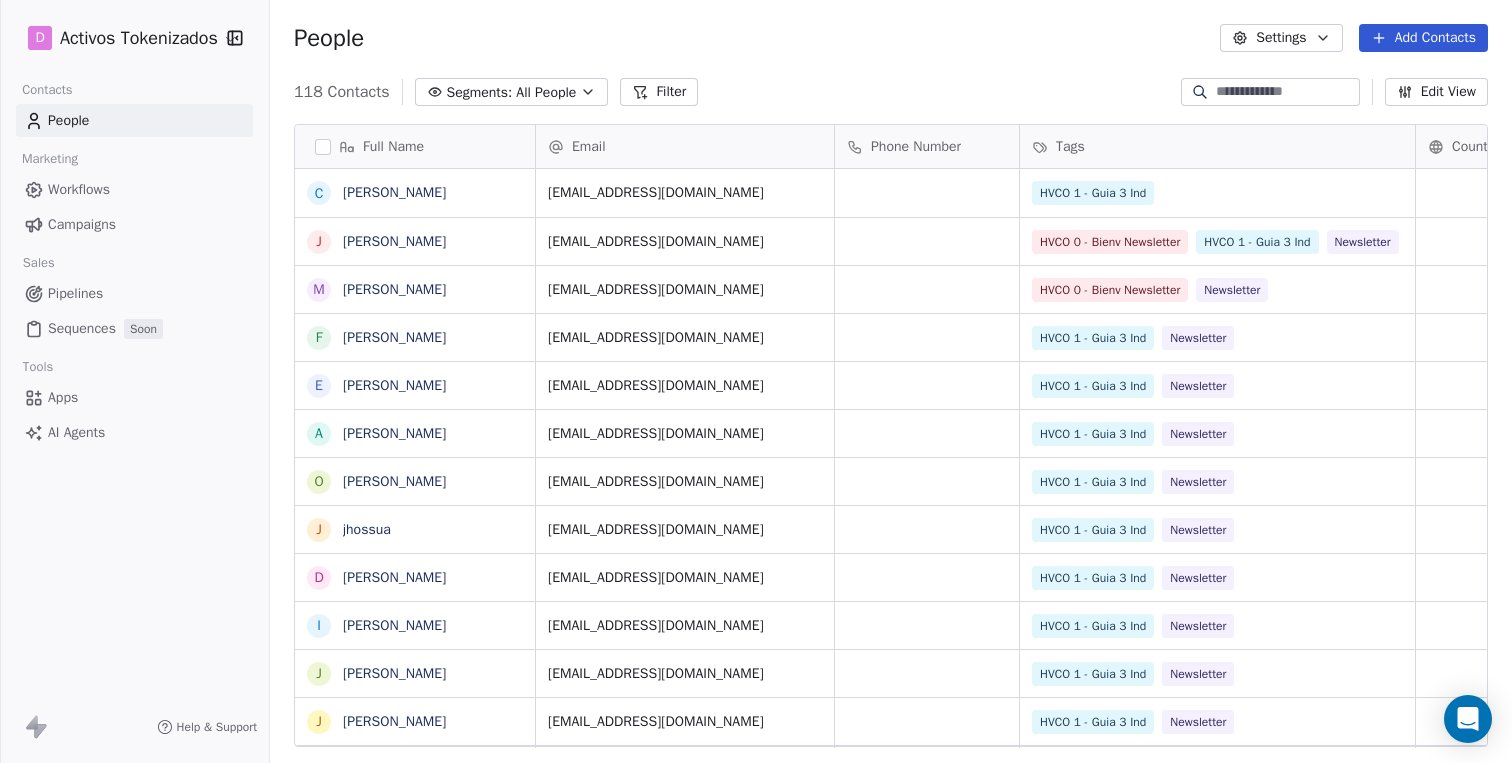 click 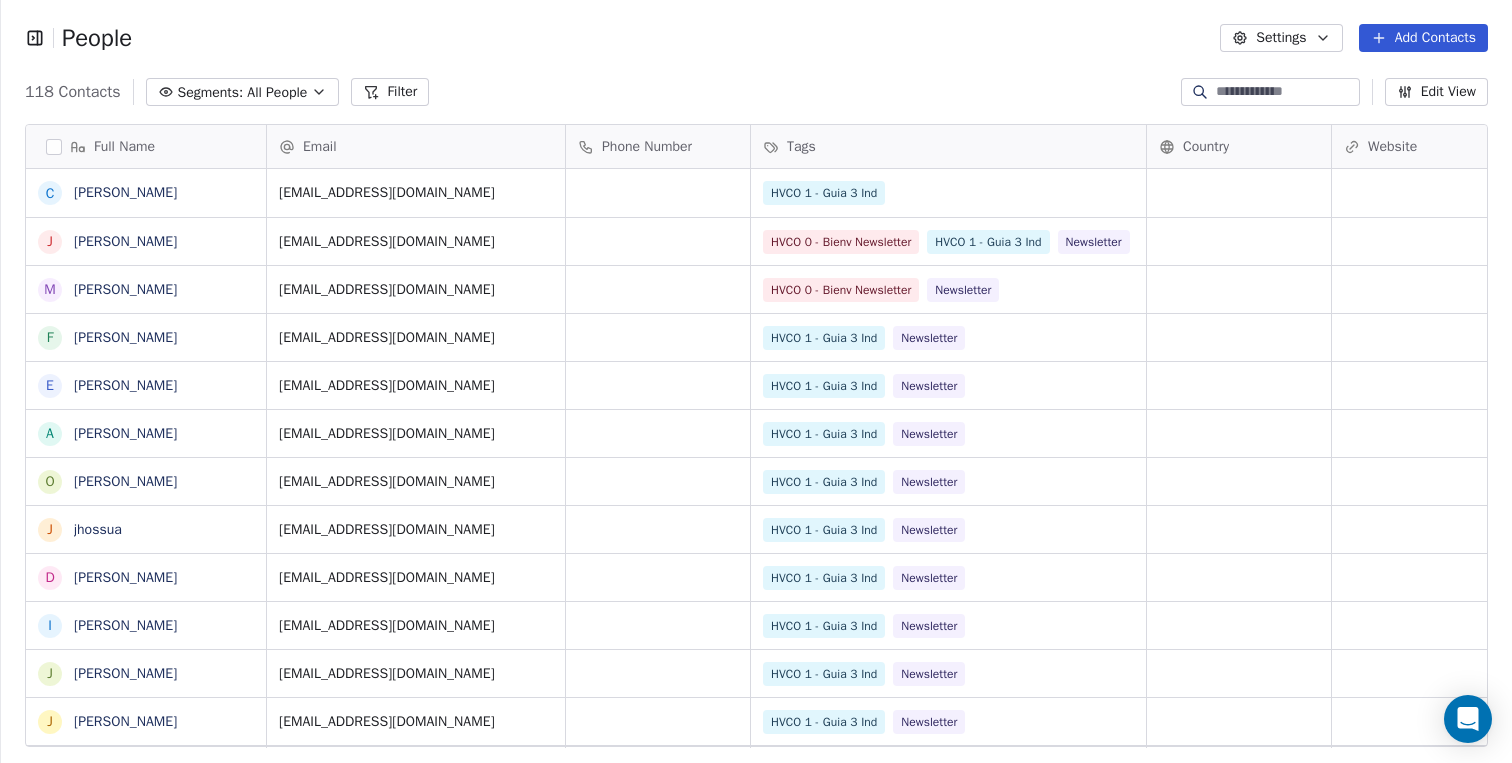 click 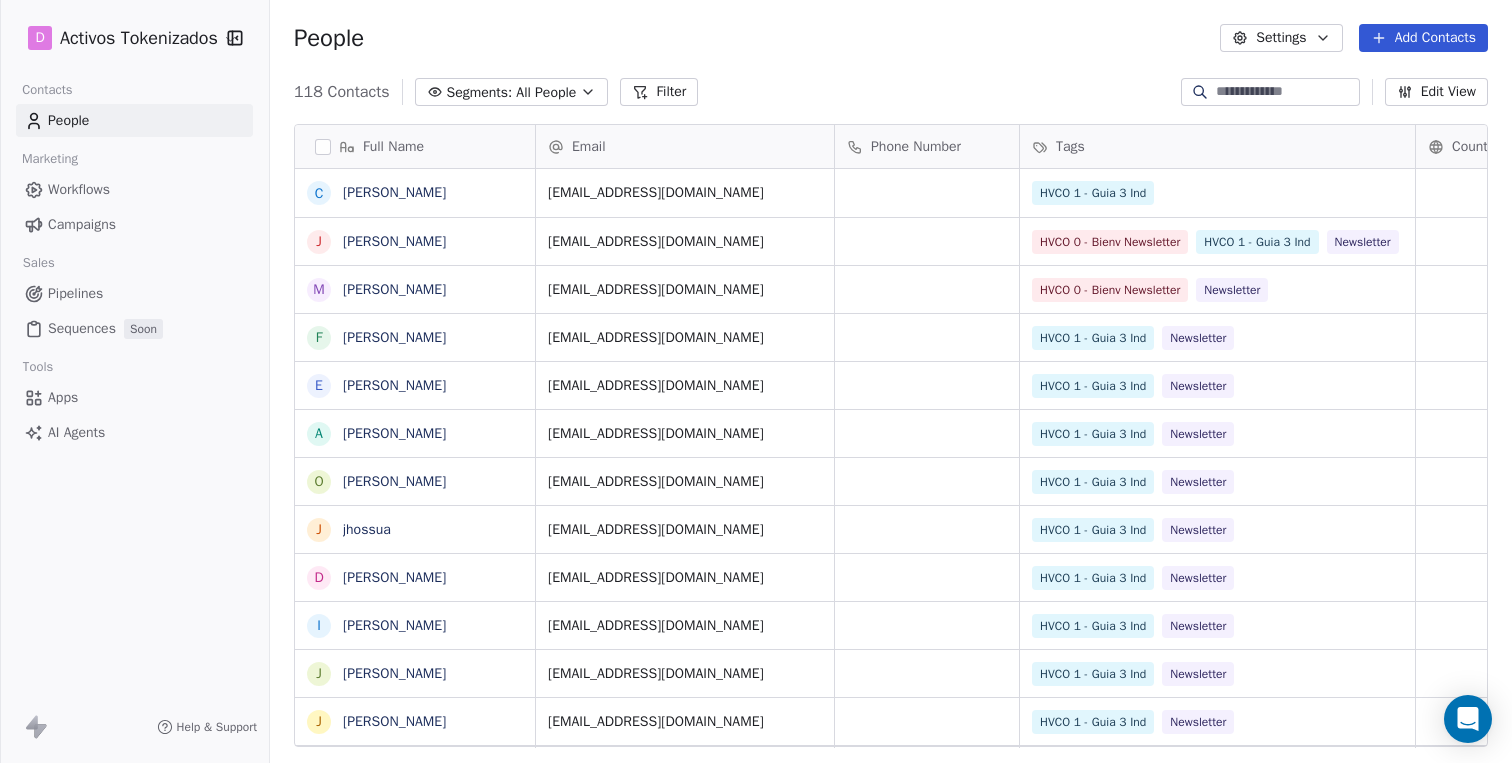 click on "D Activos Tokenizados Contacts People Marketing Workflows Campaigns Sales Pipelines Sequences Soon Tools Apps AI Agents Help & Support People Settings  Add Contacts 118 Contacts Segments: All People Filter  Edit View Tag Export Full Name C [PERSON_NAME] M [PERSON_NAME] F [PERSON_NAME] E [PERSON_NAME] O [PERSON_NAME] D [PERSON_NAME] I [PERSON_NAME] J Johan J [PERSON_NAME] H [PERSON_NAME] O [PERSON_NAME] B [PERSON_NAME] R [PERSON_NAME] D [PERSON_NAME] A [PERSON_NAME] l lluis gumbau C [PERSON_NAME] mesetario A [PERSON_NAME] V a [PERSON_NAME] C [PERSON_NAME] m maranferrin [PERSON_NAME] j [PERSON_NAME] C Canal Activos Tokenizados A [PERSON_NAME] J Javi [PERSON_NAME] c [PERSON_NAME] Email Phone Number Tags Country Website Job Title Status [EMAIL_ADDRESS][DOMAIN_NAME] HVCO 1 - Guia 3 Ind [EMAIL_ADDRESS][DOMAIN_NAME] HVCO 0 - Bienv Newsletter HVCO 1 - Guia 3 Ind Newsletter [EMAIL_ADDRESS][DOMAIN_NAME] HVCO 0 - Bienv Newsletter Newsletter [EMAIL_ADDRESS][DOMAIN_NAME] HVCO 1 - Guia 3 Ind Newsletter [EMAIL_ADDRESS][DOMAIN_NAME] HVCO 1 - Guia 3 Ind Newsletter [EMAIL_ADDRESS][DOMAIN_NAME] HVCO 1 - Guia 3 Ind Newsletter" at bounding box center [756, 381] 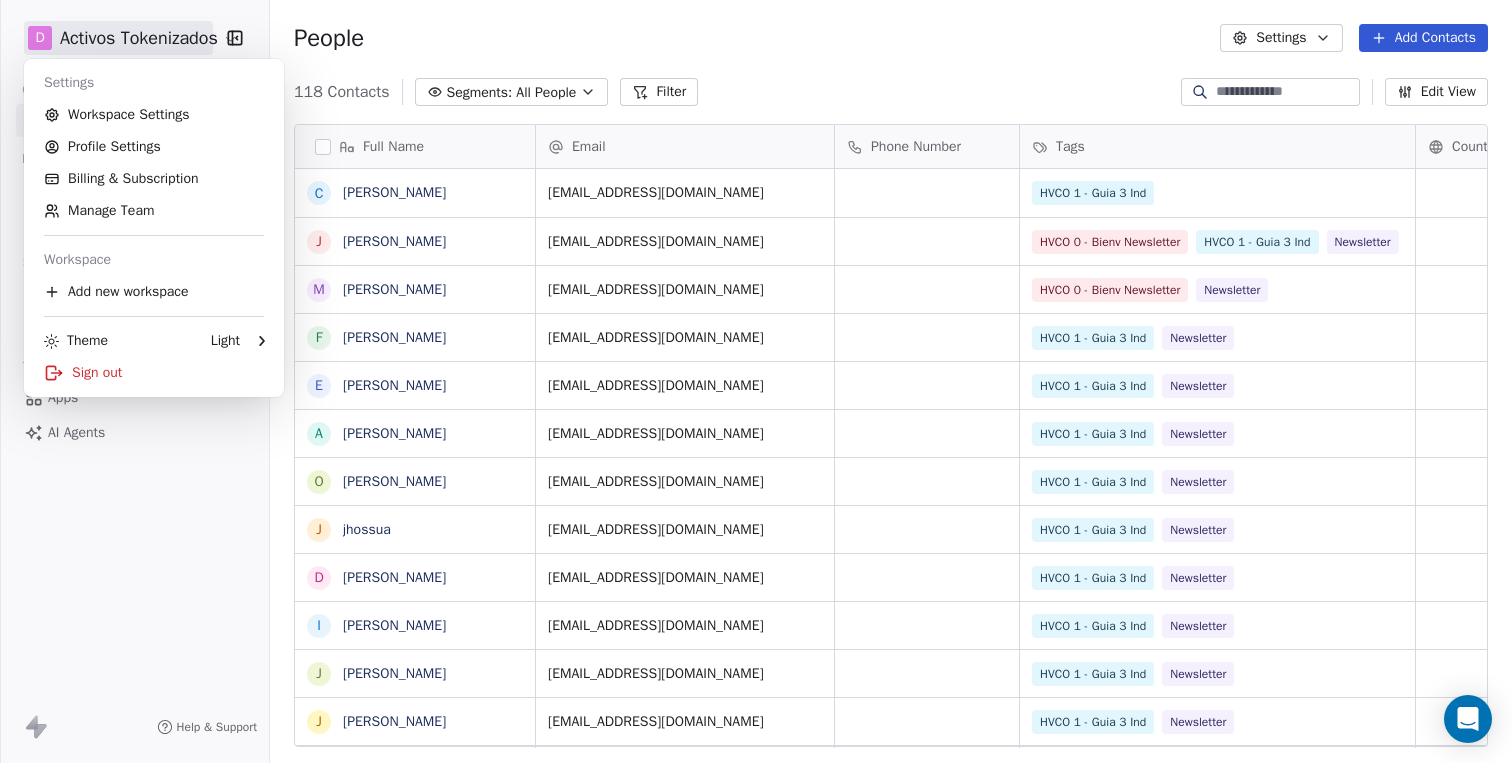click on "D Activos Tokenizados Contacts People Marketing Workflows Campaigns Sales Pipelines Sequences Soon Tools Apps AI Agents Help & Support People Settings  Add Contacts 118 Contacts Segments: All People Filter  Edit View Tag Export Full Name C [PERSON_NAME] M [PERSON_NAME] F [PERSON_NAME] E [PERSON_NAME] O [PERSON_NAME] D [PERSON_NAME] I [PERSON_NAME] J Johan J [PERSON_NAME] H [PERSON_NAME] O [PERSON_NAME] B [PERSON_NAME] R [PERSON_NAME] D [PERSON_NAME] A [PERSON_NAME] l lluis gumbau C [PERSON_NAME] mesetario A [PERSON_NAME] V a [PERSON_NAME] C [PERSON_NAME] m maranferrin [PERSON_NAME] j [PERSON_NAME] C Canal Activos Tokenizados A [PERSON_NAME] J Javi [PERSON_NAME] c [PERSON_NAME] Email Phone Number Tags Country Website Job Title Status [EMAIL_ADDRESS][DOMAIN_NAME] HVCO 1 - Guia 3 Ind [EMAIL_ADDRESS][DOMAIN_NAME] HVCO 0 - Bienv Newsletter HVCO 1 - Guia 3 Ind Newsletter [EMAIL_ADDRESS][DOMAIN_NAME] HVCO 0 - Bienv Newsletter Newsletter [EMAIL_ADDRESS][DOMAIN_NAME] HVCO 1 - Guia 3 Ind Newsletter [EMAIL_ADDRESS][DOMAIN_NAME] HVCO 1 - Guia 3 Ind Newsletter [EMAIL_ADDRESS][DOMAIN_NAME] HVCO 1 - Guia 3 Ind Newsletter" at bounding box center (756, 381) 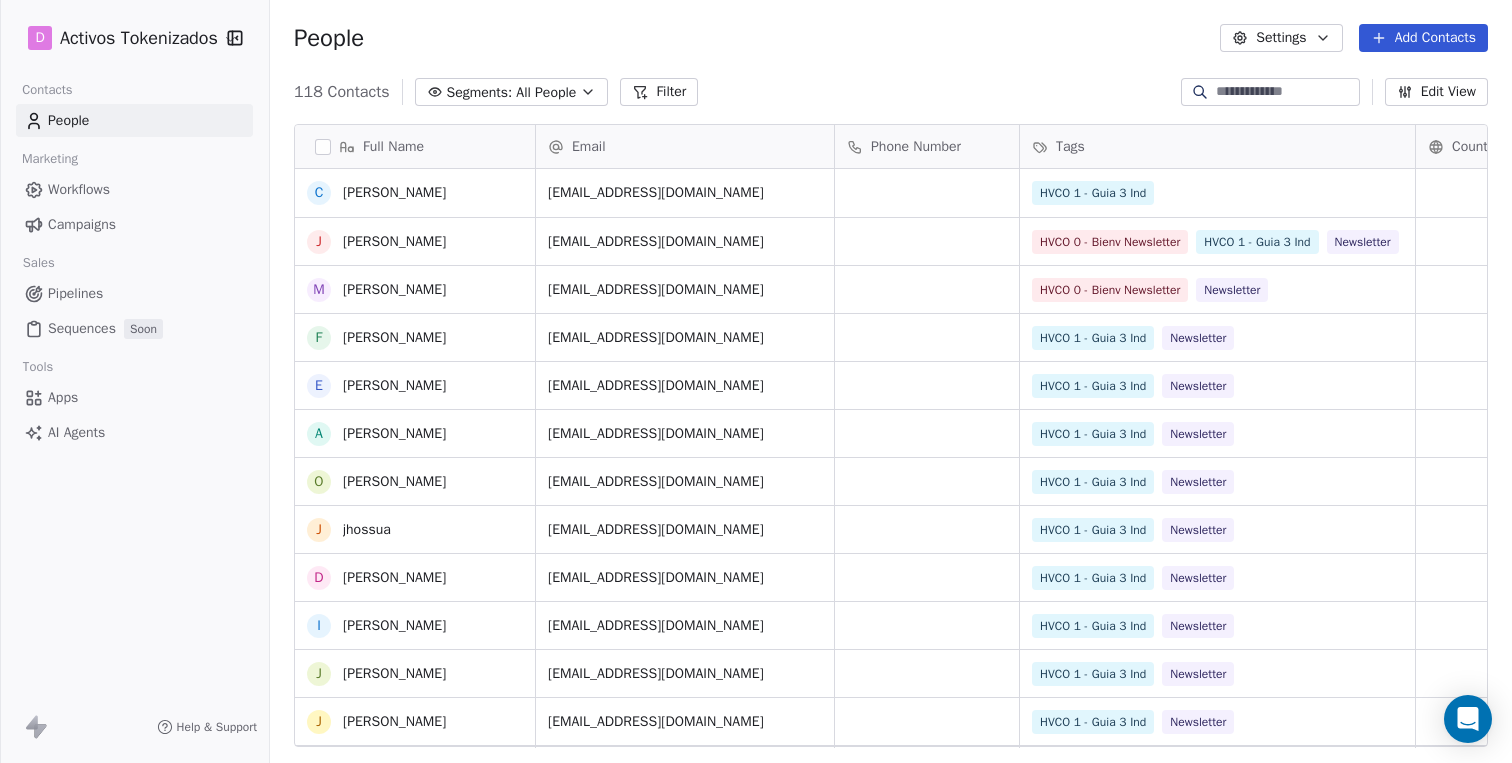 scroll, scrollTop: 1161, scrollLeft: 0, axis: vertical 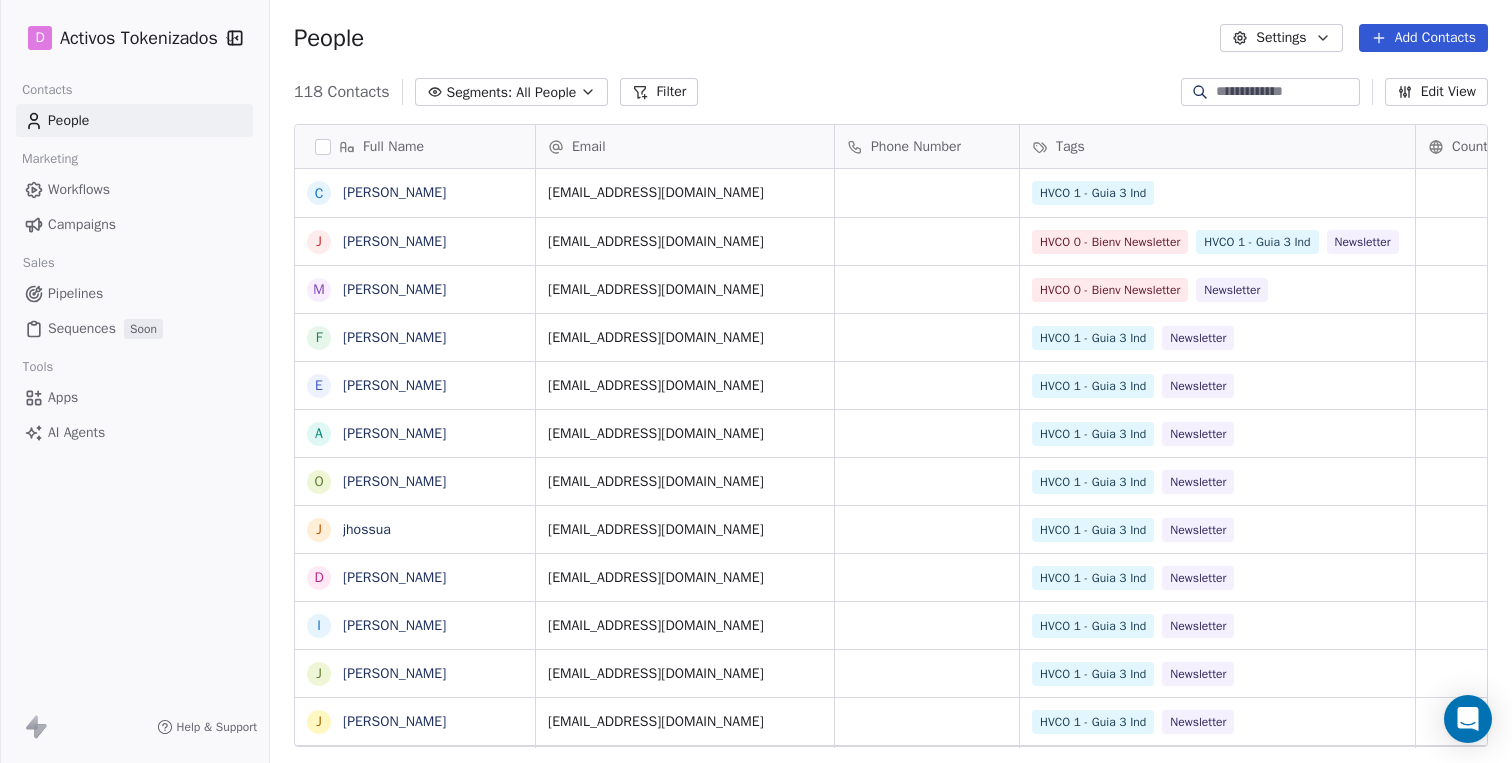type 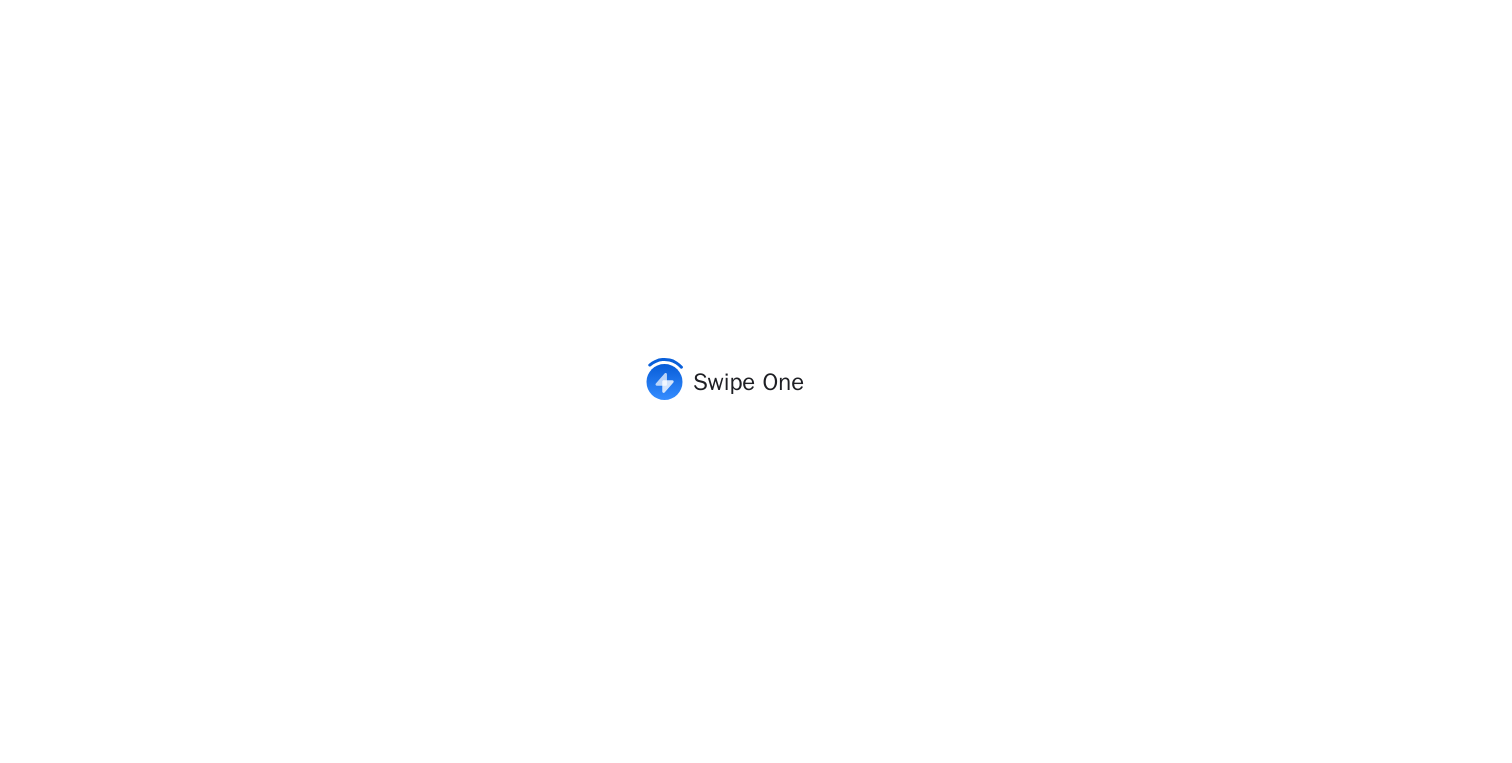scroll, scrollTop: 0, scrollLeft: 0, axis: both 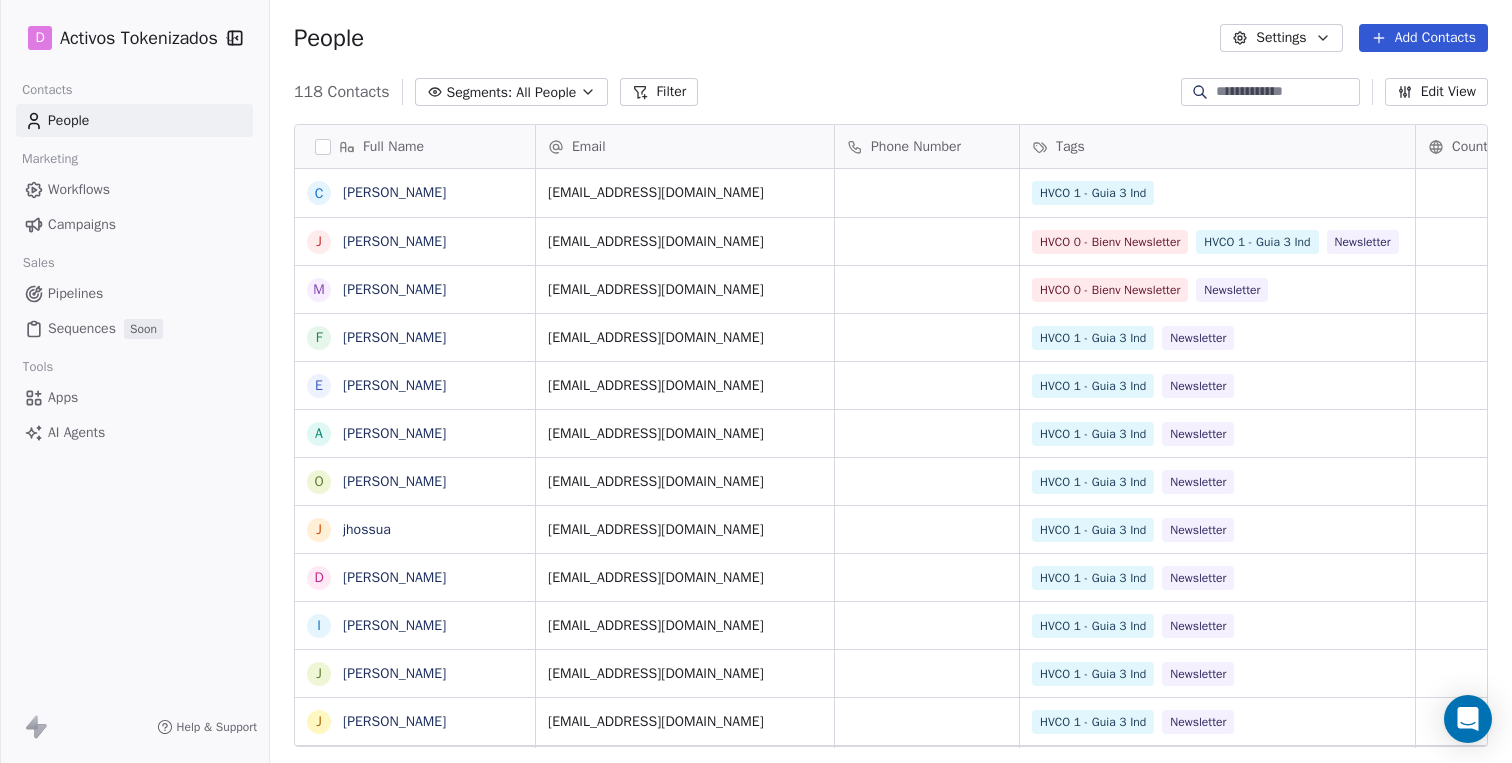 click on "D Activos Tokenizados Contacts People Marketing Workflows Campaigns Sales Pipelines Sequences Soon Tools Apps AI Agents Help & Support People Settings  Add Contacts 118 Contacts Segments: All People Filter  Edit View Tag Export Full Name C [PERSON_NAME] M [PERSON_NAME] F [PERSON_NAME] E [PERSON_NAME] O [PERSON_NAME] D [PERSON_NAME] I [PERSON_NAME] J Johan J [PERSON_NAME] H [PERSON_NAME] O [PERSON_NAME] B [PERSON_NAME] R [PERSON_NAME] D [PERSON_NAME] A [PERSON_NAME] l lluis gumbau C [PERSON_NAME] mesetario A [PERSON_NAME] V a [PERSON_NAME] C [PERSON_NAME] m maranferrin [PERSON_NAME] j [PERSON_NAME] C Canal Activos Tokenizados A [PERSON_NAME] J Javi [PERSON_NAME] c [PERSON_NAME] Email Phone Number Tags Country Website Job Title Status [EMAIL_ADDRESS][DOMAIN_NAME] HVCO 1 - Guia 3 Ind [EMAIL_ADDRESS][DOMAIN_NAME] HVCO 0 - Bienv Newsletter HVCO 1 - Guia 3 Ind Newsletter [EMAIL_ADDRESS][DOMAIN_NAME] HVCO 0 - Bienv Newsletter Newsletter [EMAIL_ADDRESS][DOMAIN_NAME] HVCO 1 - Guia 3 Ind Newsletter [EMAIL_ADDRESS][DOMAIN_NAME] HVCO 1 - Guia 3 Ind Newsletter [EMAIL_ADDRESS][DOMAIN_NAME] HVCO 1 - Guia 3 Ind Newsletter" at bounding box center [756, 381] 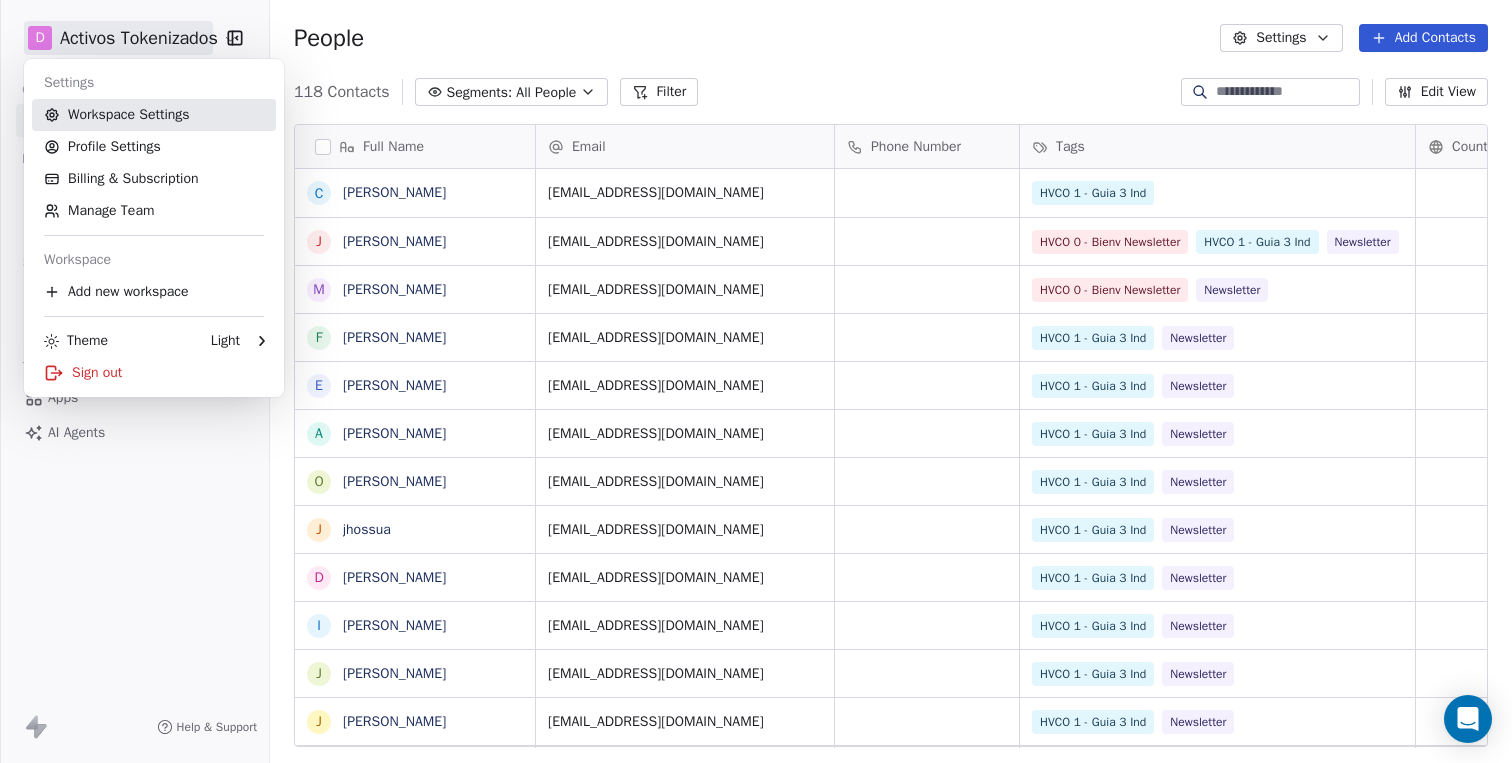 click on "Workspace Settings" at bounding box center [154, 115] 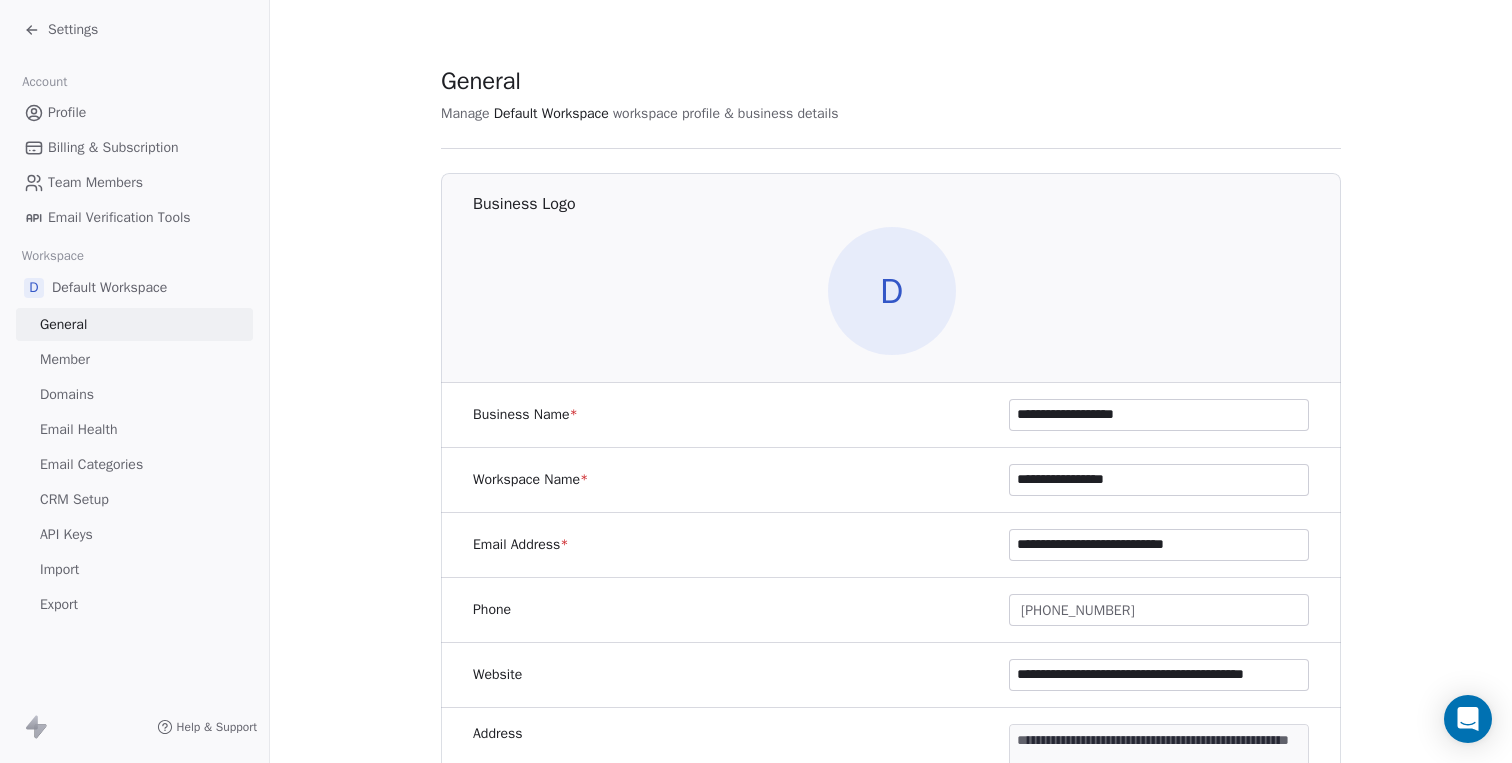 click on "API Keys" at bounding box center [134, 534] 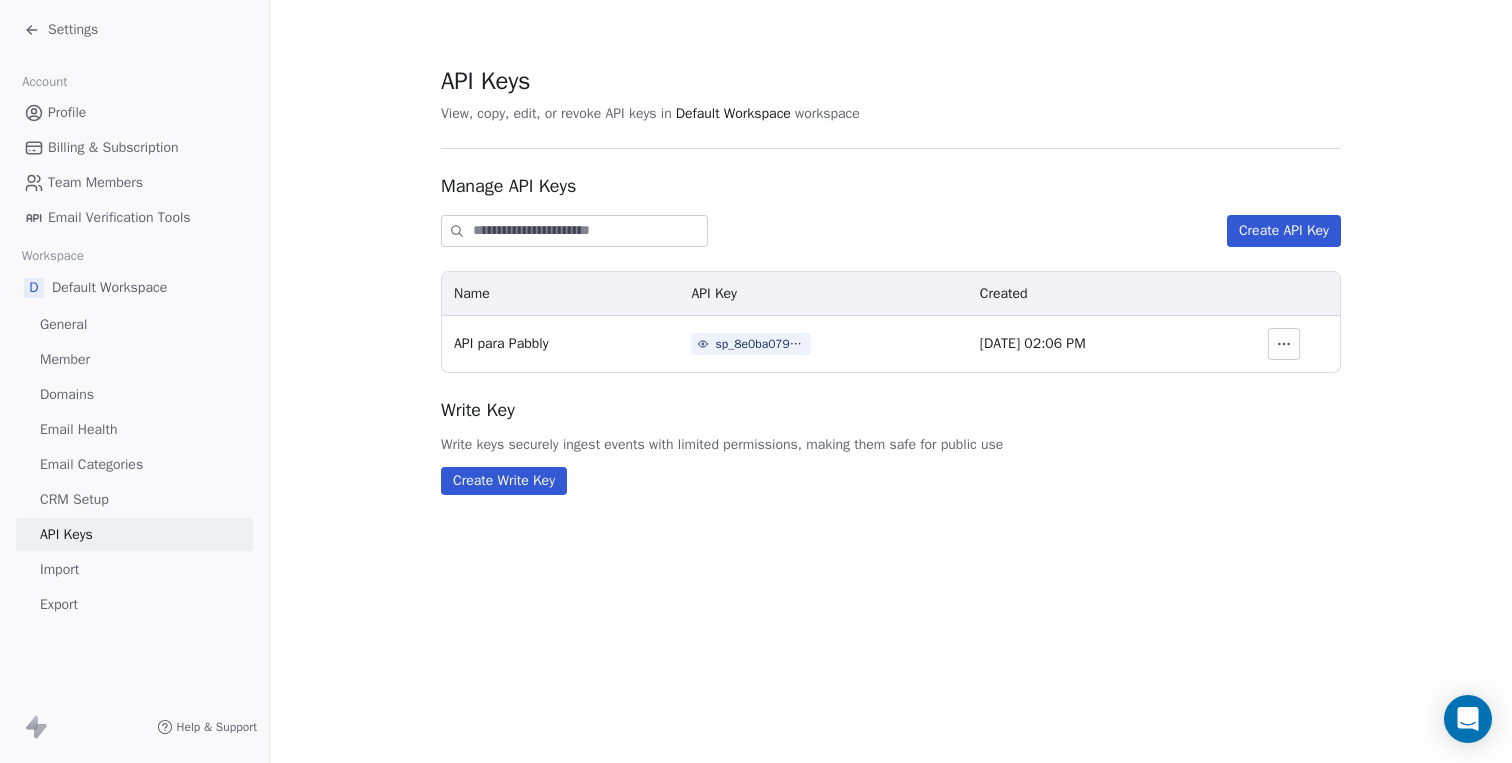 click on "Create API Key" at bounding box center (1284, 231) 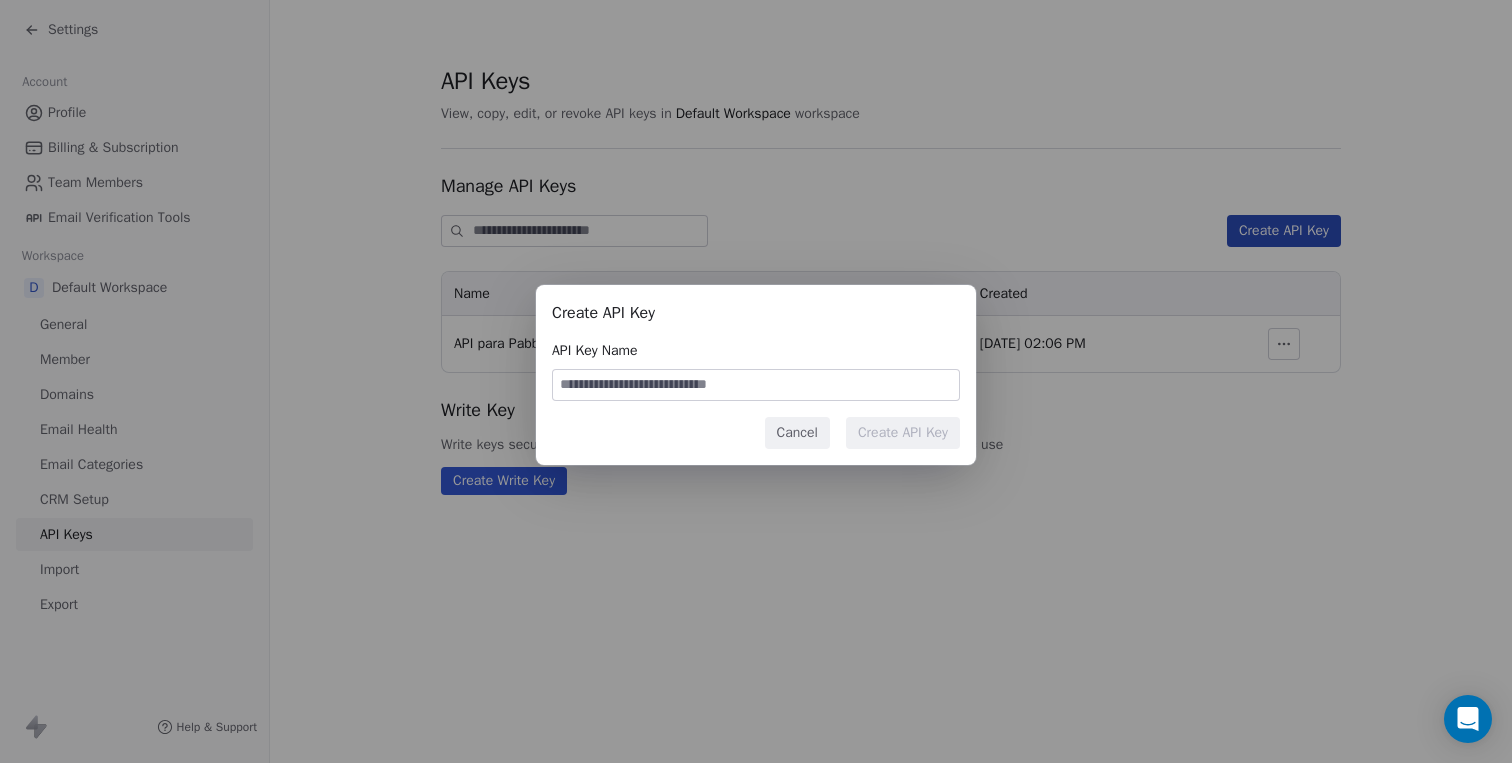 click on "Cancel" at bounding box center [797, 433] 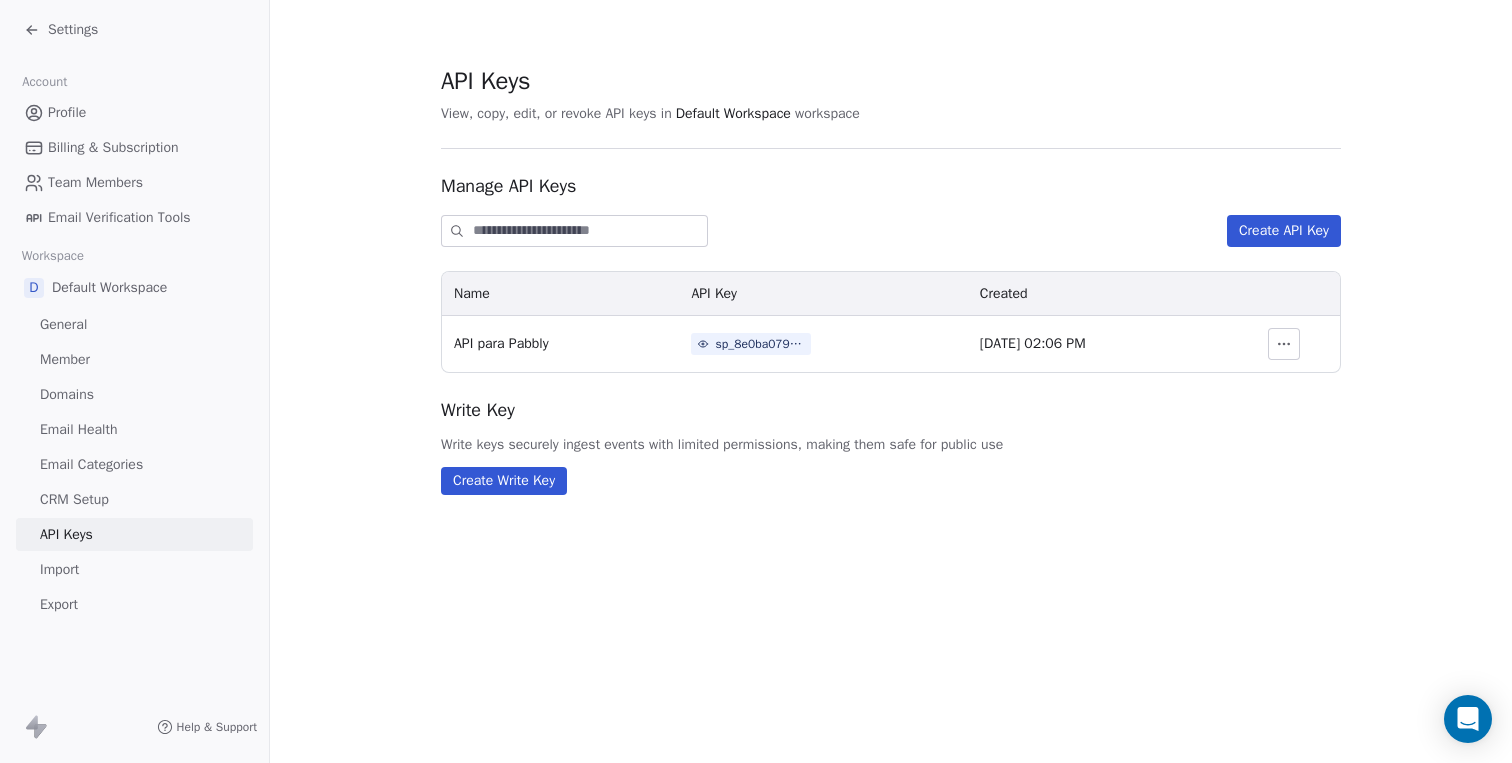 click on "Create API Key" at bounding box center [1284, 231] 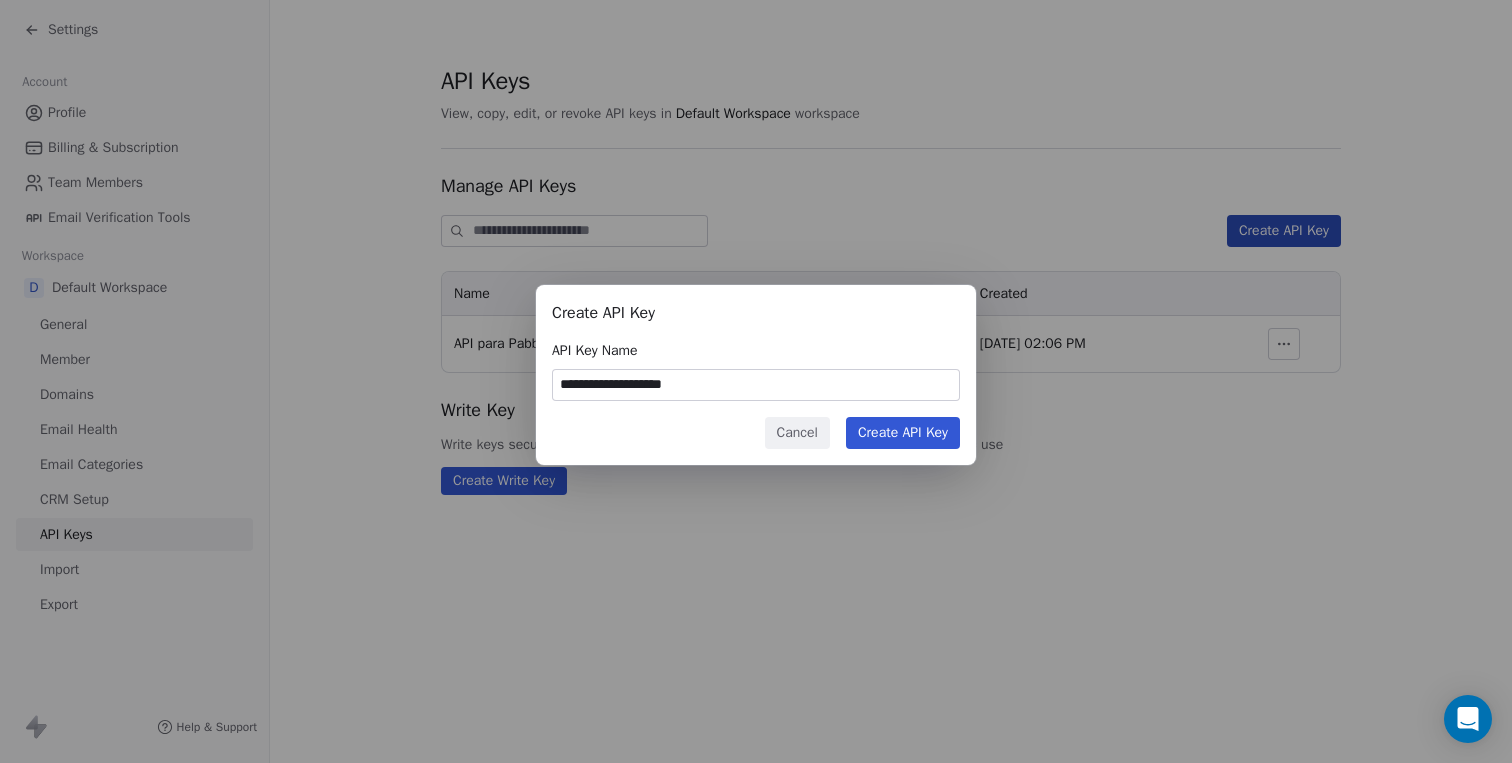 type on "**********" 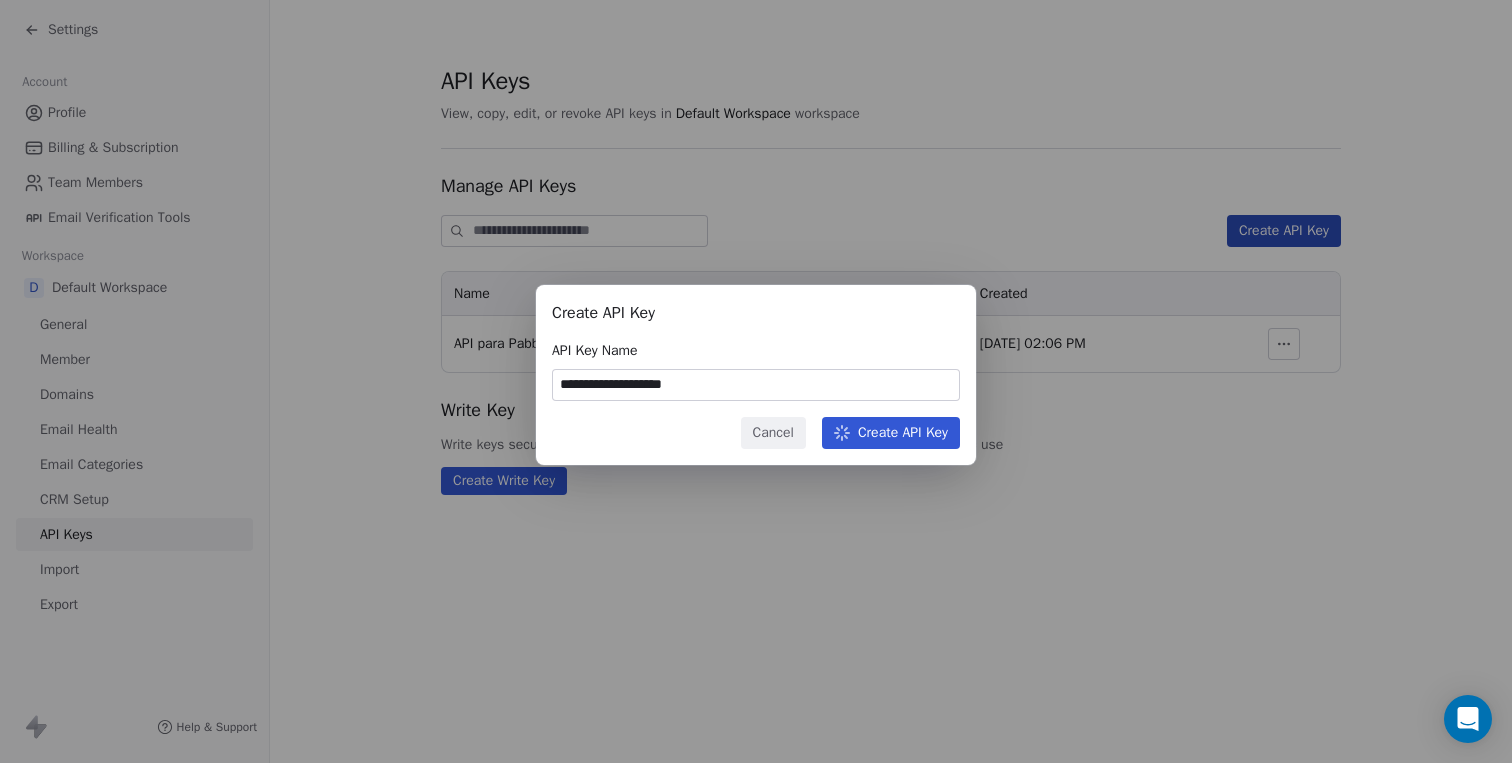 type 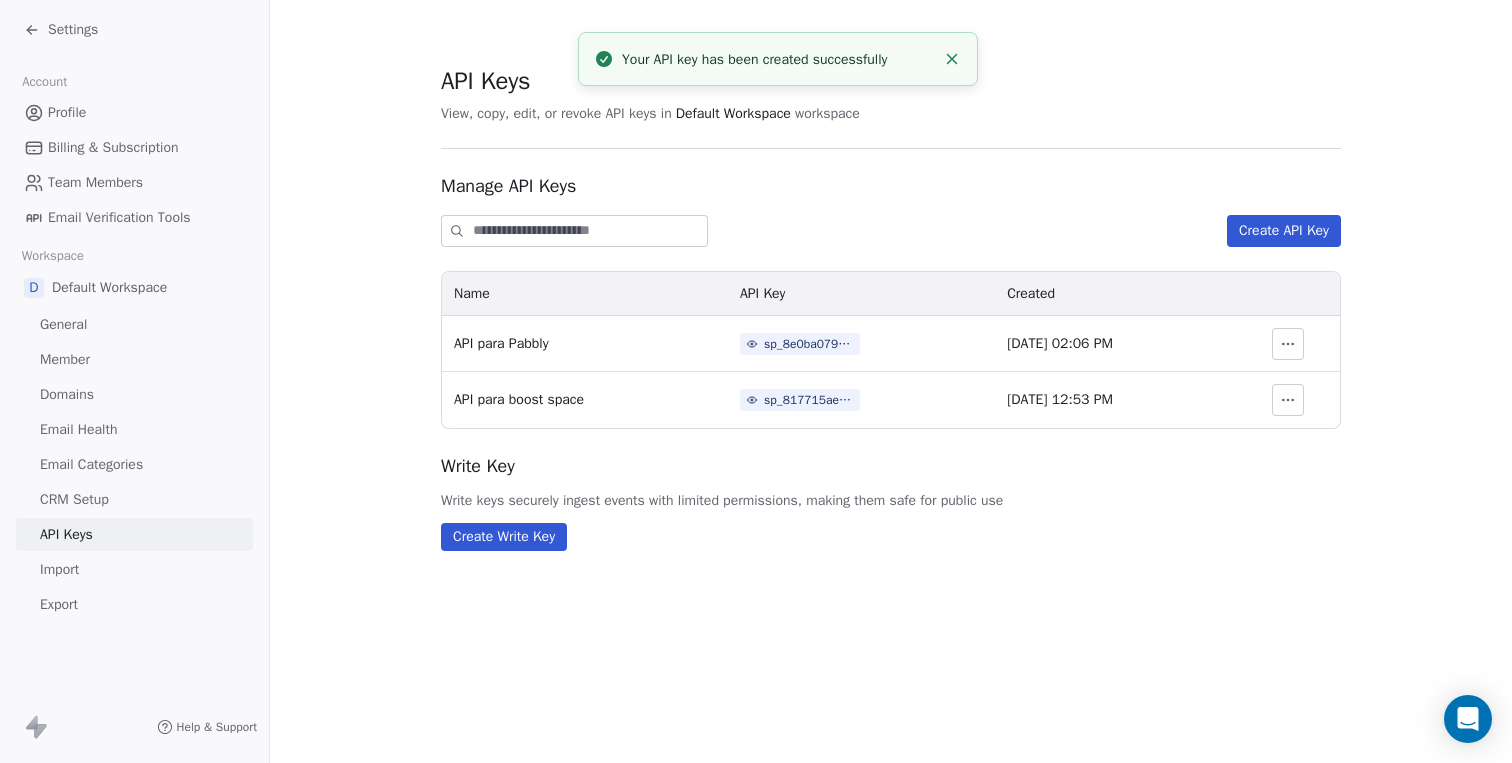 click on "sp_817715ae82b64cc39eaa47603b9cf7ff" at bounding box center (809, 400) 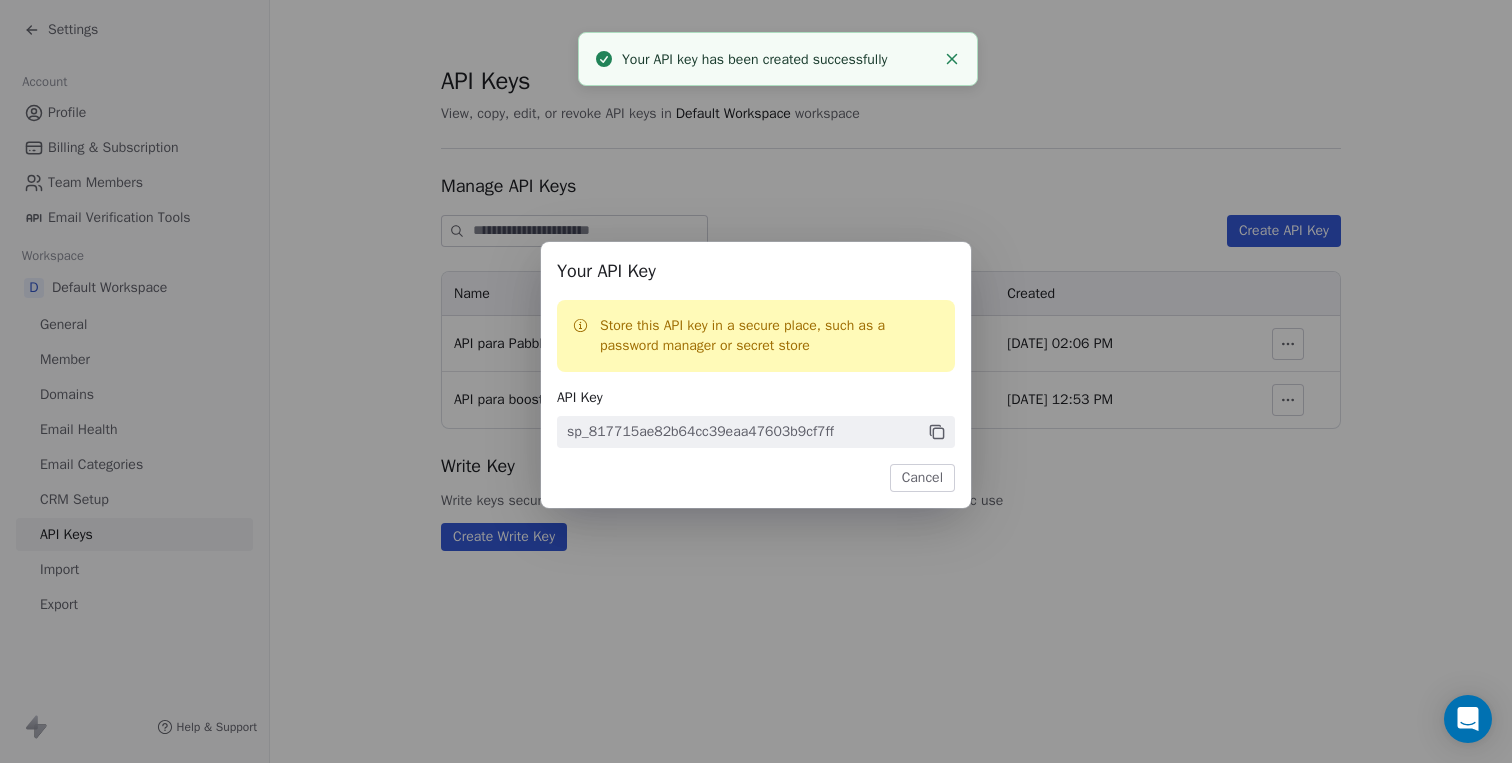 click 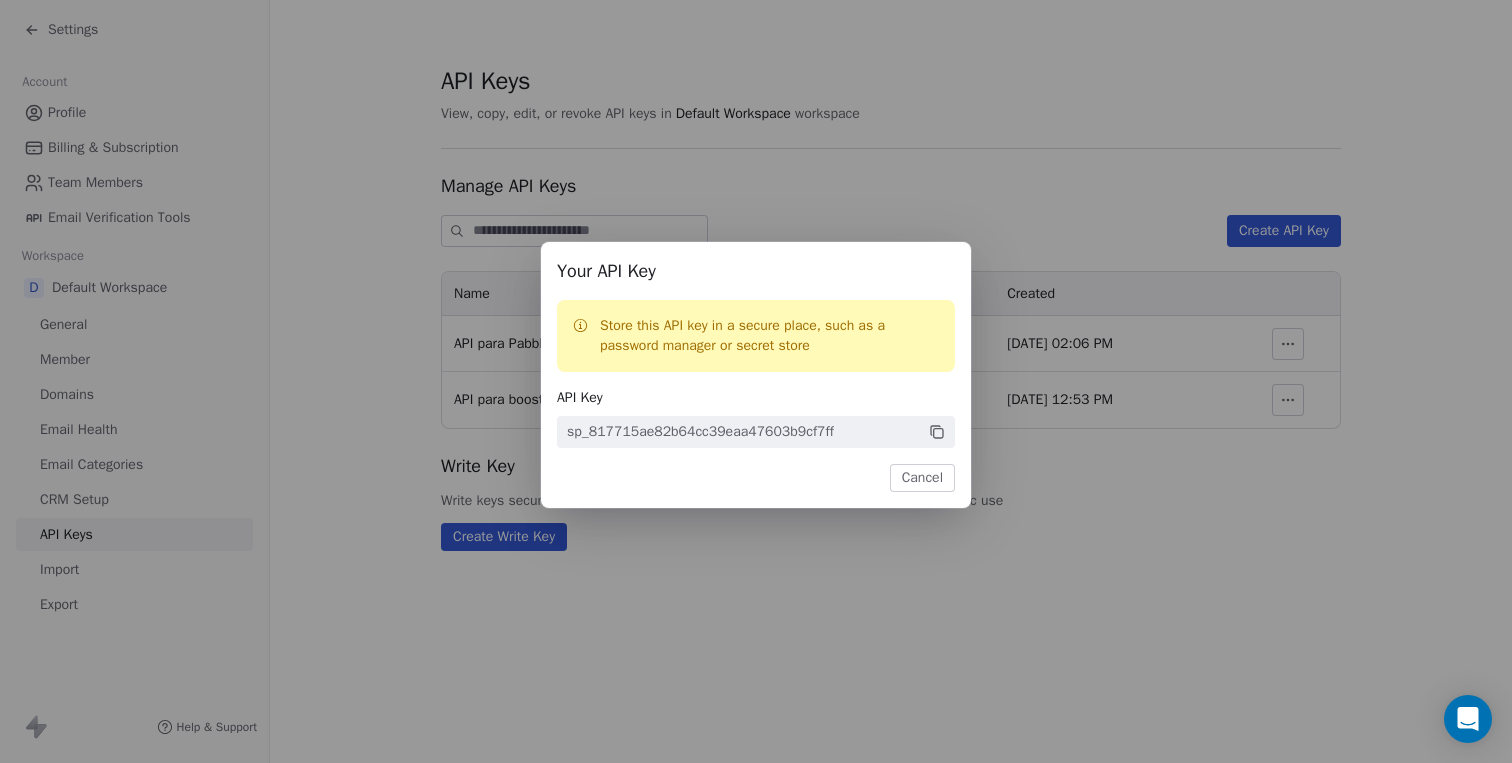 click 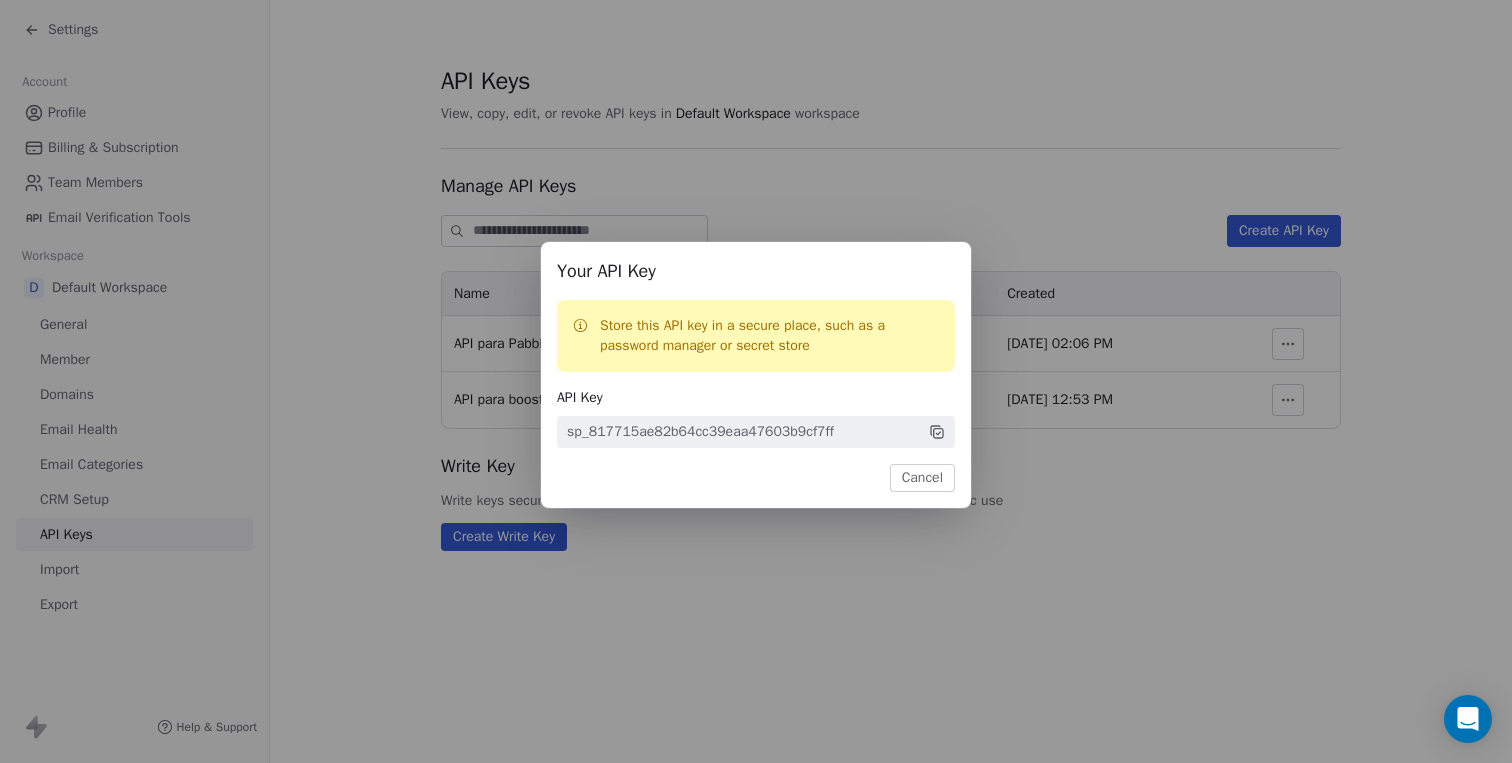click on "Cancel" at bounding box center [922, 478] 